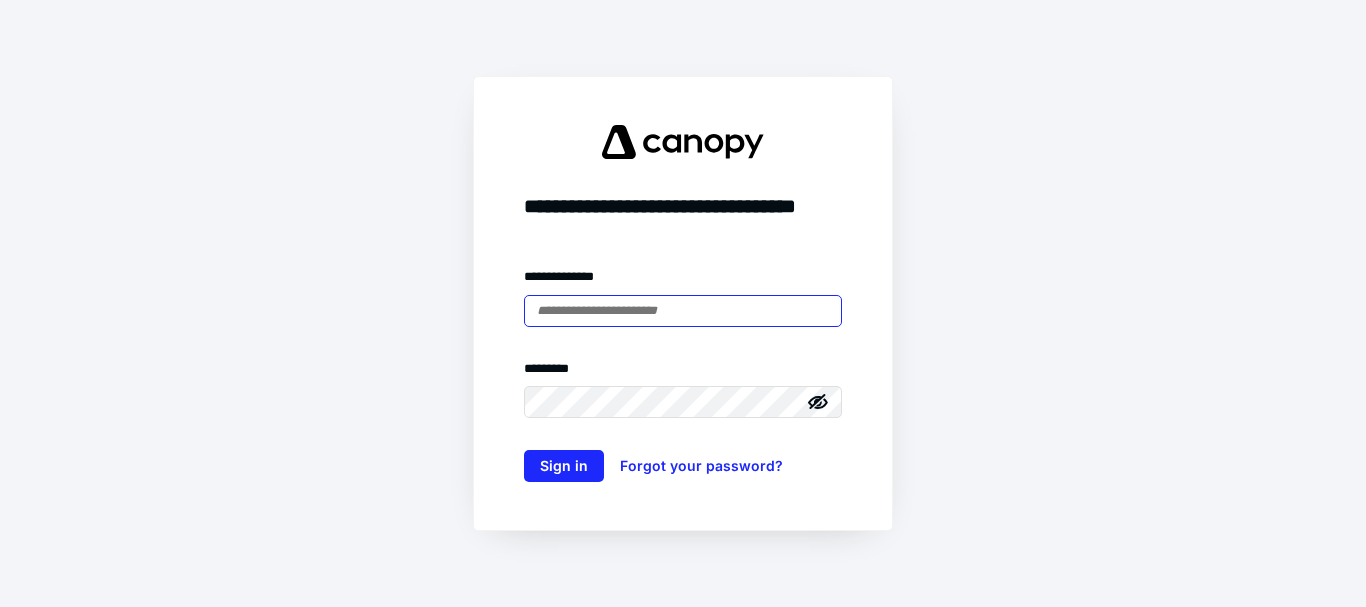 scroll, scrollTop: 0, scrollLeft: 0, axis: both 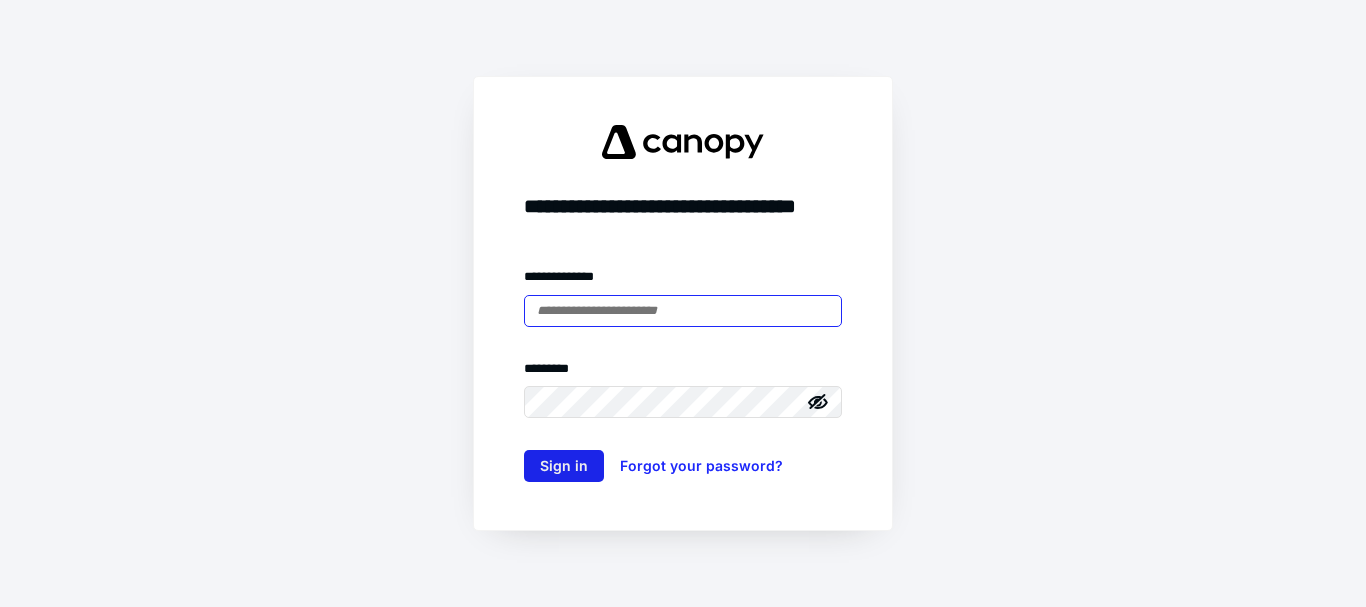 type on "**********" 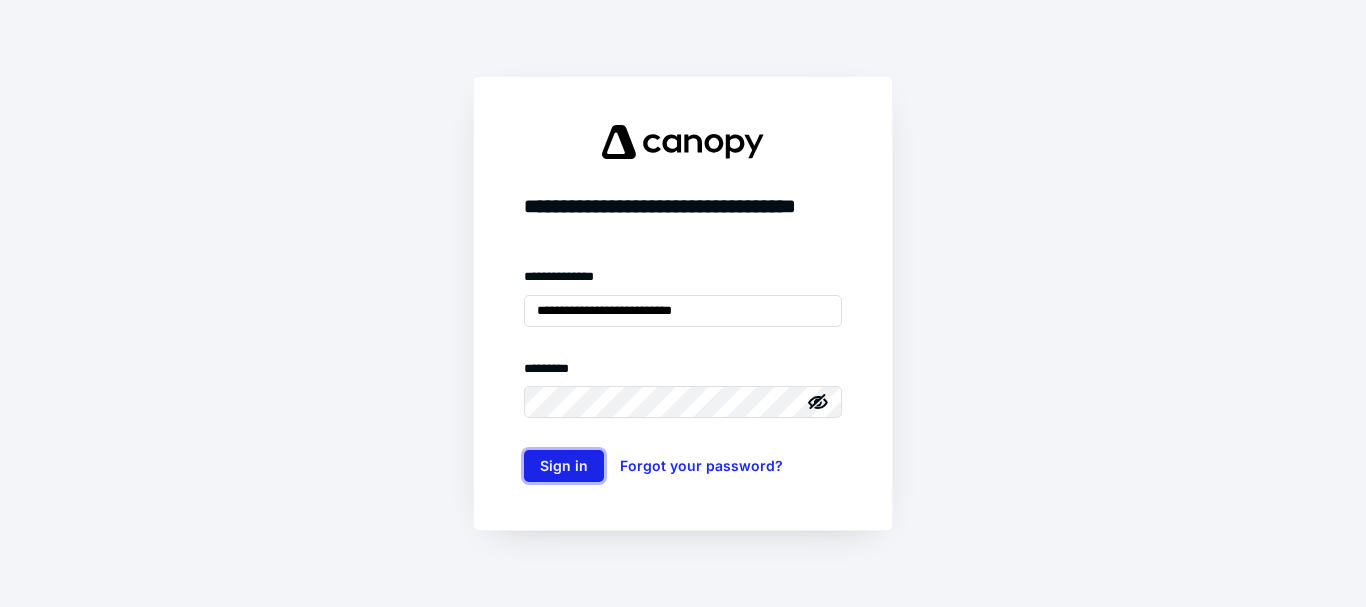 click on "Sign in" at bounding box center (564, 466) 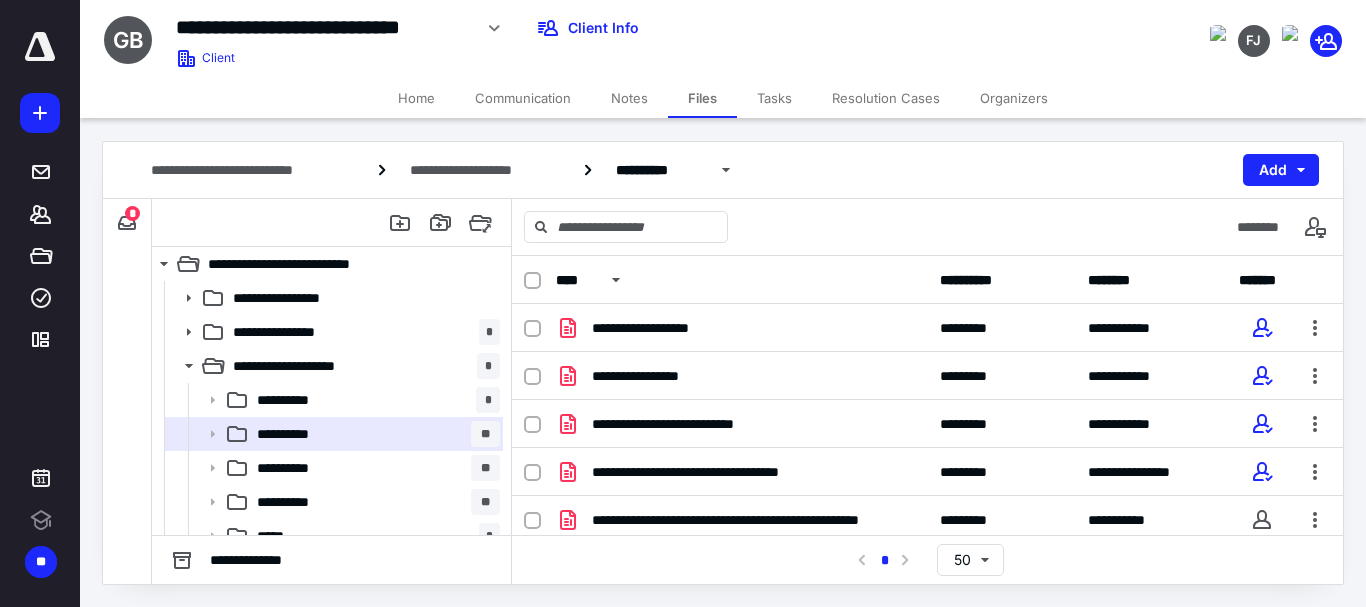 scroll, scrollTop: 0, scrollLeft: 0, axis: both 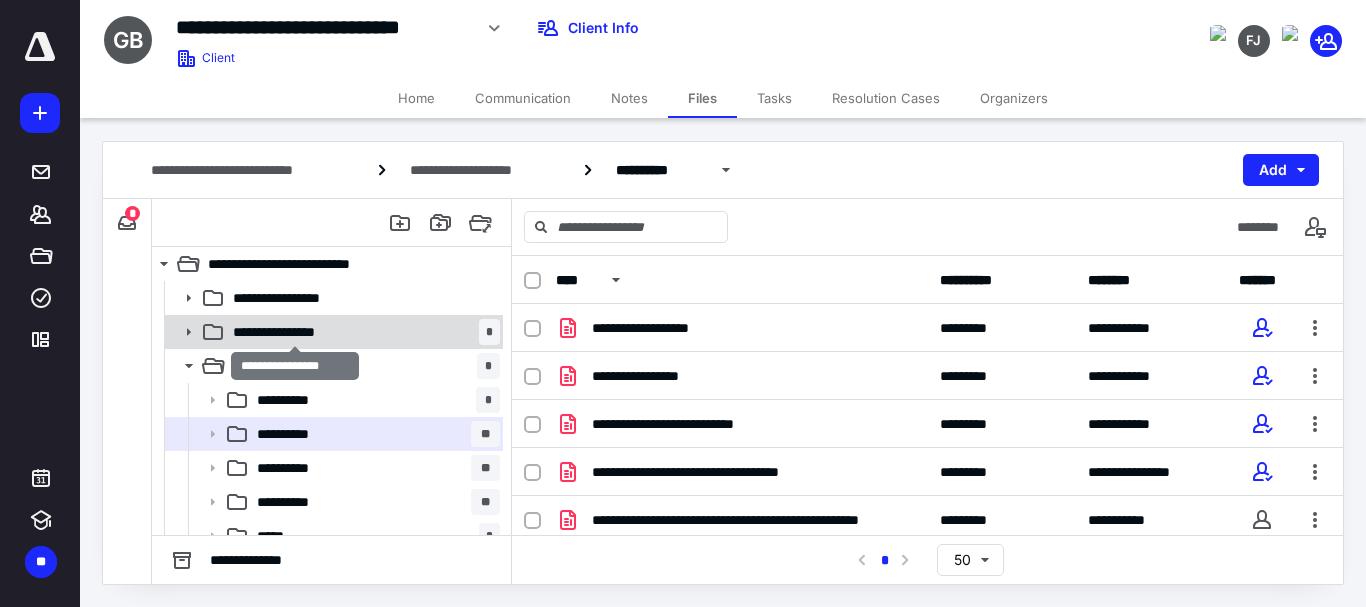 click on "**********" at bounding box center [295, 332] 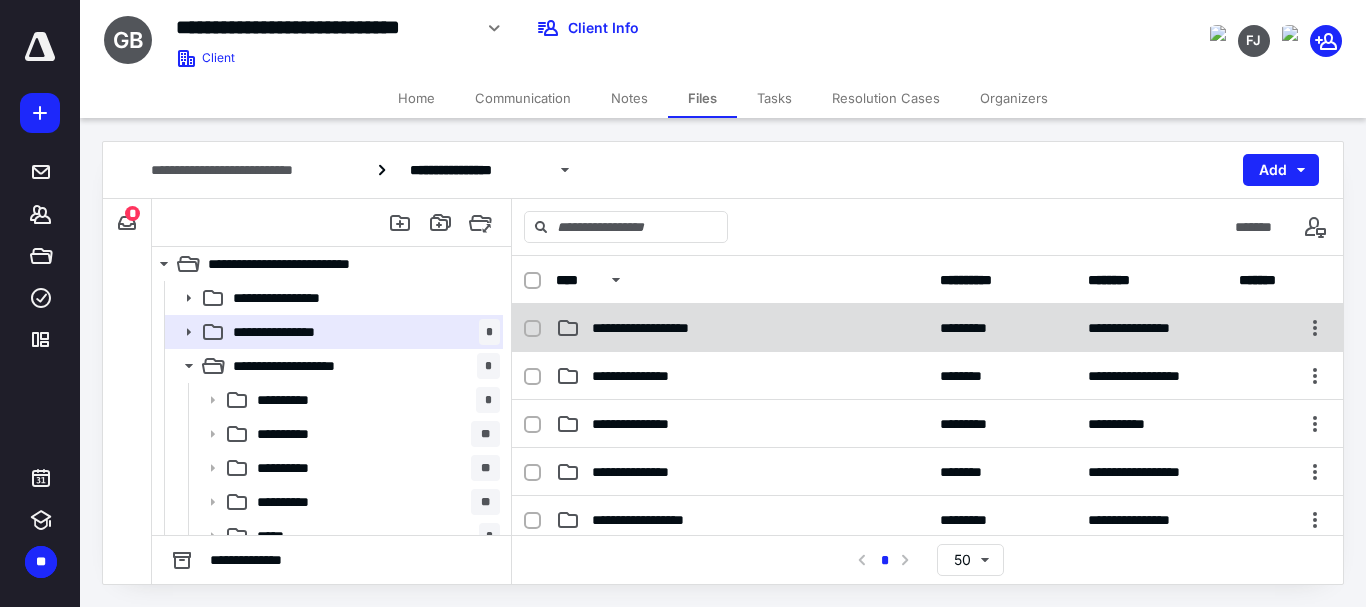 click on "**********" at bounding box center (742, 328) 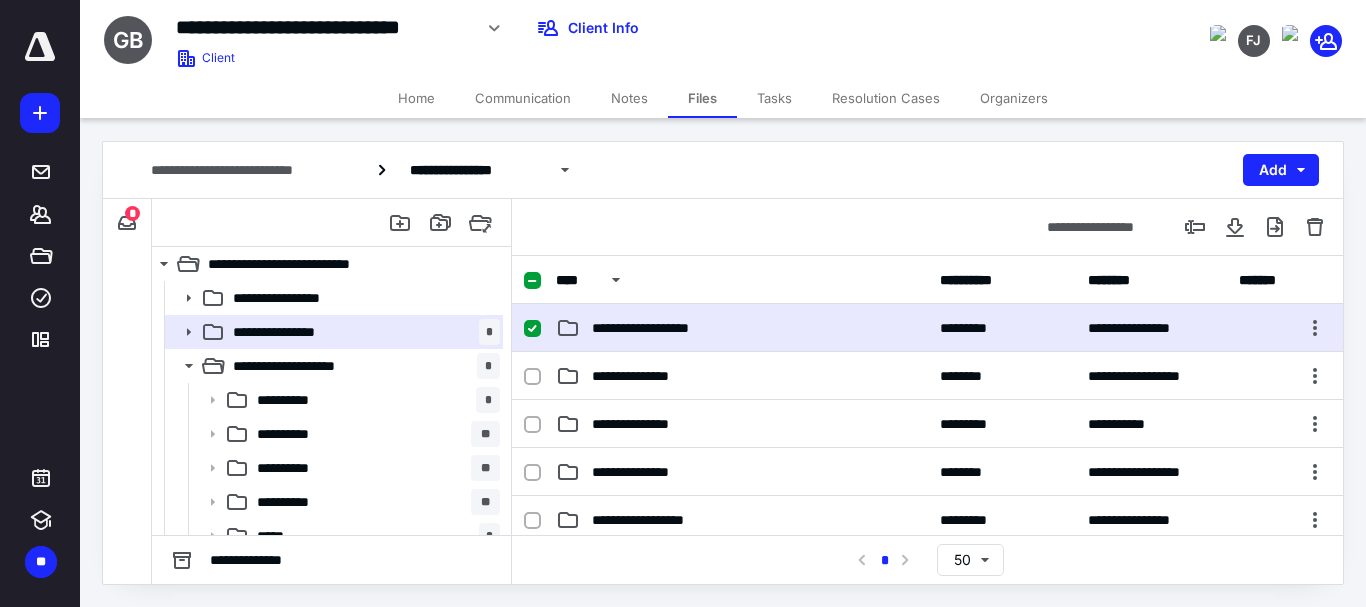 click on "**********" at bounding box center [742, 328] 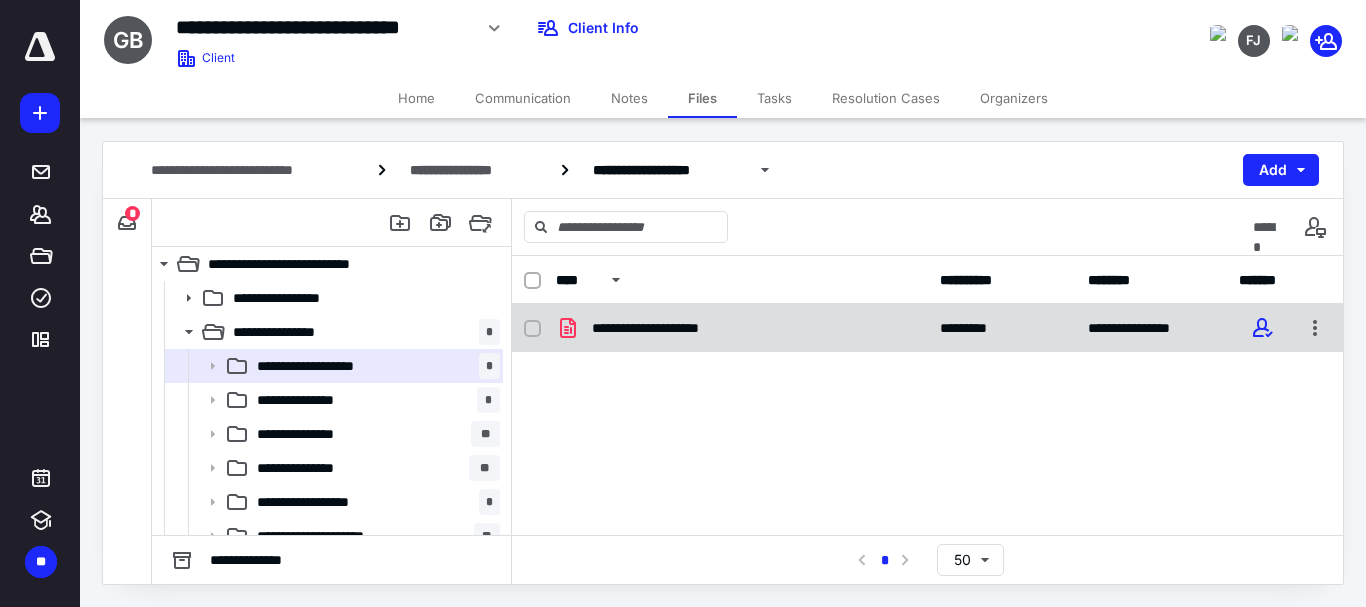 click on "**********" at bounding box center [664, 328] 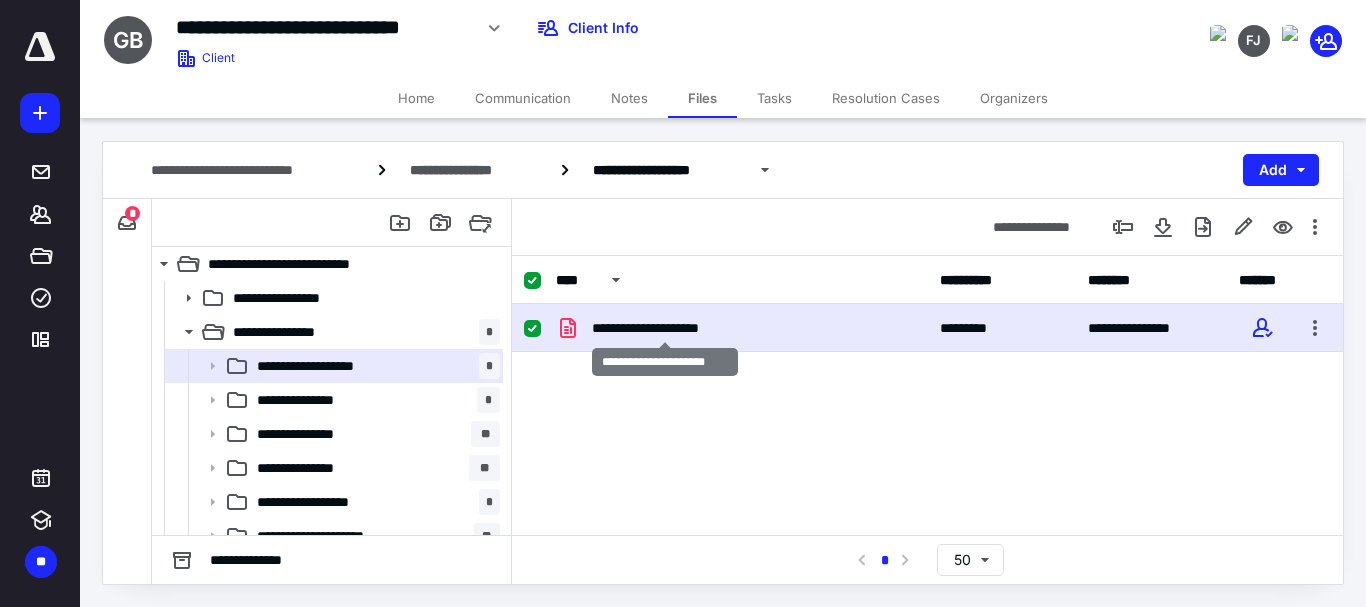 click on "**********" at bounding box center (664, 328) 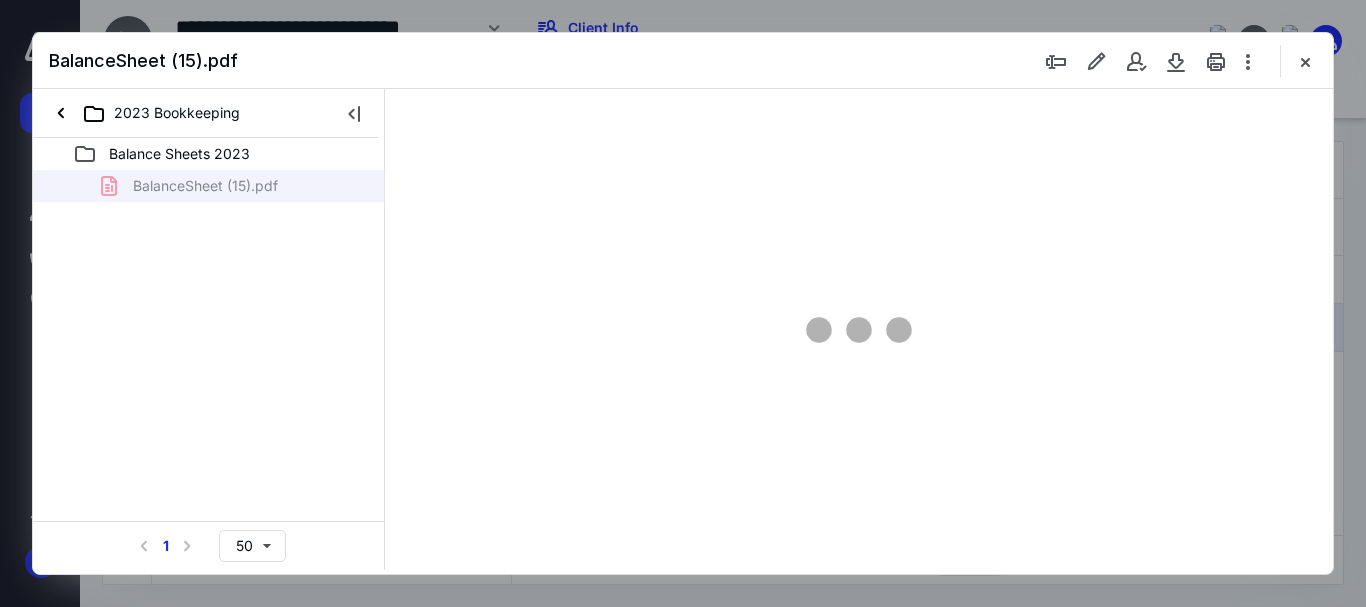 scroll, scrollTop: 0, scrollLeft: 0, axis: both 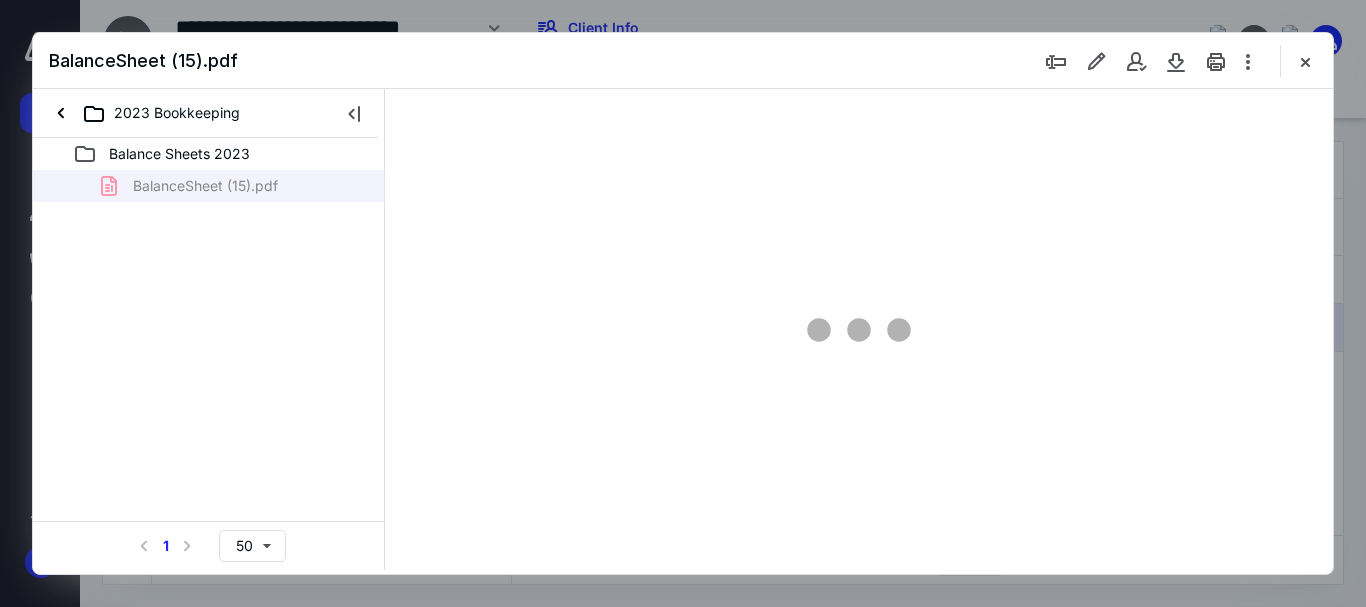 type on "50" 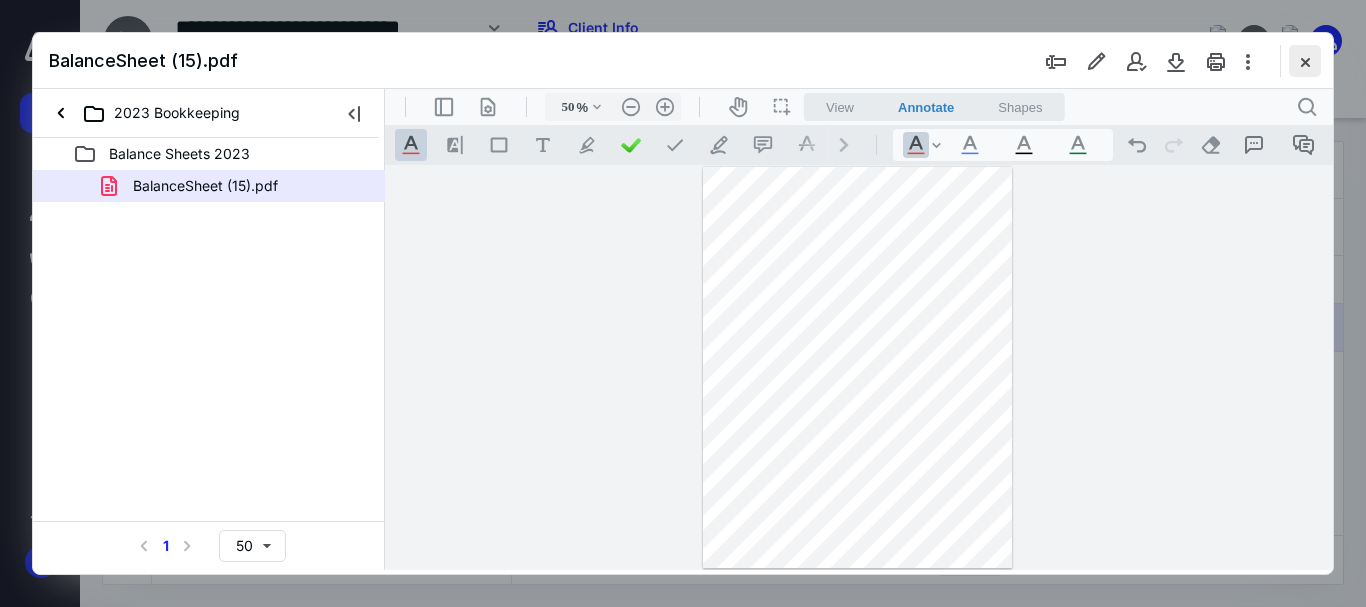 click at bounding box center (1305, 61) 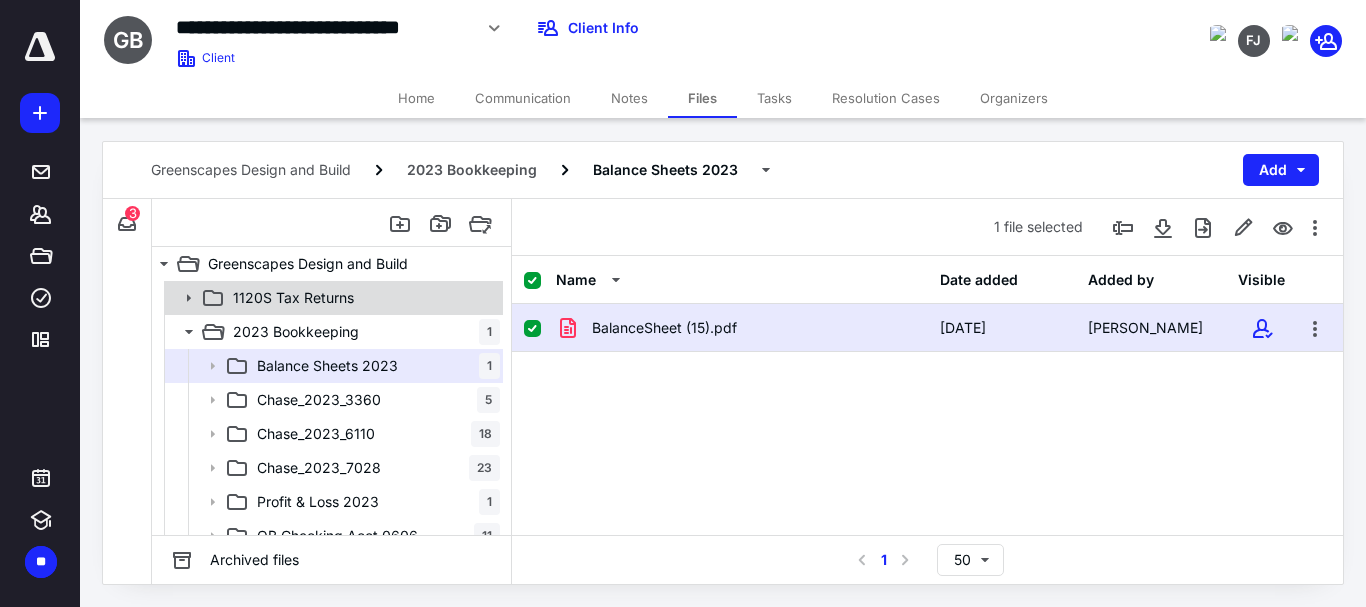 click on "1120S Tax Returns" at bounding box center (293, 298) 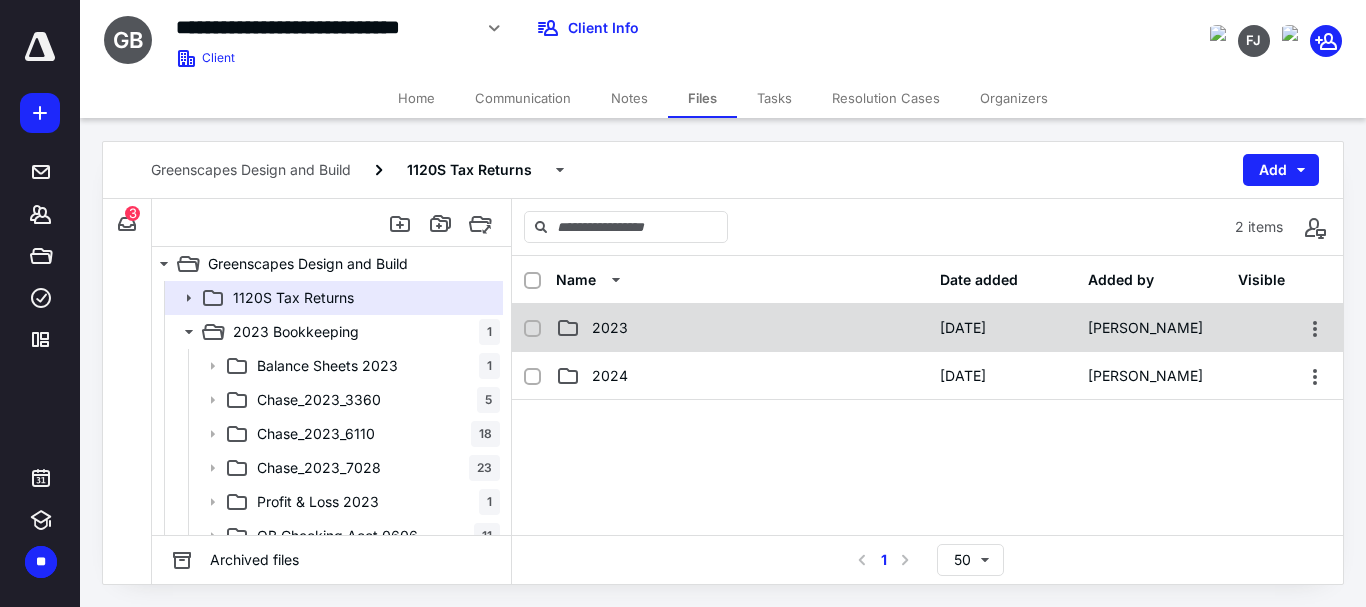 click on "2023" at bounding box center (610, 328) 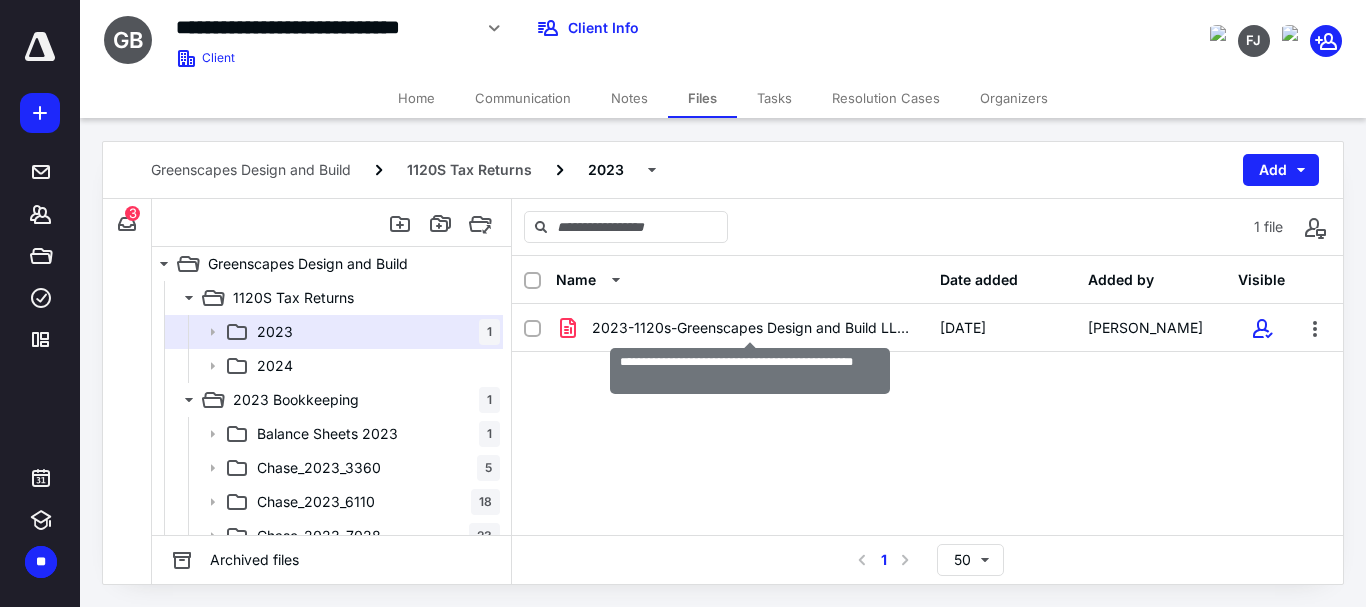 click on "2023-1120s-Greenscapes Design and Build LLC.pdf" at bounding box center (754, 328) 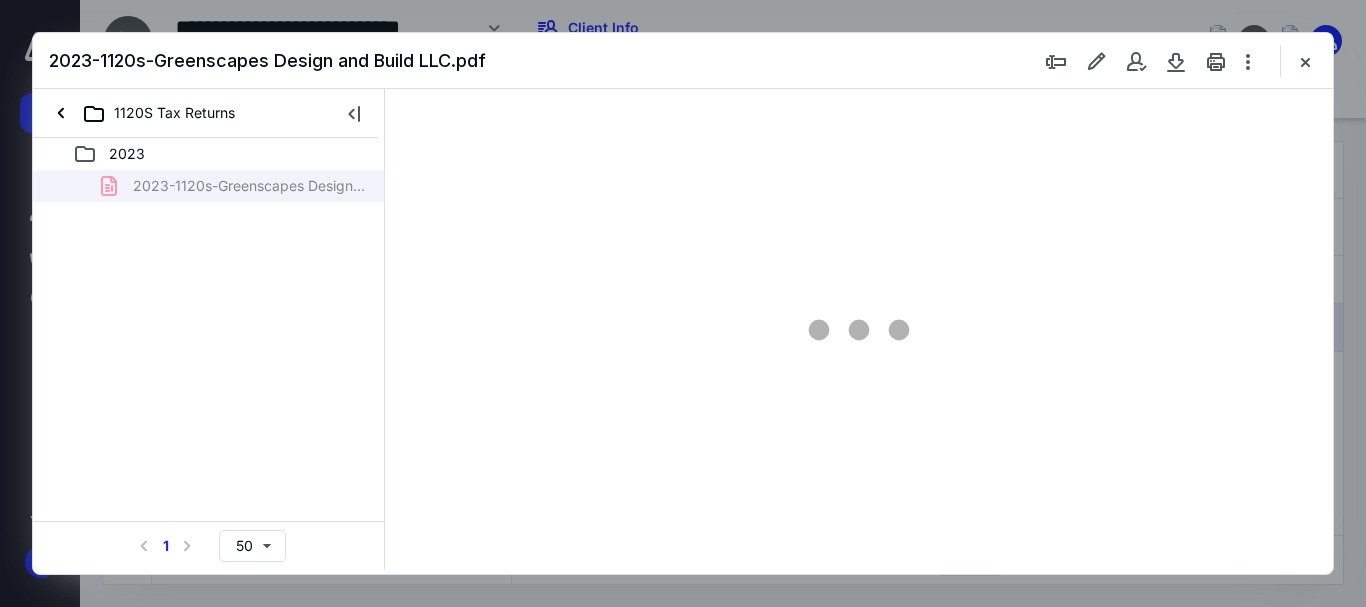 scroll, scrollTop: 0, scrollLeft: 0, axis: both 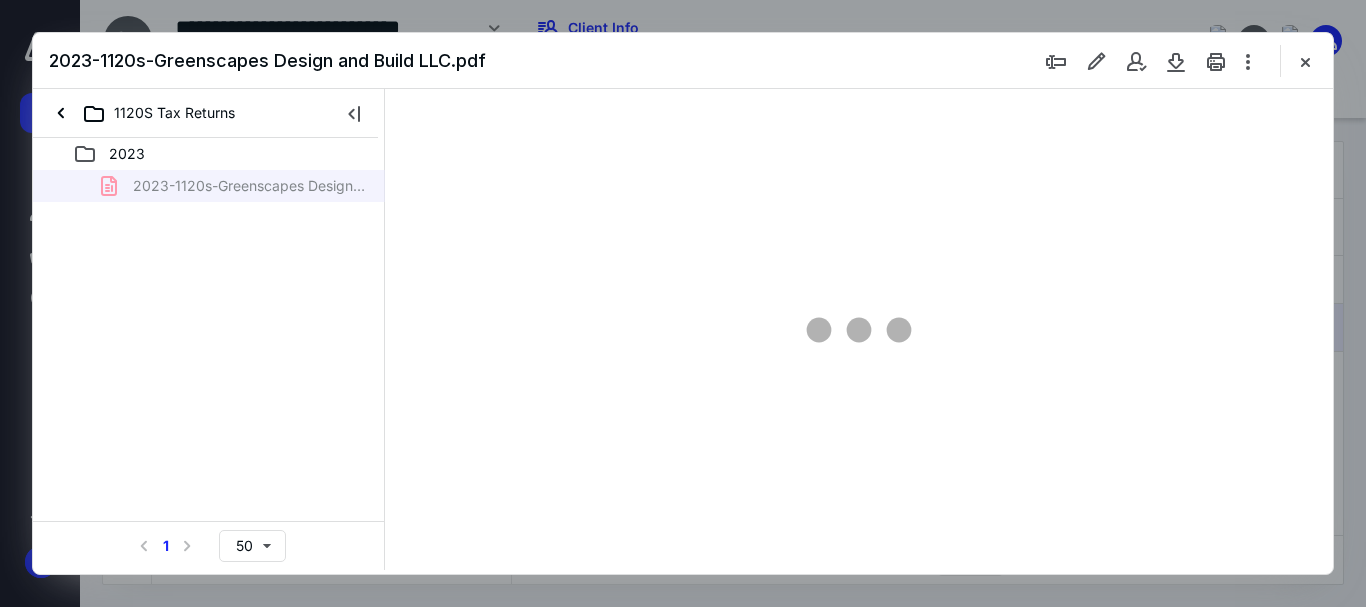 type on "51" 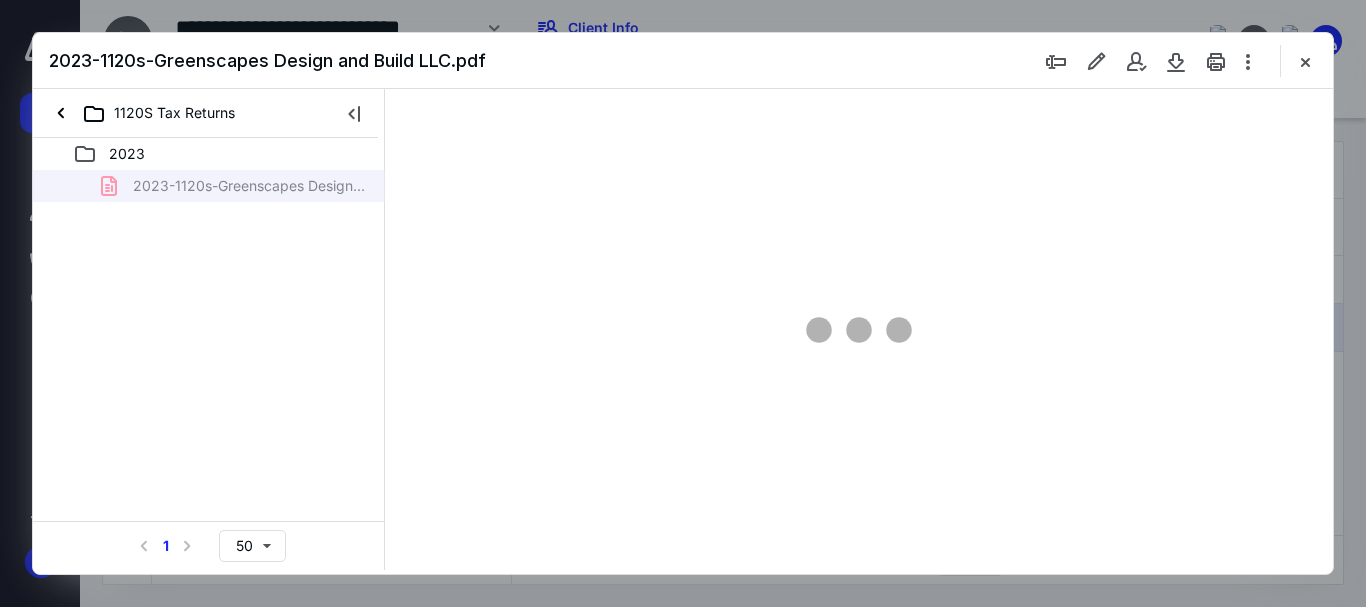 scroll, scrollTop: 78, scrollLeft: 0, axis: vertical 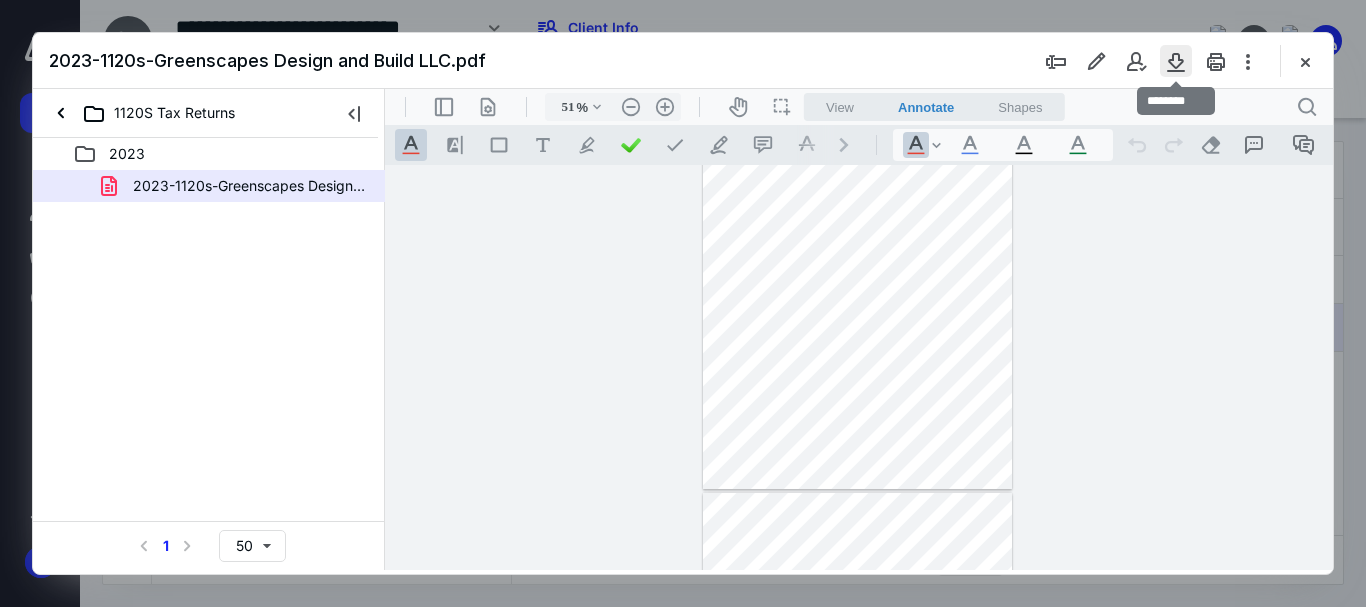 click at bounding box center [1176, 61] 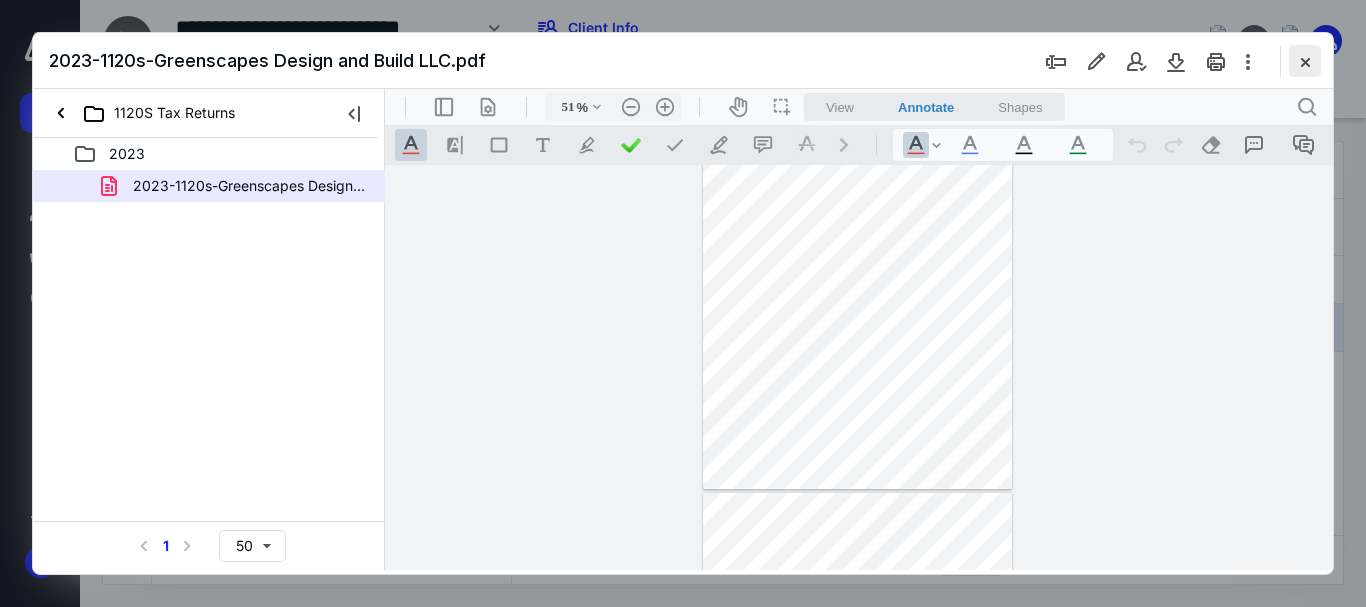 click at bounding box center (1305, 61) 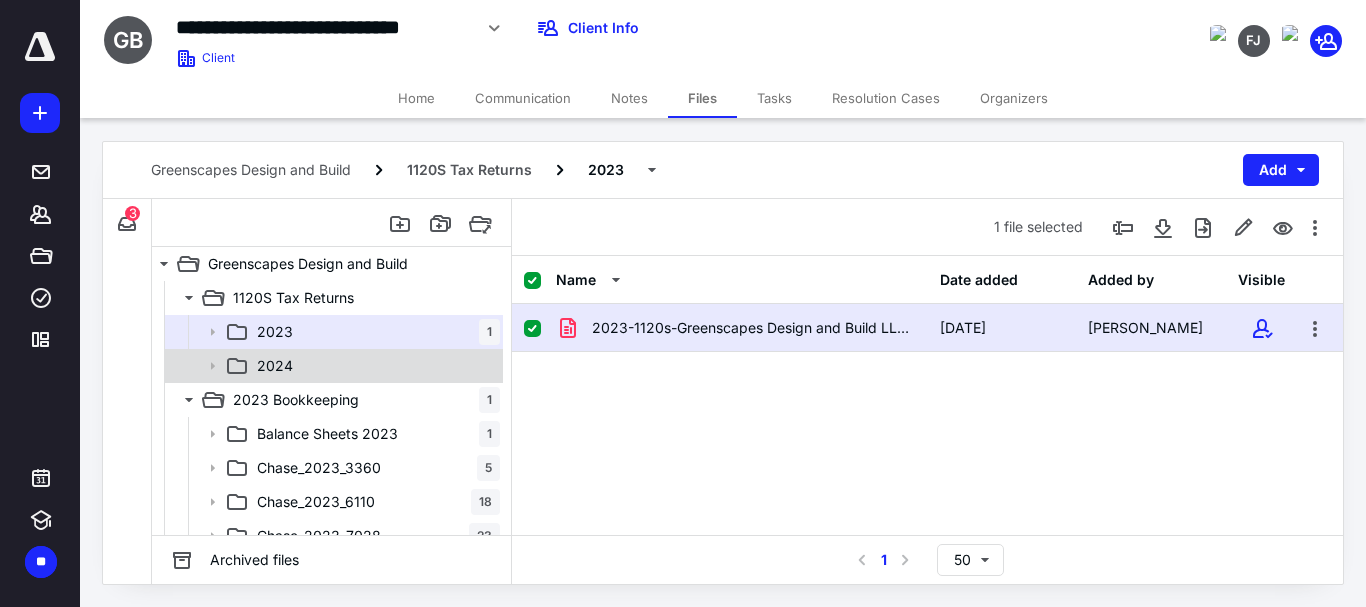 click on "2024" at bounding box center (374, 366) 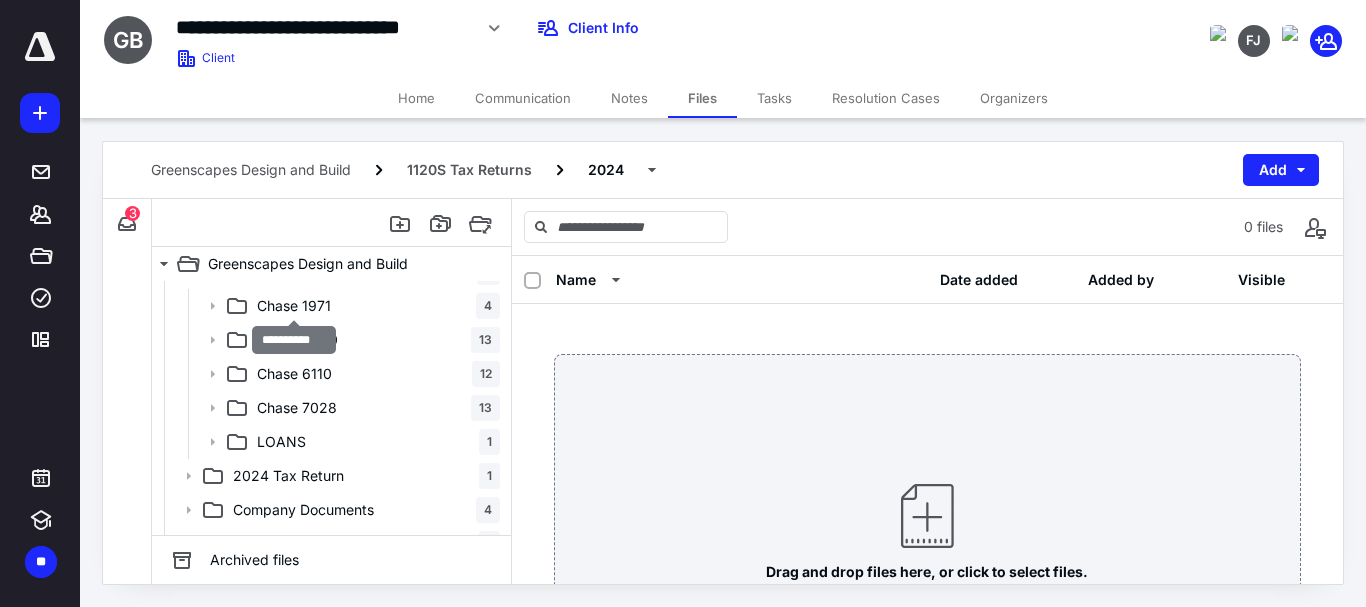 scroll, scrollTop: 500, scrollLeft: 0, axis: vertical 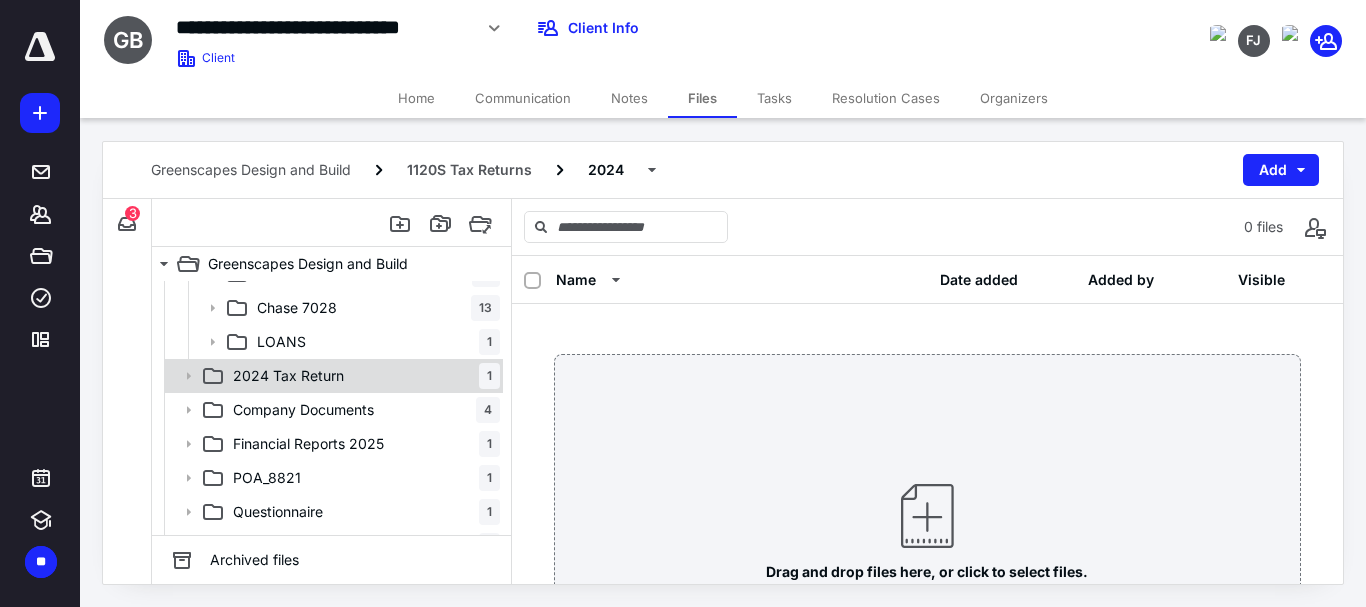 click on "2024 Tax Return" at bounding box center (288, 376) 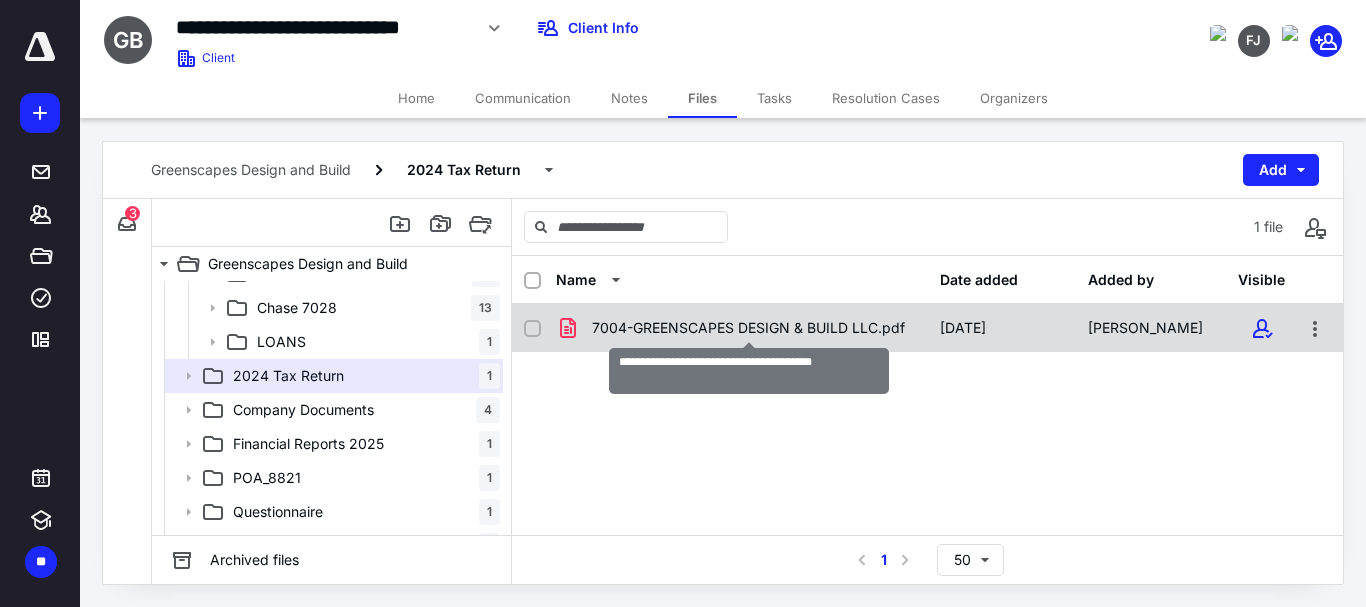 click on "7004-GREENSCAPES DESIGN & BUILD LLC.pdf" at bounding box center [748, 328] 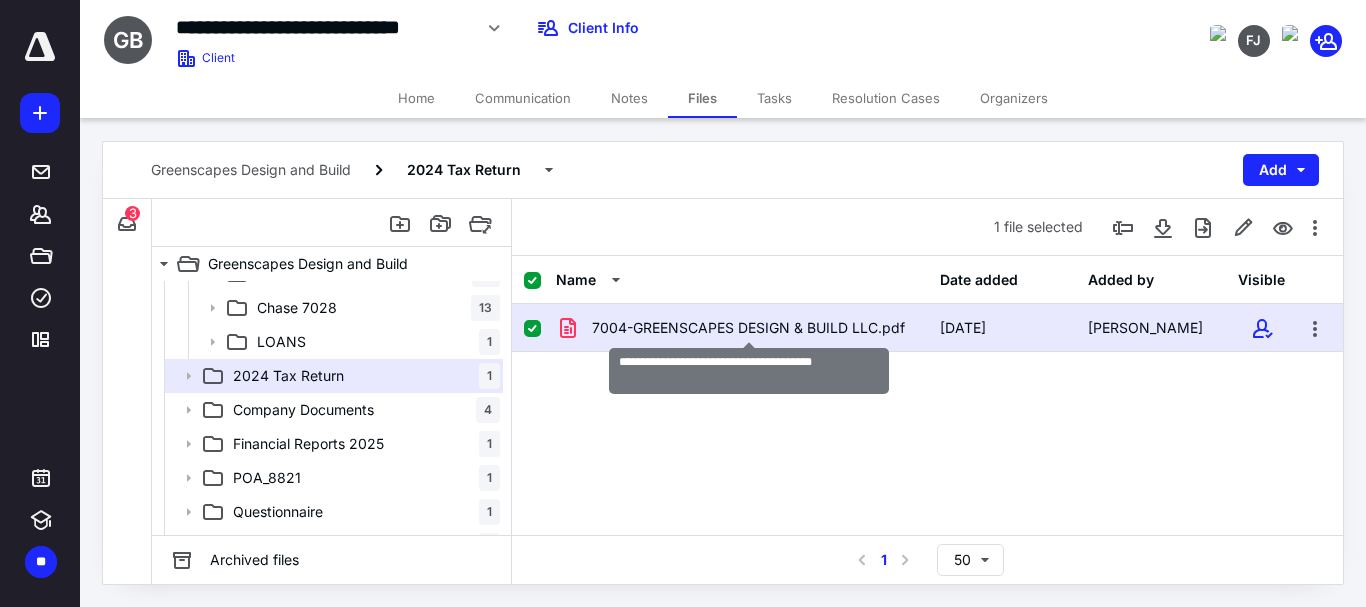 click on "7004-GREENSCAPES DESIGN & BUILD LLC.pdf" at bounding box center [748, 328] 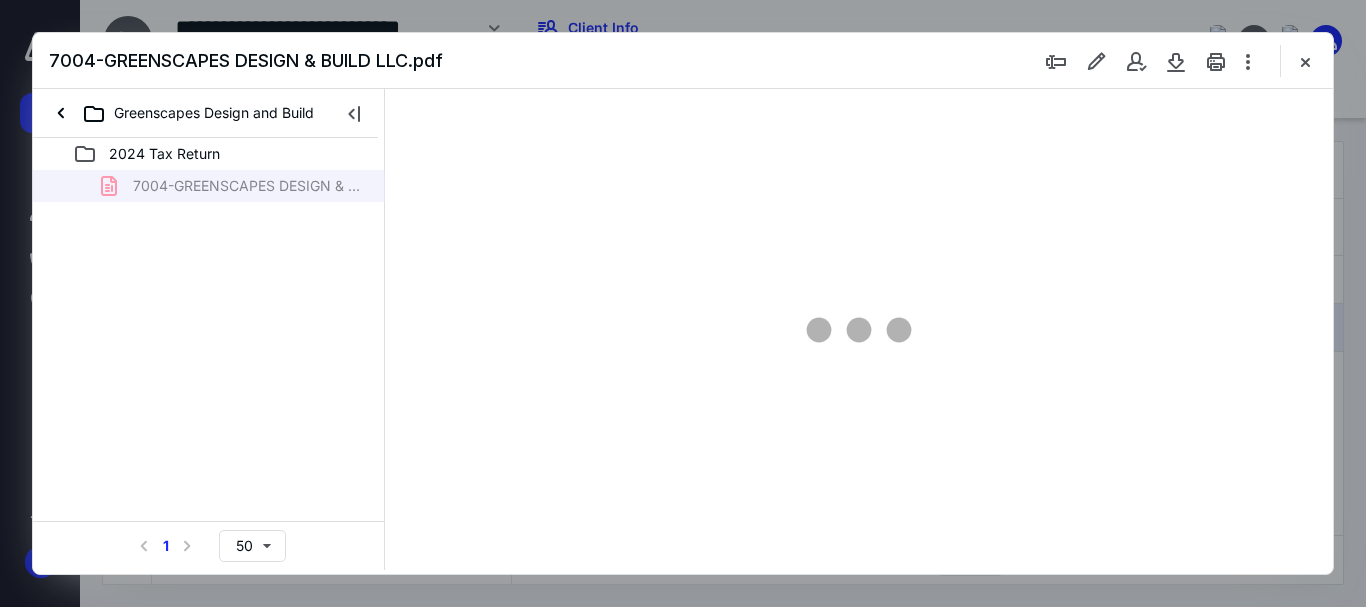 scroll, scrollTop: 0, scrollLeft: 0, axis: both 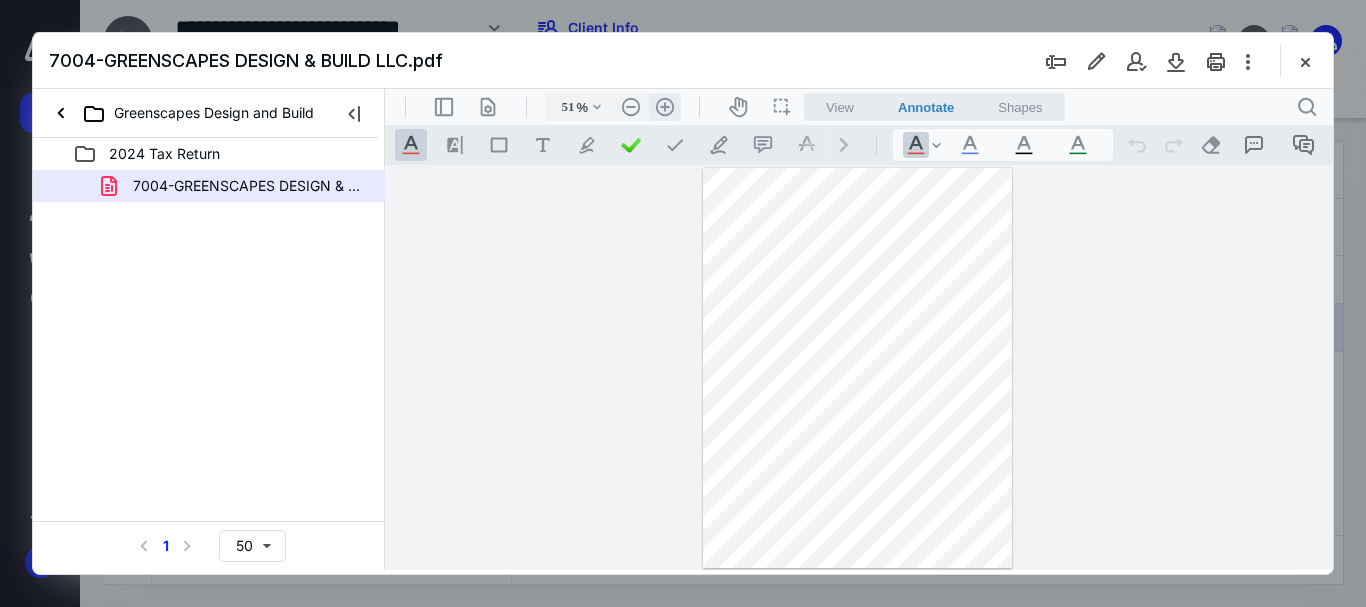 click on ".cls-1{fill:#abb0c4;} icon - header - zoom - in - line" at bounding box center (665, 107) 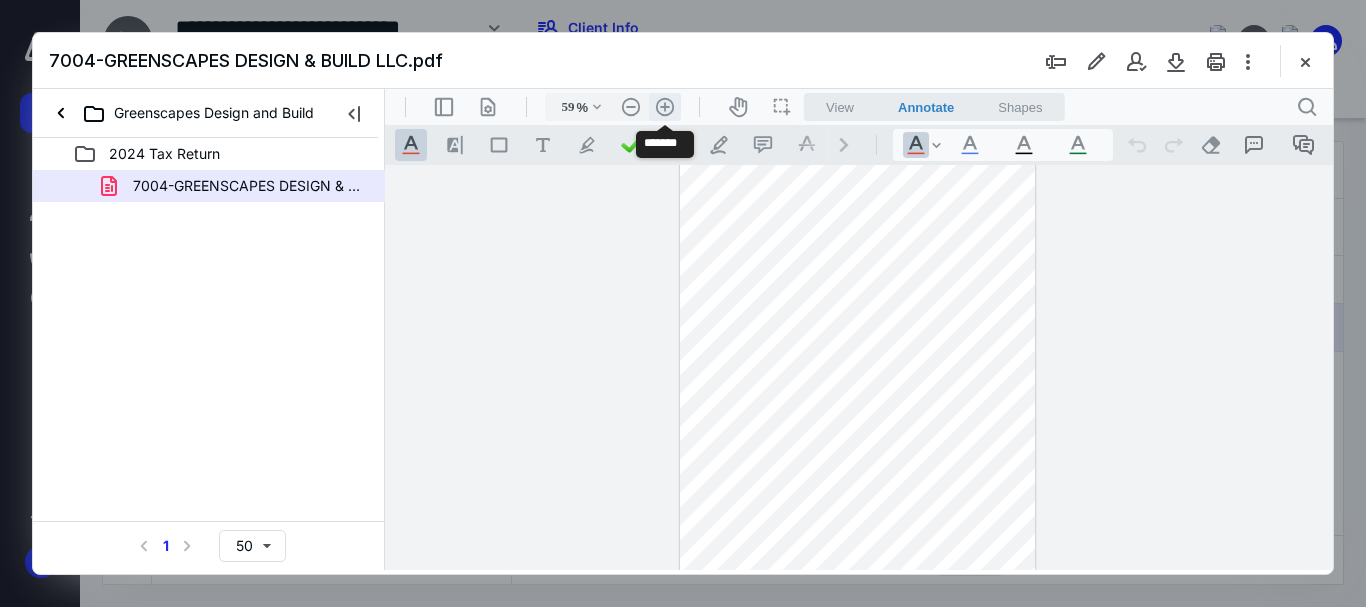 click on ".cls-1{fill:#abb0c4;} icon - header - zoom - in - line" at bounding box center (665, 107) 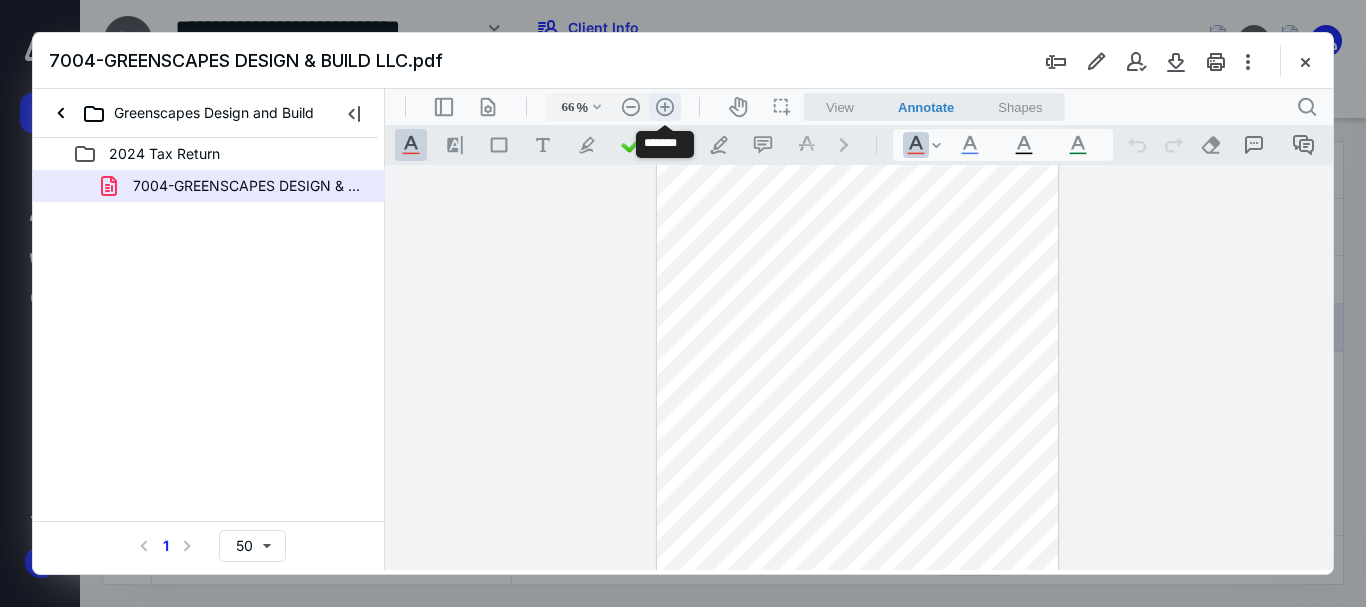 click on ".cls-1{fill:#abb0c4;} icon - header - zoom - in - line" at bounding box center [665, 107] 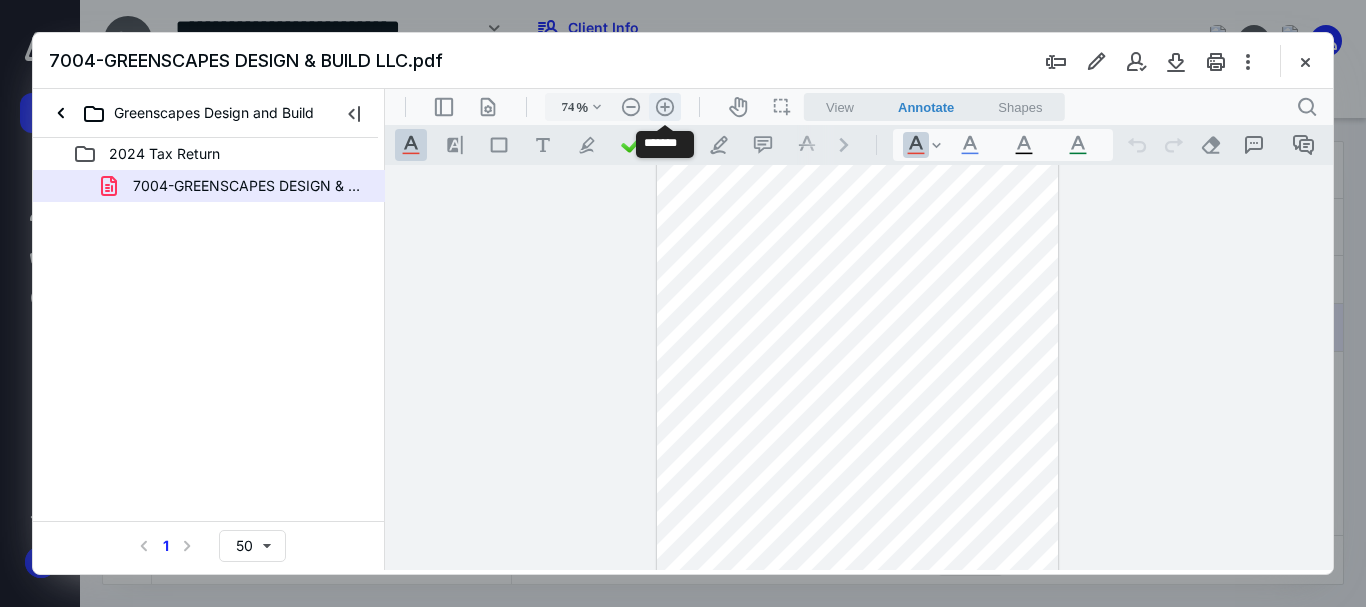 click on ".cls-1{fill:#abb0c4;} icon - header - zoom - in - line" at bounding box center (665, 107) 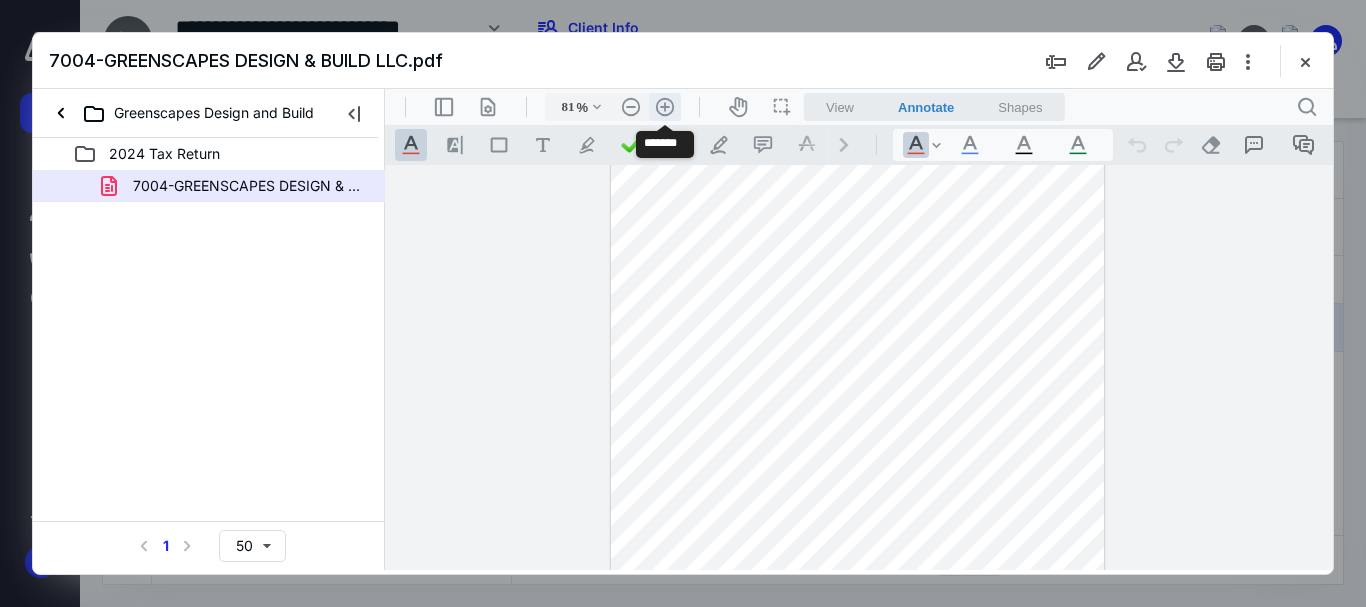 click on ".cls-1{fill:#abb0c4;} icon - header - zoom - in - line" at bounding box center (665, 107) 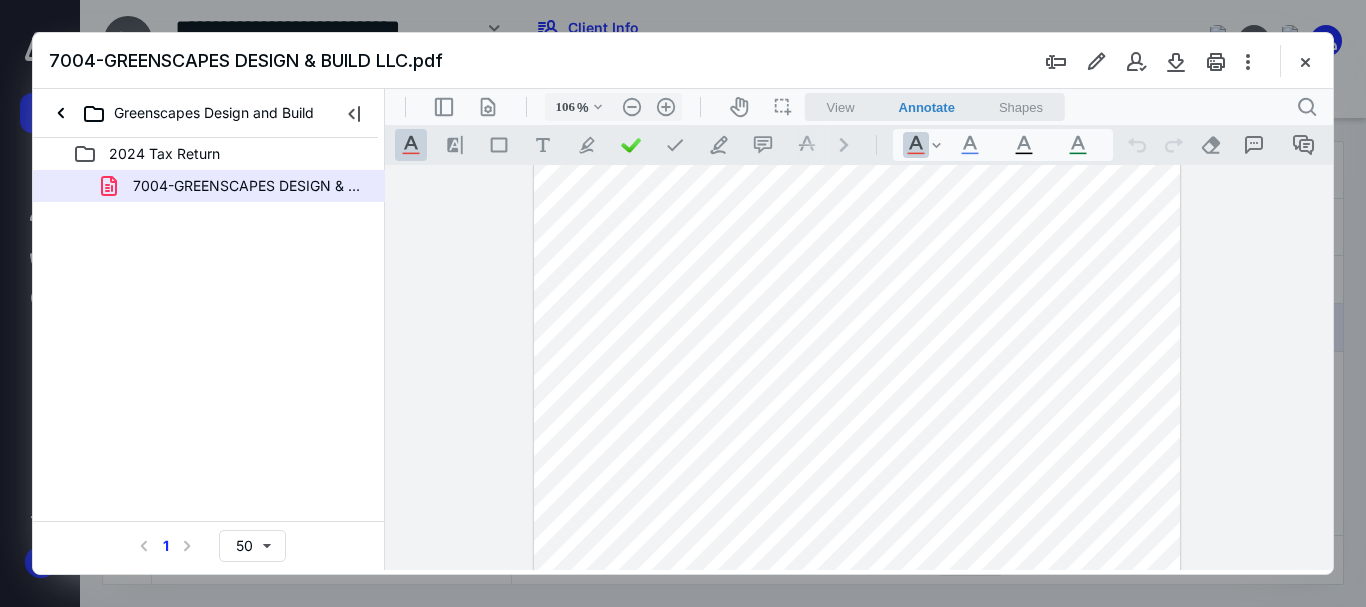 scroll, scrollTop: 0, scrollLeft: 0, axis: both 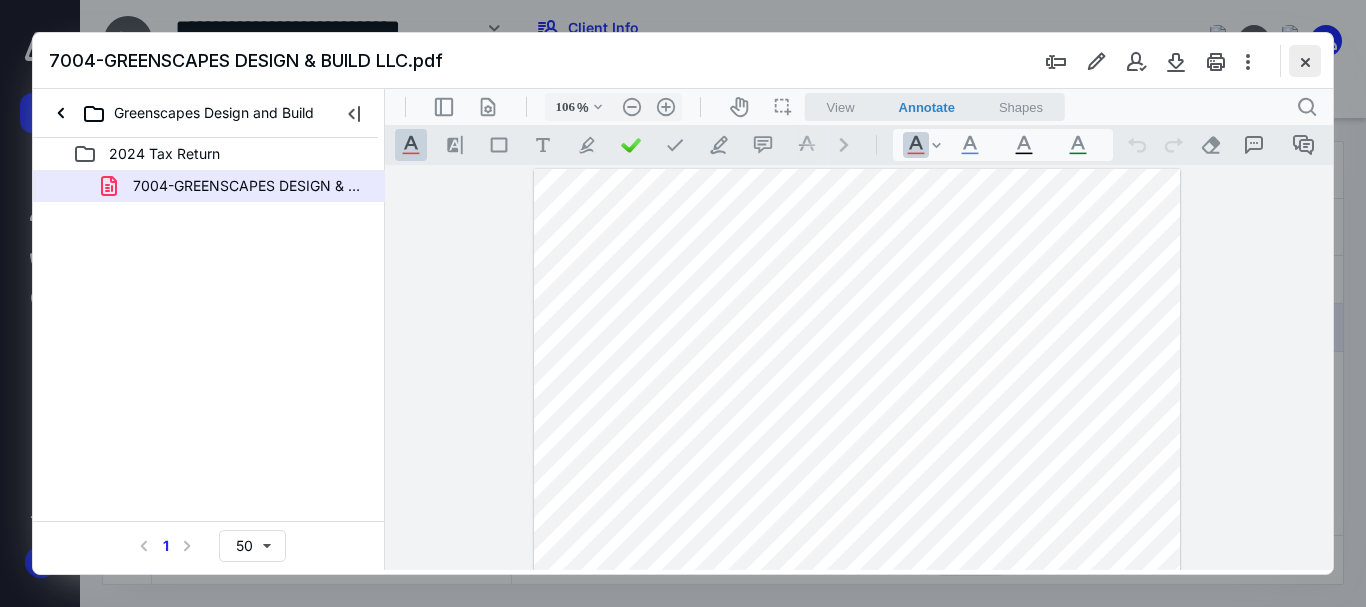 click at bounding box center [1305, 61] 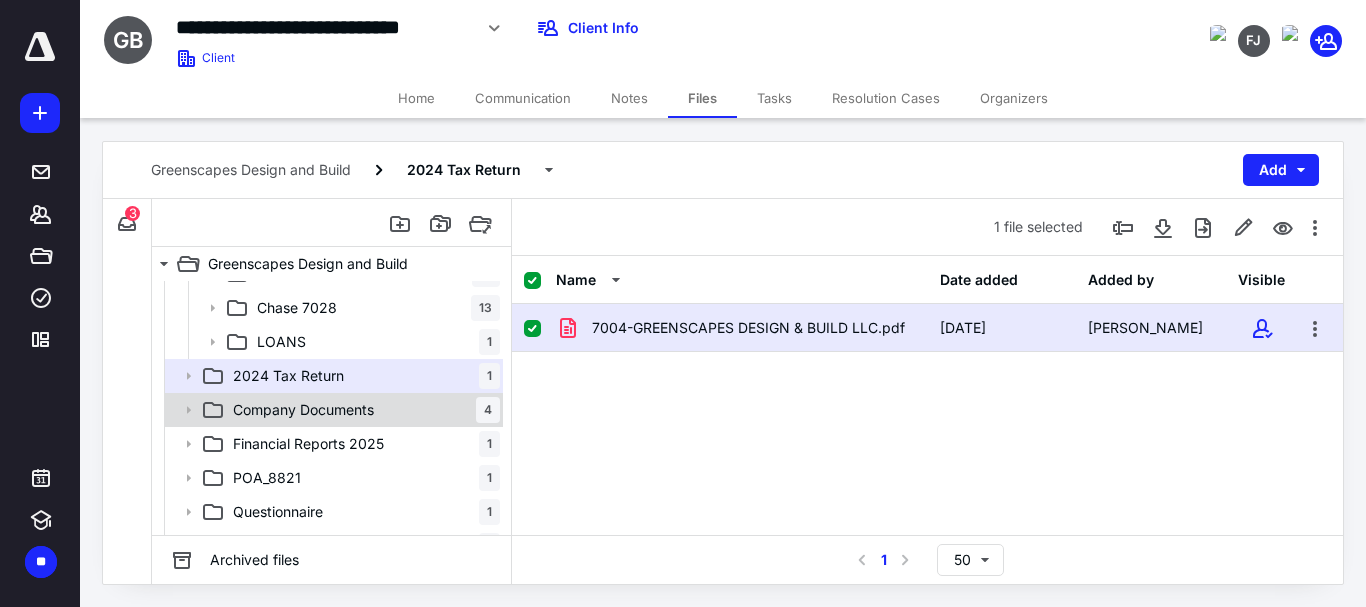 scroll, scrollTop: 528, scrollLeft: 0, axis: vertical 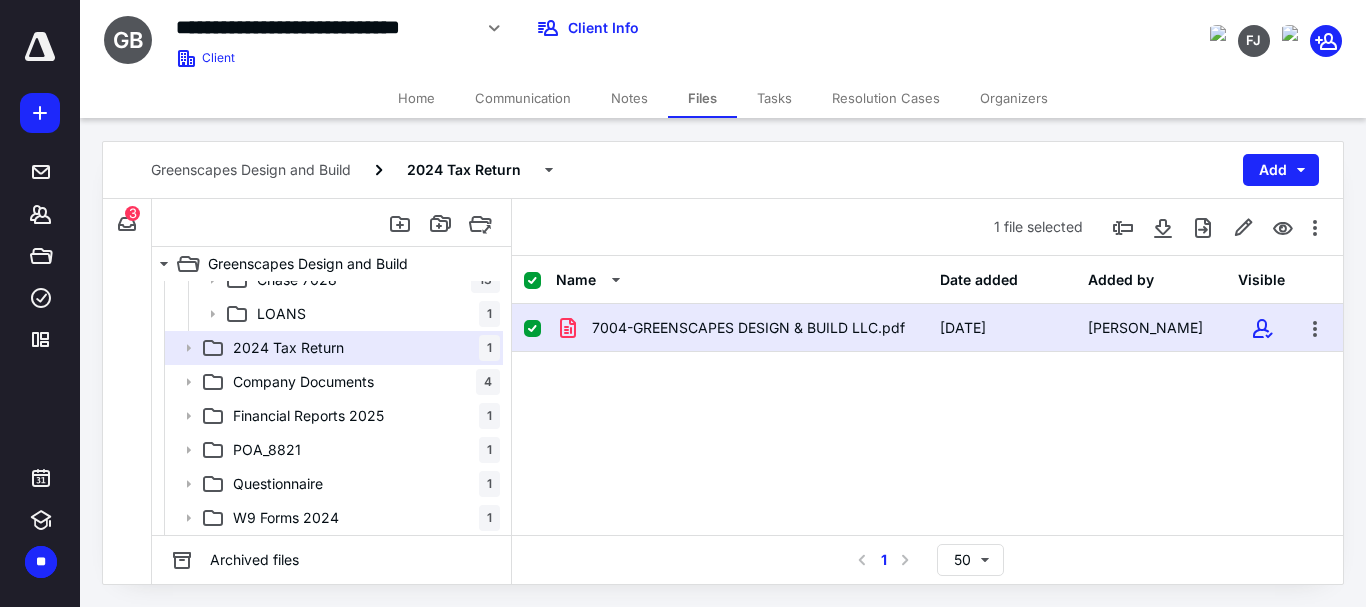click on "7004-GREENSCAPES DESIGN & BUILD LLC.pdf [DATE] [PERSON_NAME]" at bounding box center [927, 454] 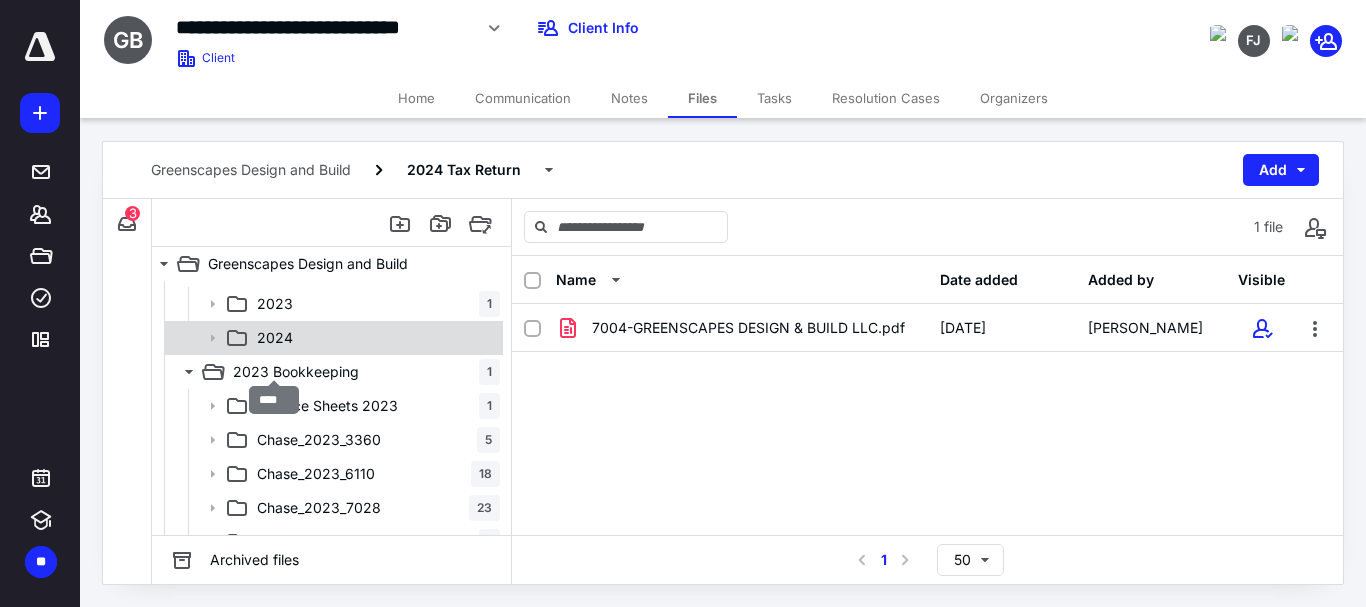 scroll, scrollTop: 0, scrollLeft: 0, axis: both 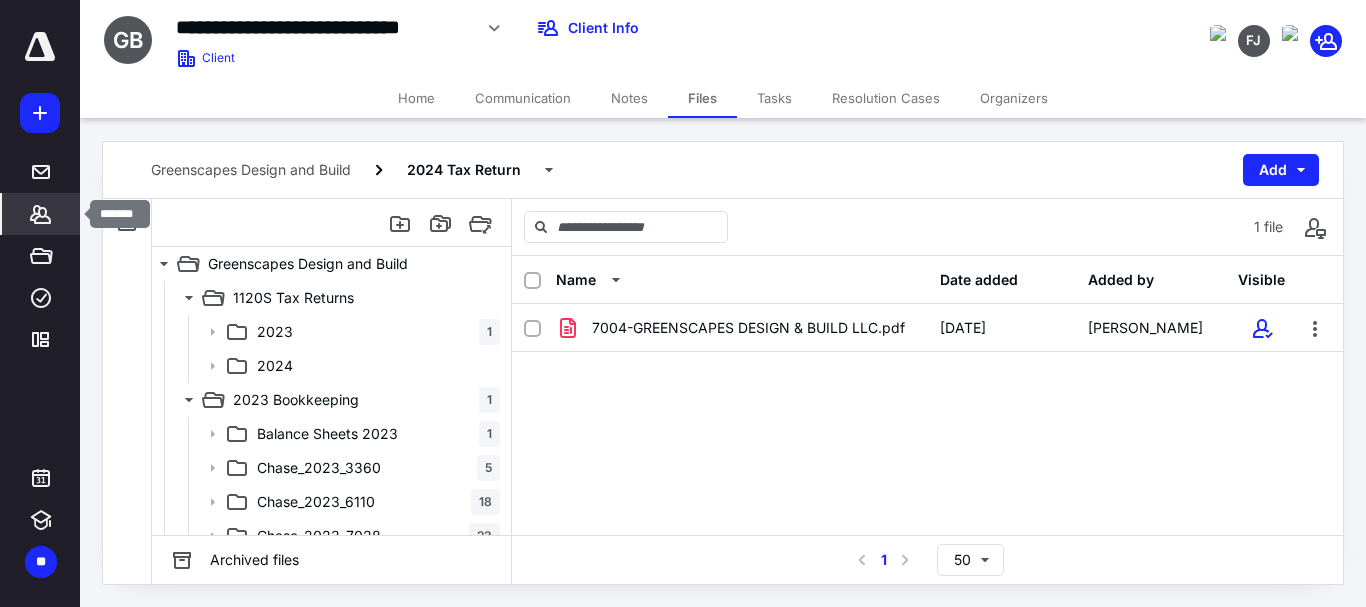 click on "*******" at bounding box center (41, 214) 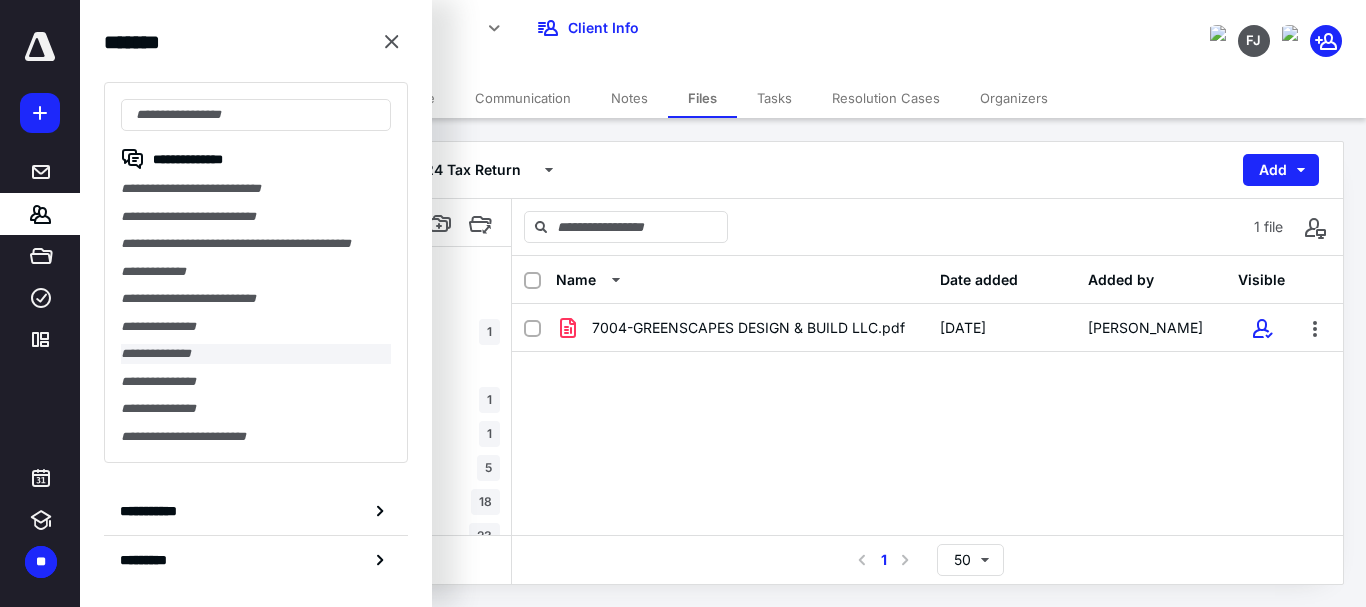 click on "**********" at bounding box center (256, 354) 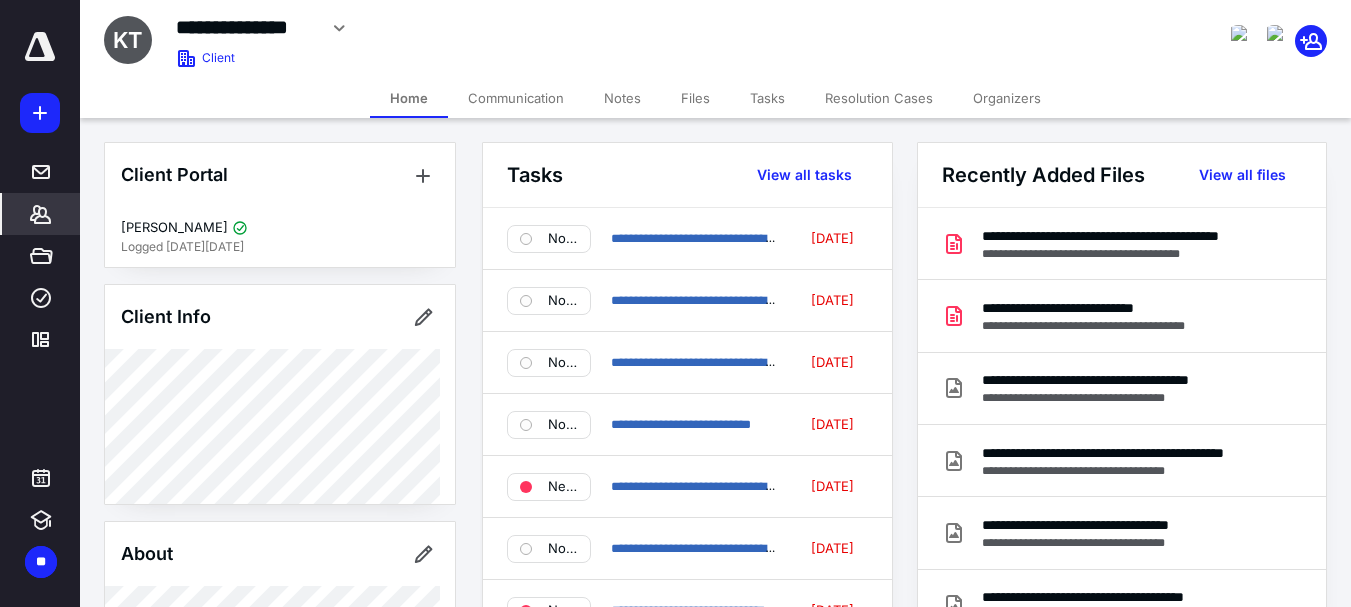 click on "Files" at bounding box center [695, 98] 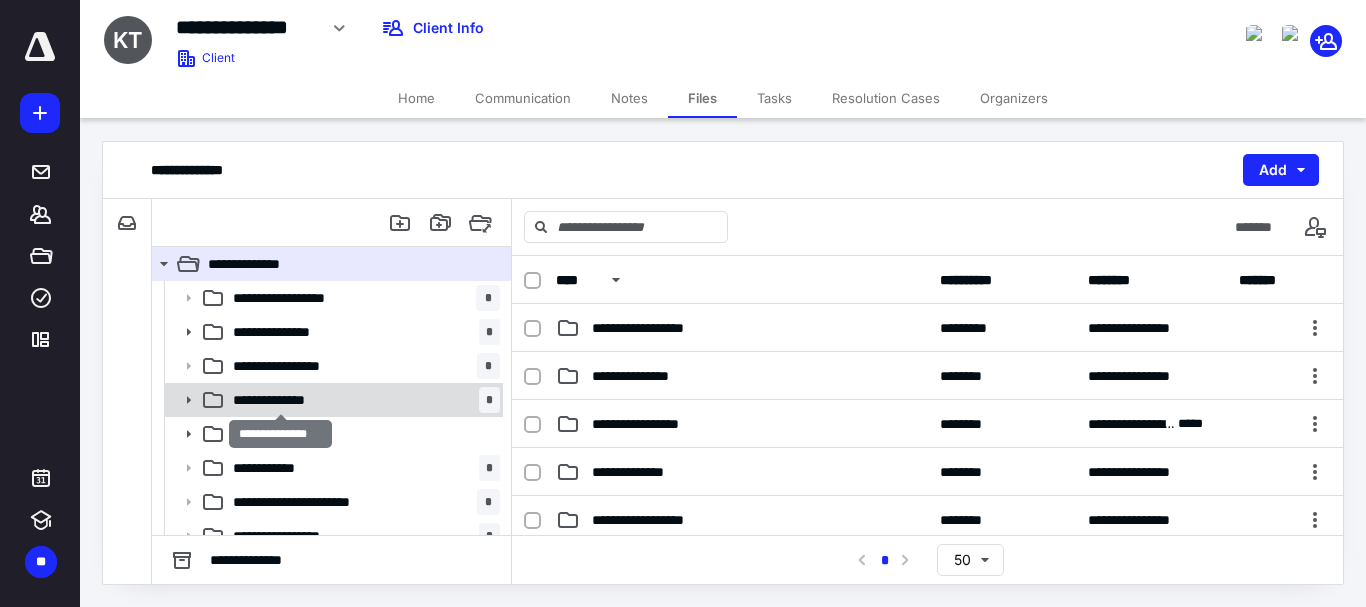 click on "**********" at bounding box center [281, 400] 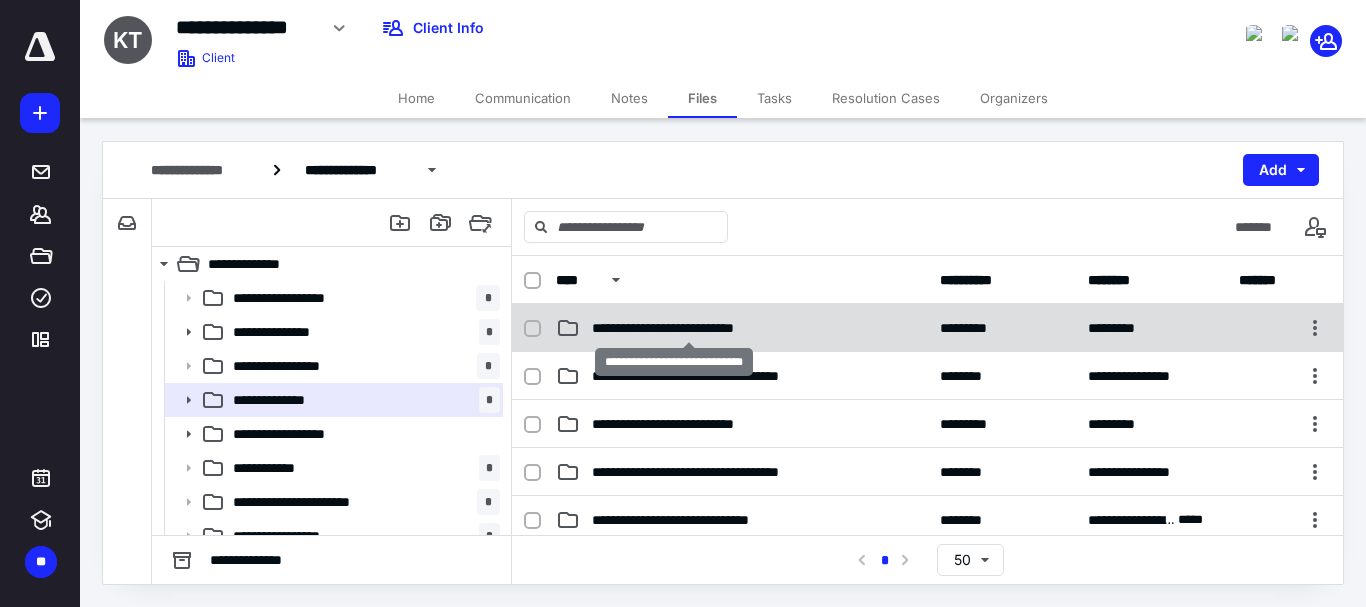 click on "**********" at bounding box center [689, 328] 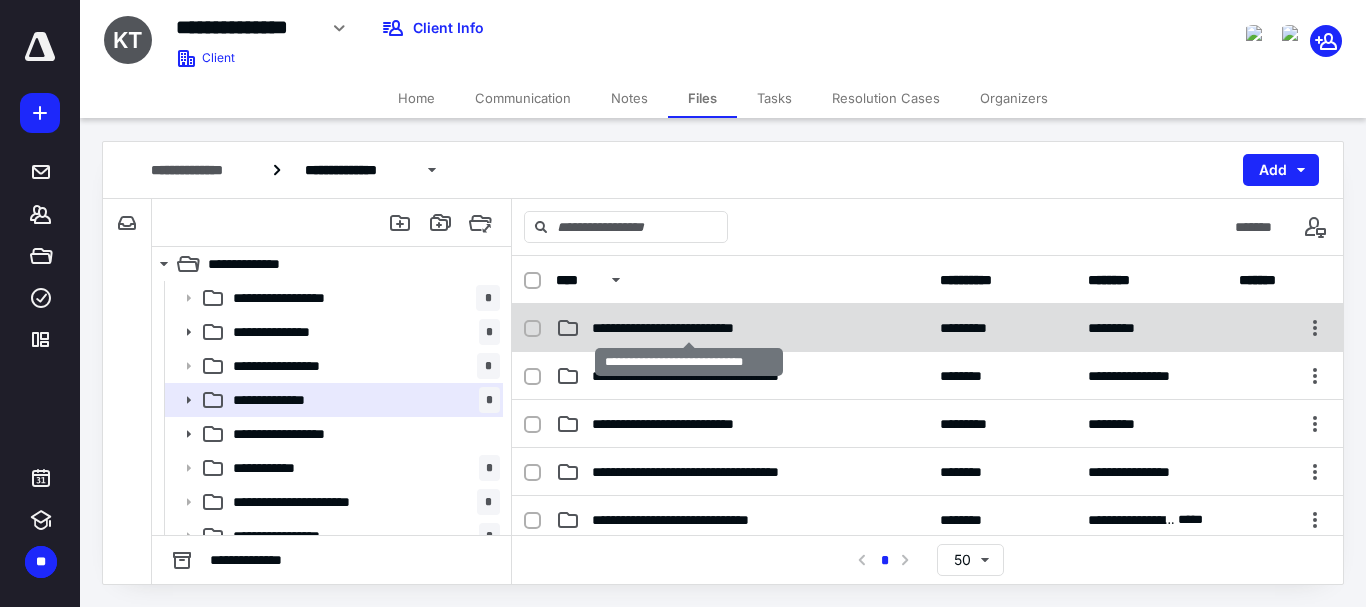 click on "**********" at bounding box center [689, 328] 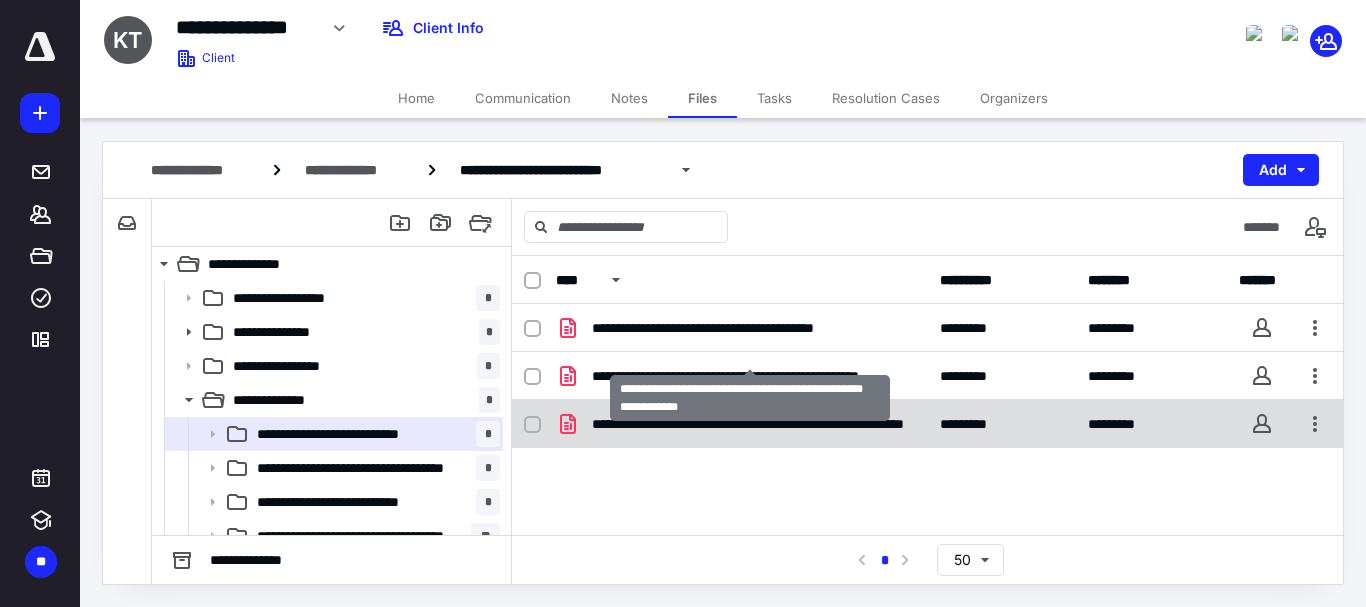 scroll, scrollTop: 69, scrollLeft: 0, axis: vertical 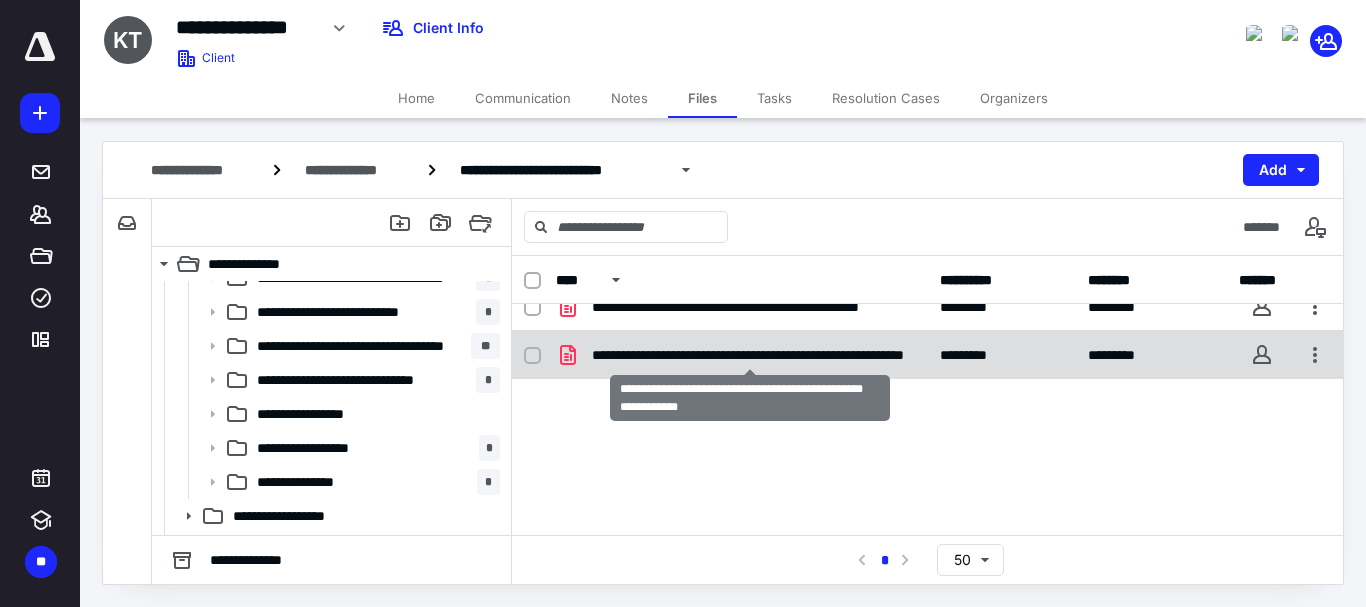 click on "**********" at bounding box center (750, 355) 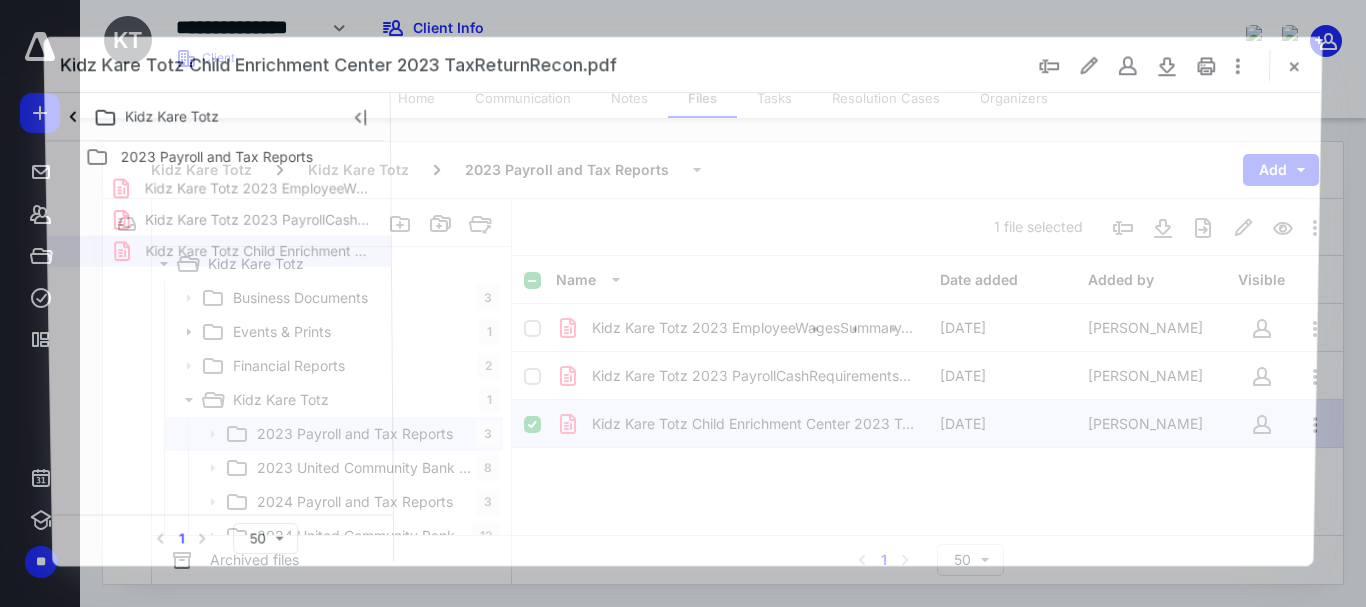 scroll, scrollTop: 190, scrollLeft: 0, axis: vertical 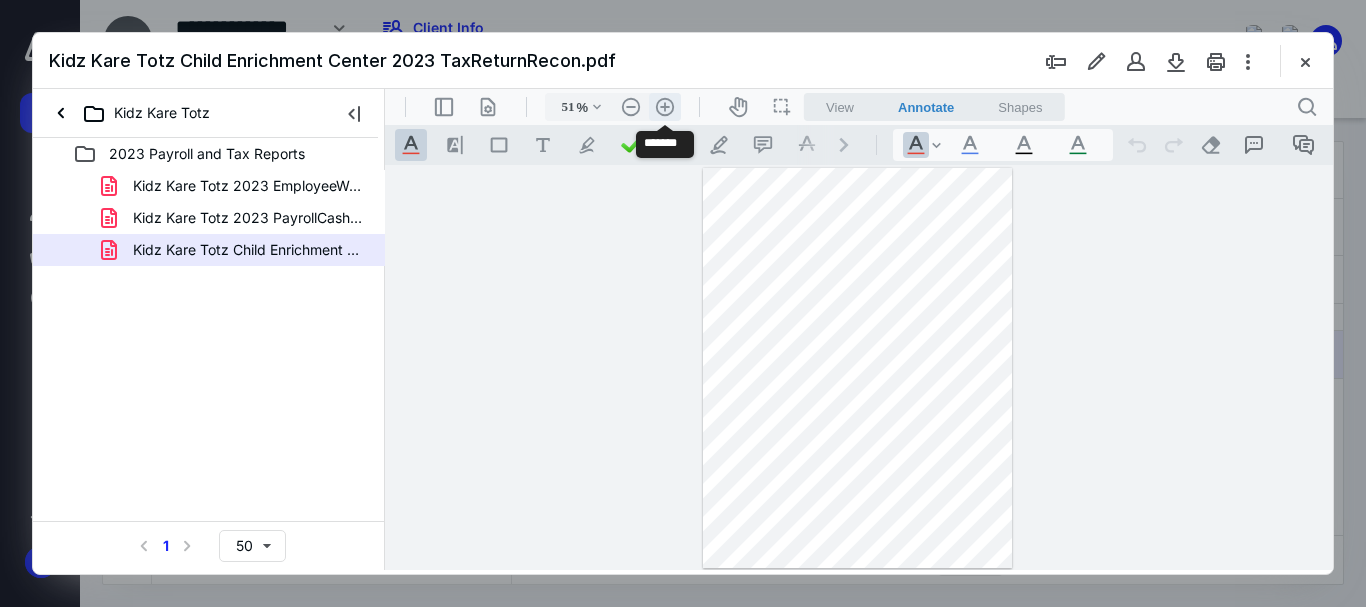 click on ".cls-1{fill:#abb0c4;} icon - header - zoom - in - line" at bounding box center [665, 107] 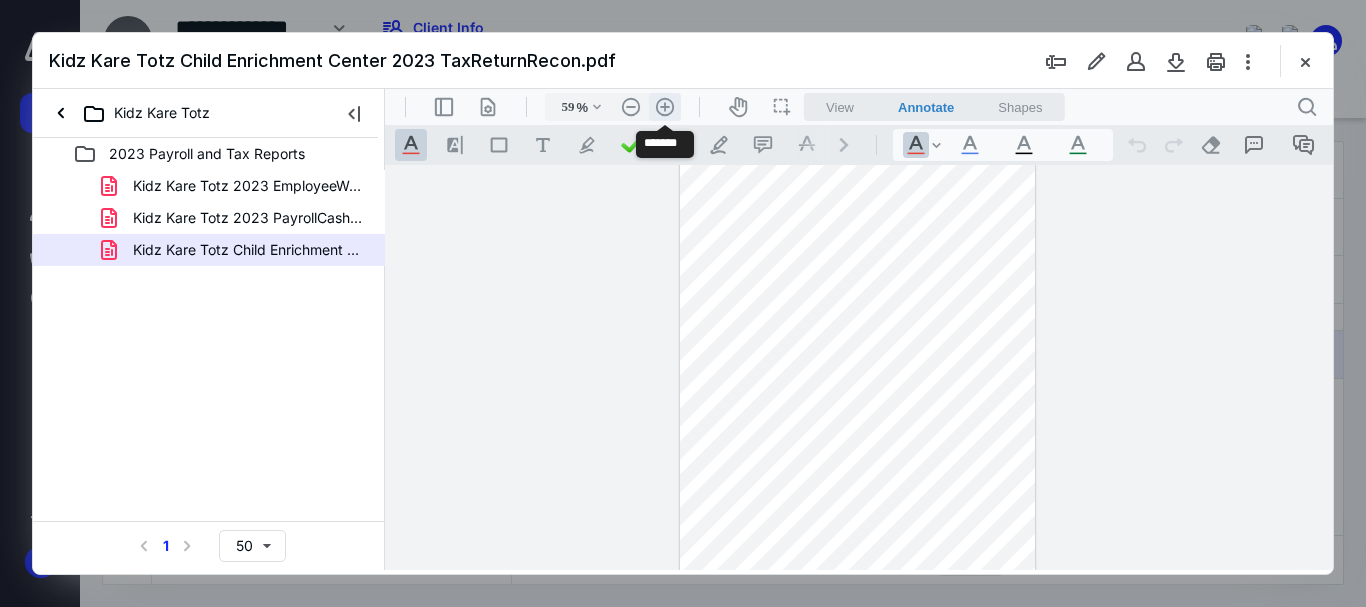 click on ".cls-1{fill:#abb0c4;} icon - header - zoom - in - line" at bounding box center (665, 107) 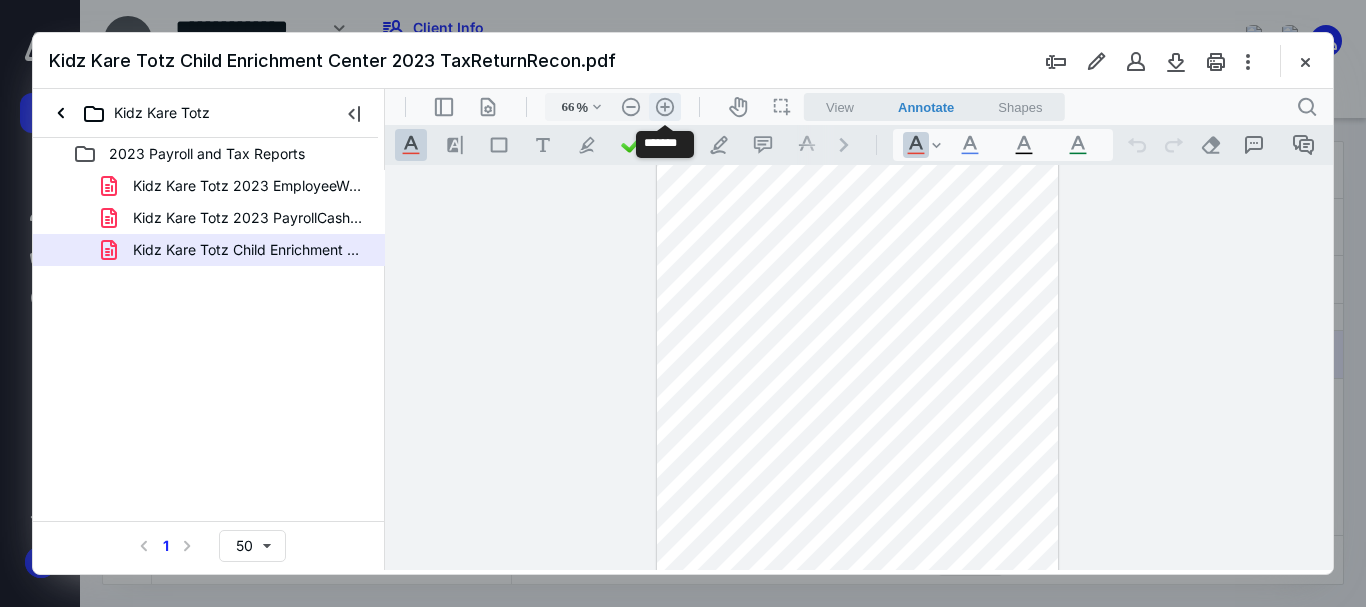 click on ".cls-1{fill:#abb0c4;} icon - header - zoom - in - line" at bounding box center [665, 107] 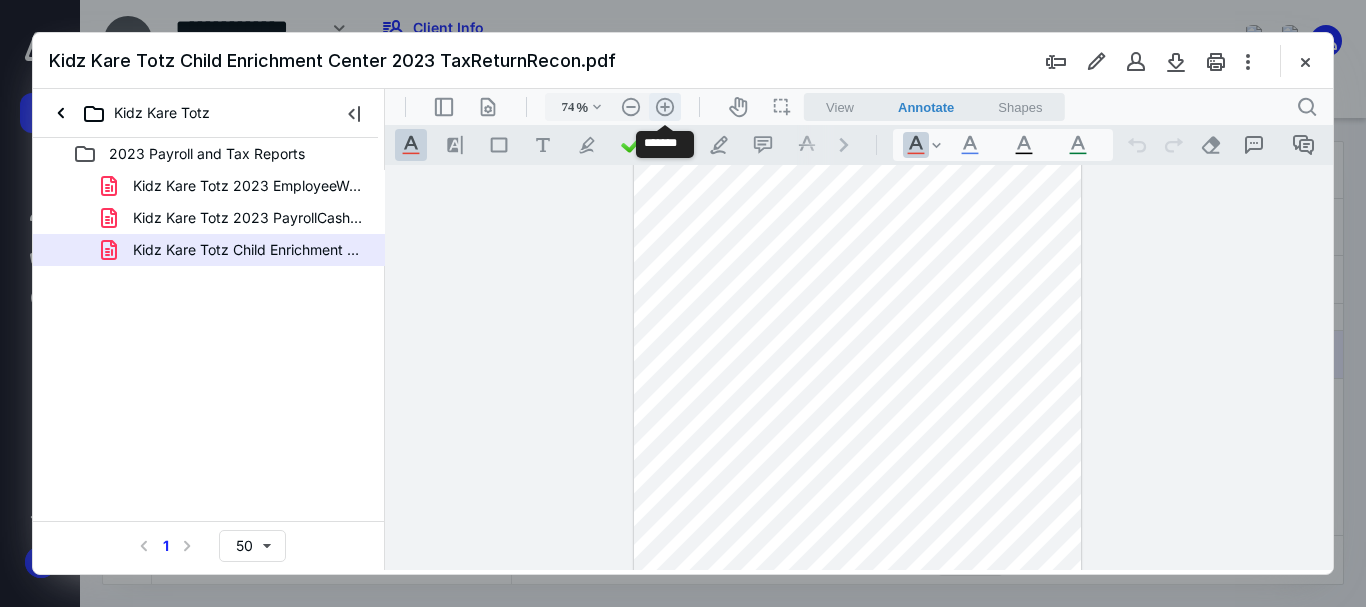 click on ".cls-1{fill:#abb0c4;} icon - header - zoom - in - line" at bounding box center (665, 107) 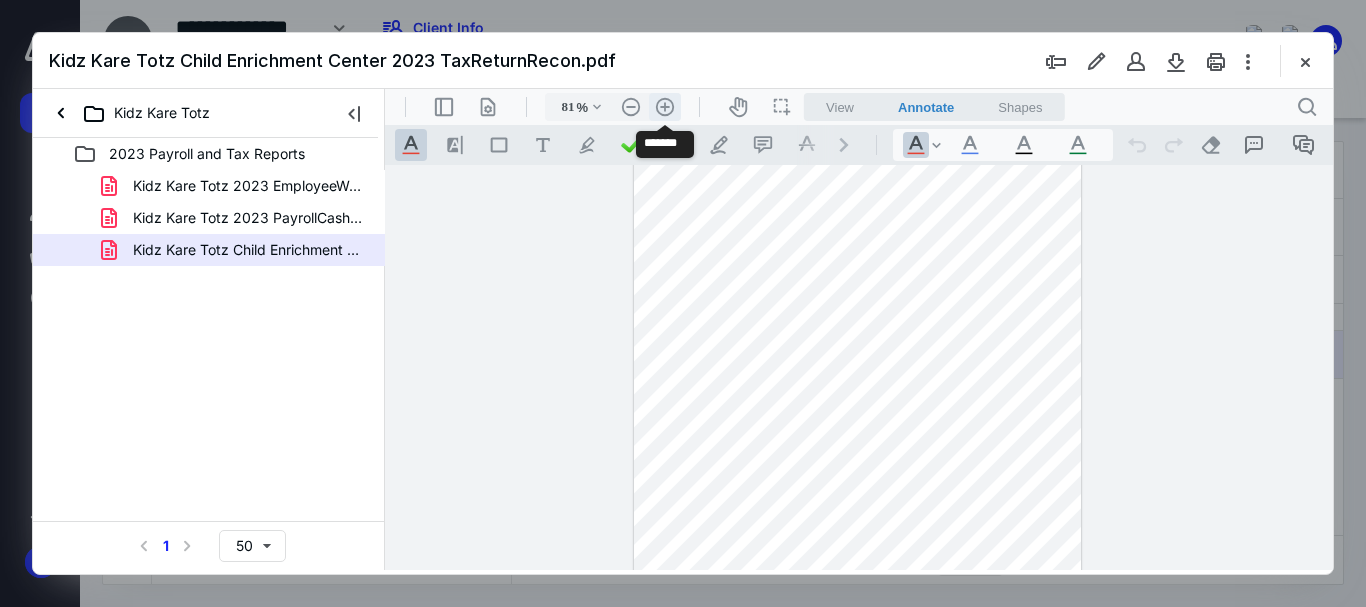 click on ".cls-1{fill:#abb0c4;} icon - header - zoom - in - line" at bounding box center (665, 107) 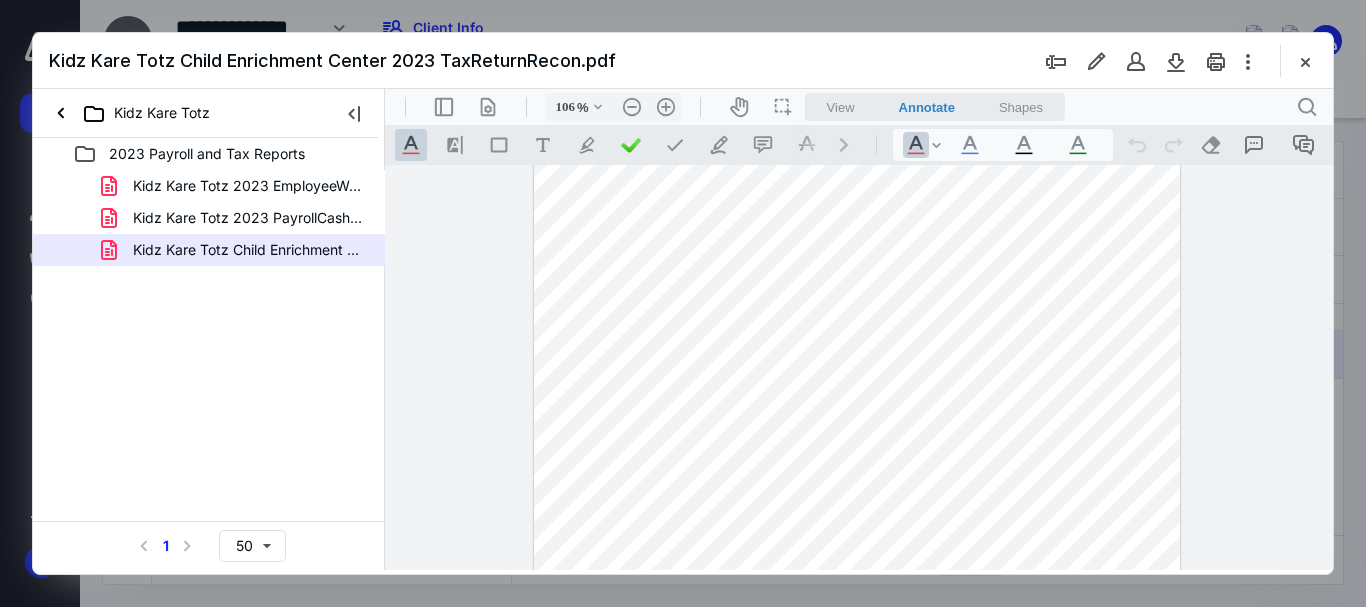 scroll, scrollTop: 0, scrollLeft: 0, axis: both 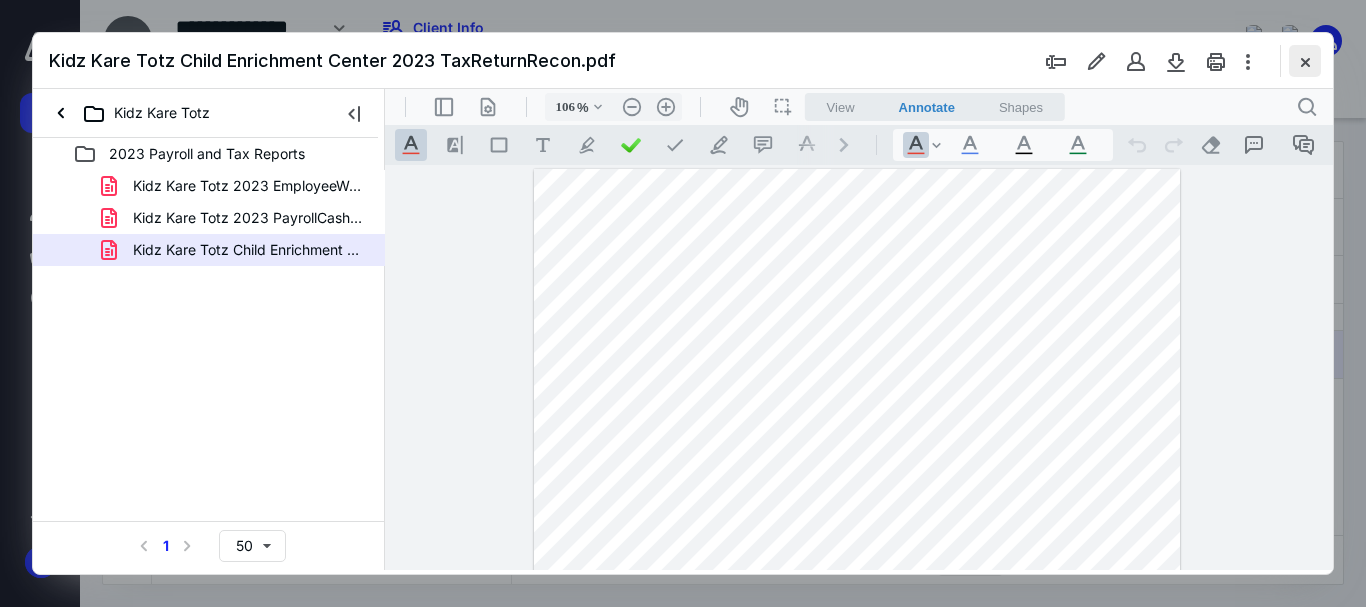 click at bounding box center [1305, 61] 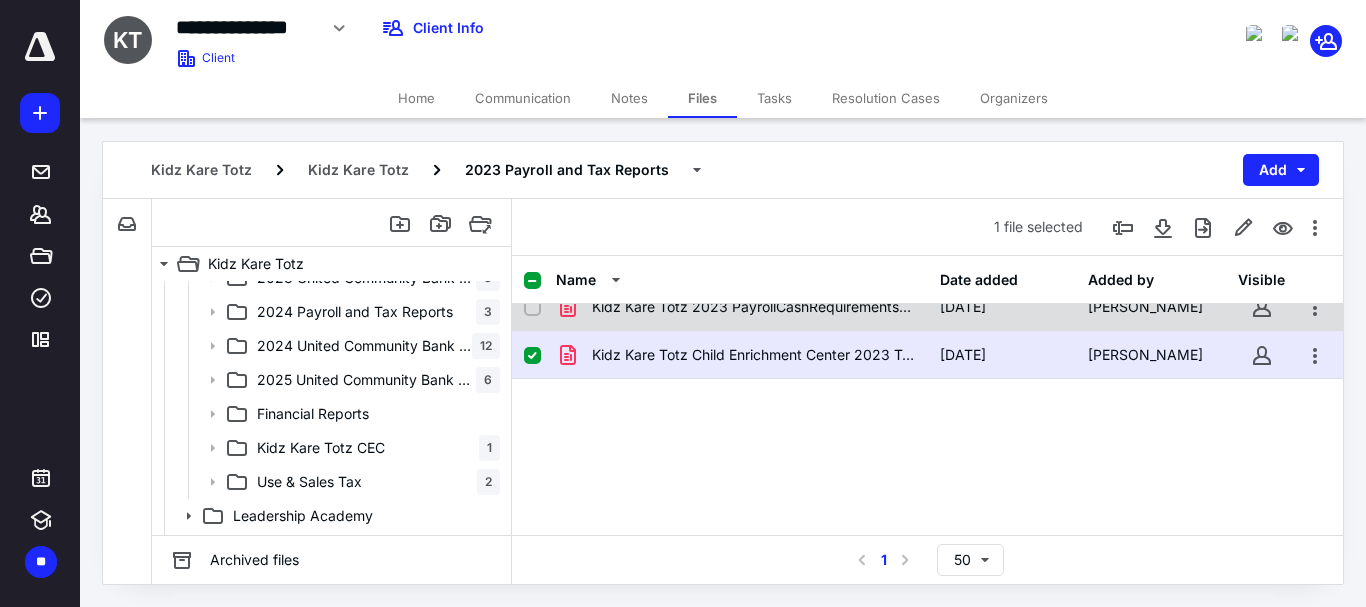 scroll, scrollTop: 0, scrollLeft: 0, axis: both 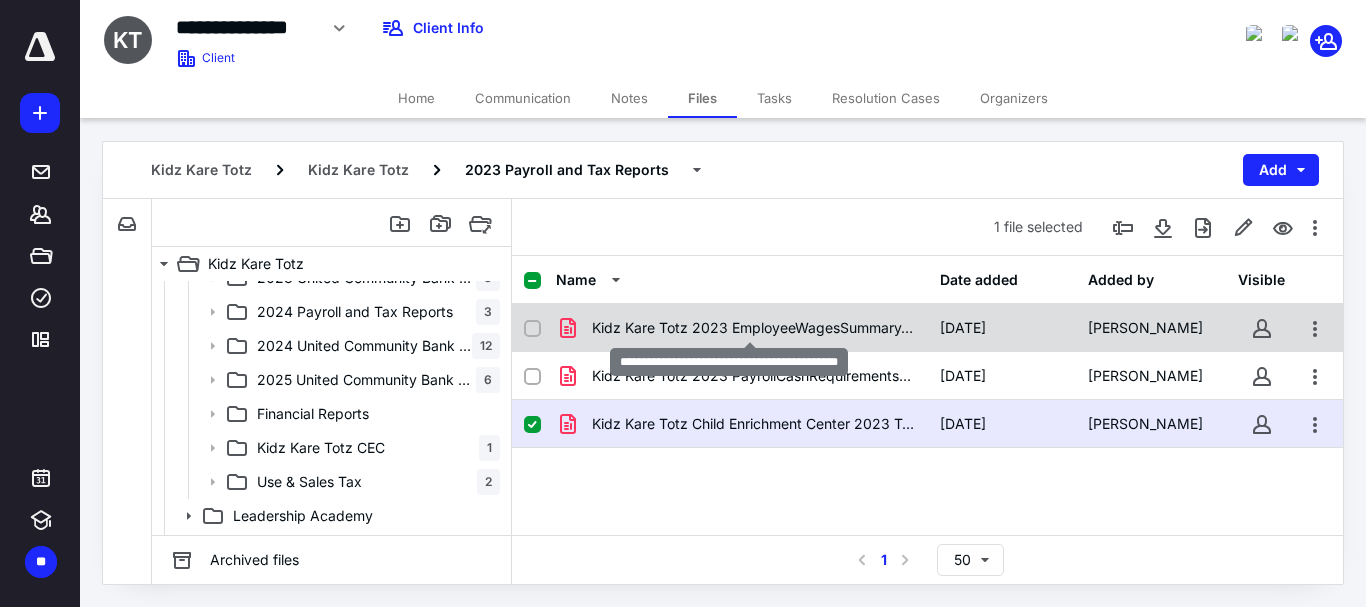 click on "Kidz Kare Totz 2023 EmployeeWagesSummary.pdf" at bounding box center [754, 328] 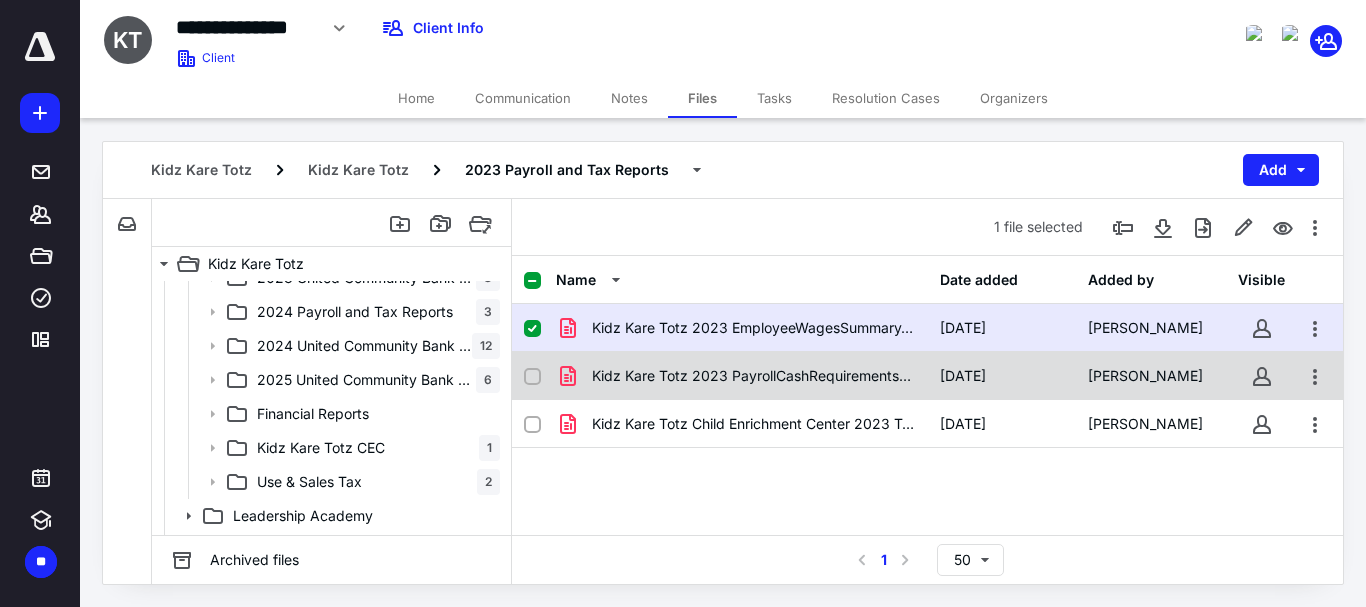 click 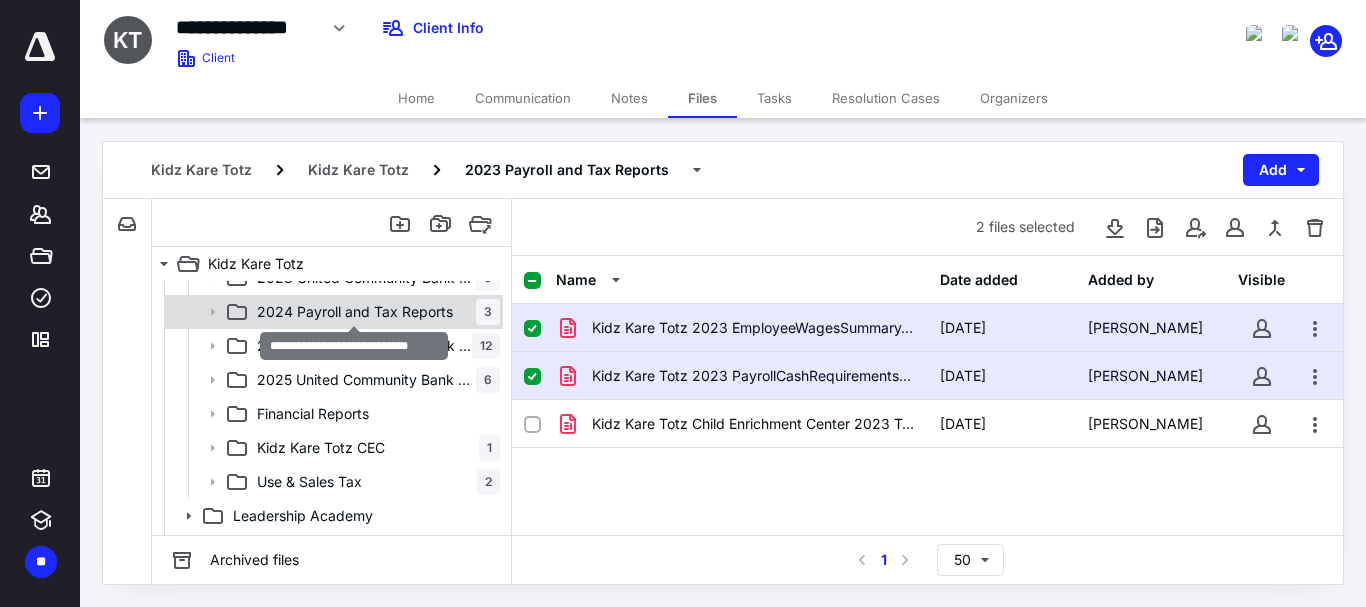 click on "2024 Payroll and Tax Reports" at bounding box center (355, 312) 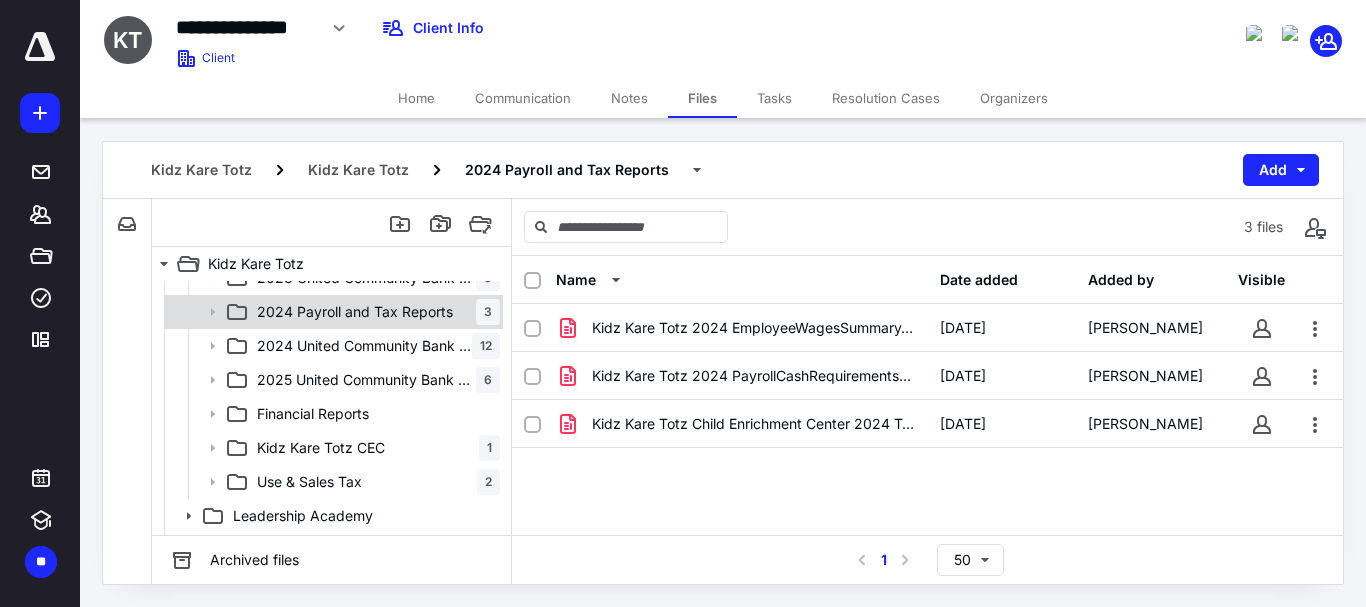 scroll, scrollTop: 0, scrollLeft: 0, axis: both 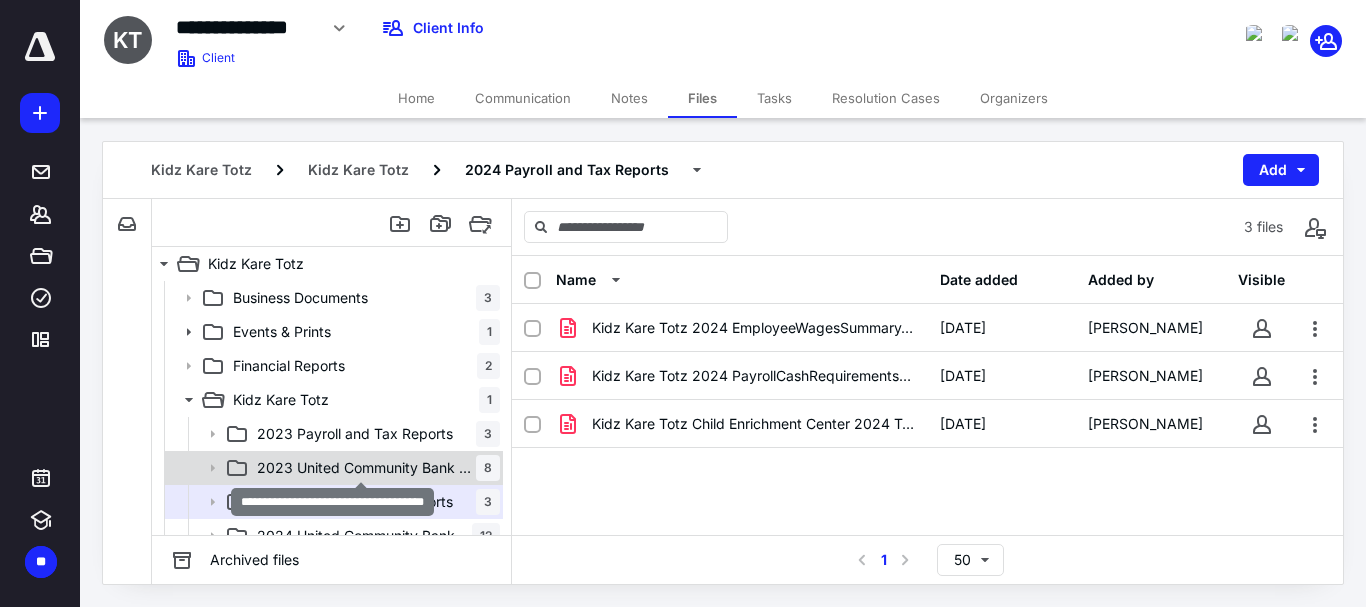 click on "2023 United Community Bank Statements" at bounding box center (366, 468) 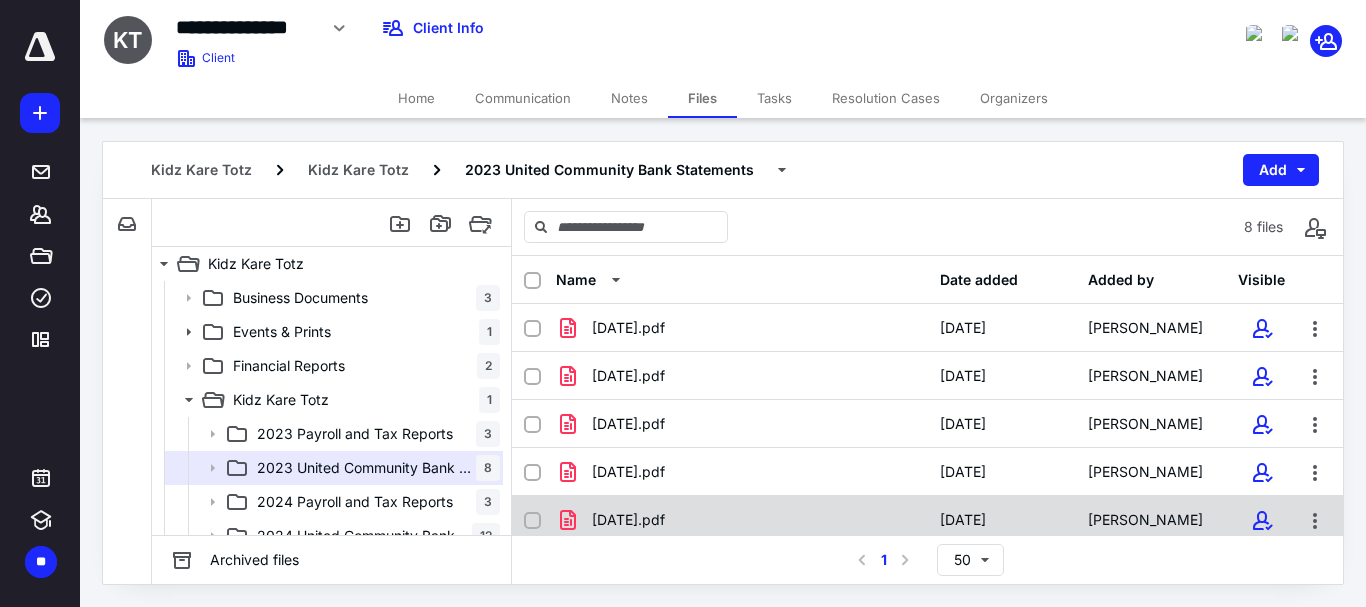 scroll, scrollTop: 153, scrollLeft: 0, axis: vertical 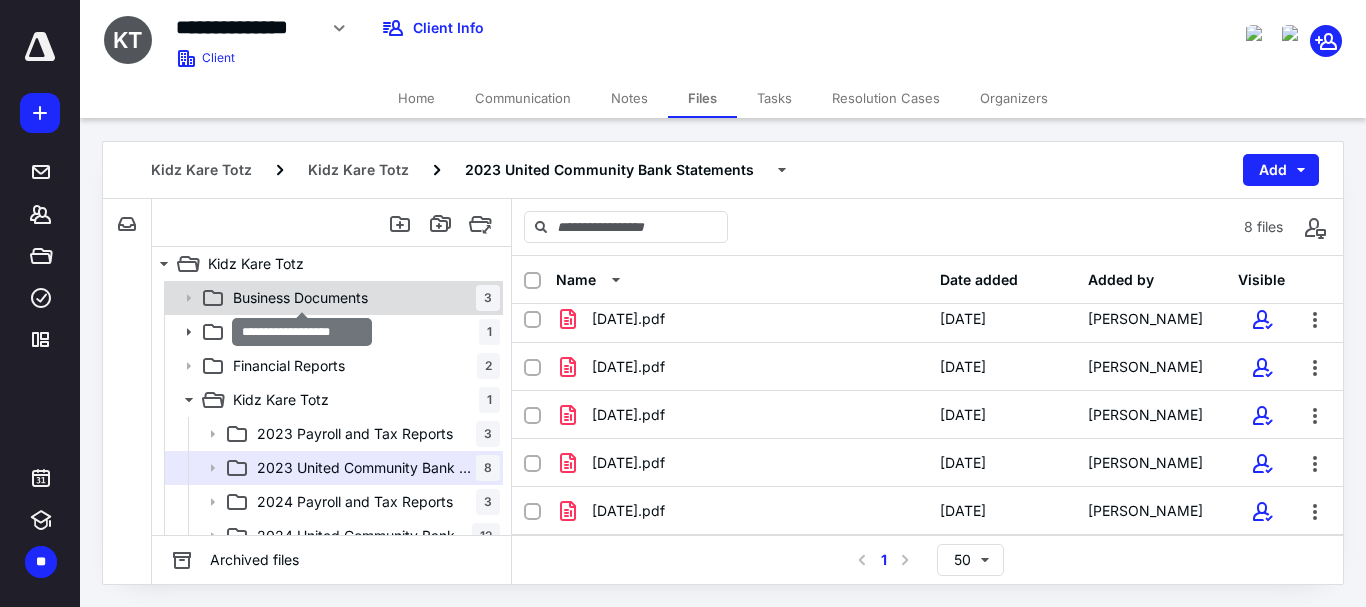 click on "Business Documents" at bounding box center (300, 298) 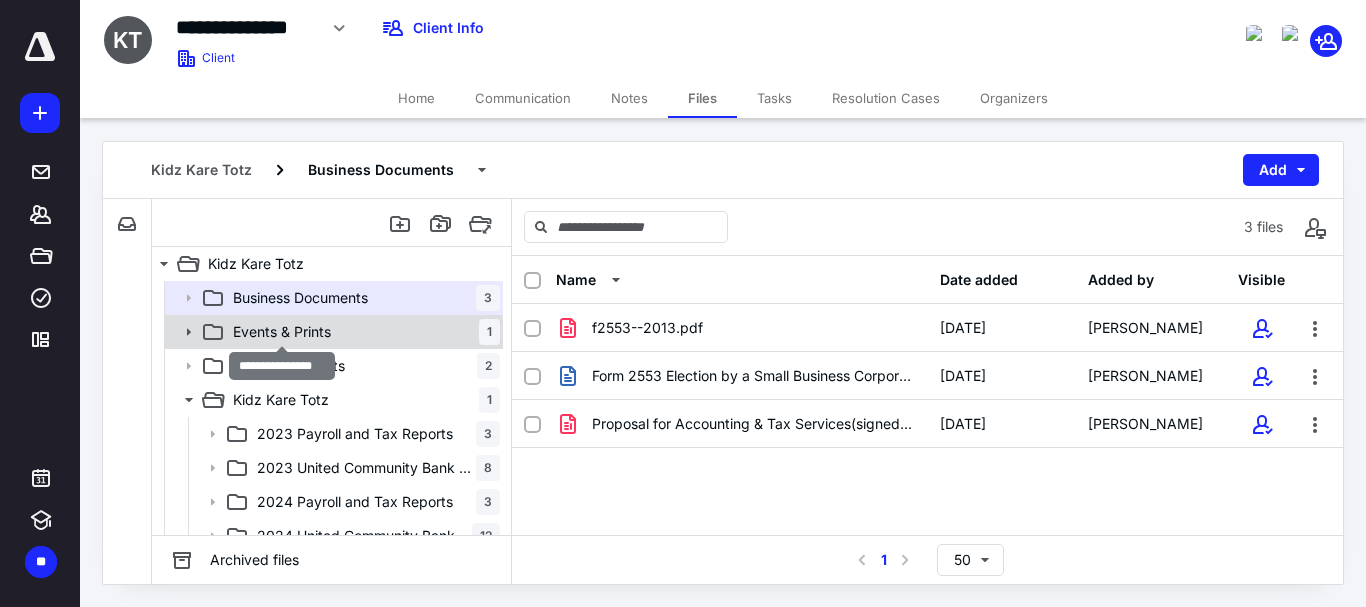 click on "Events & Prints" at bounding box center (282, 332) 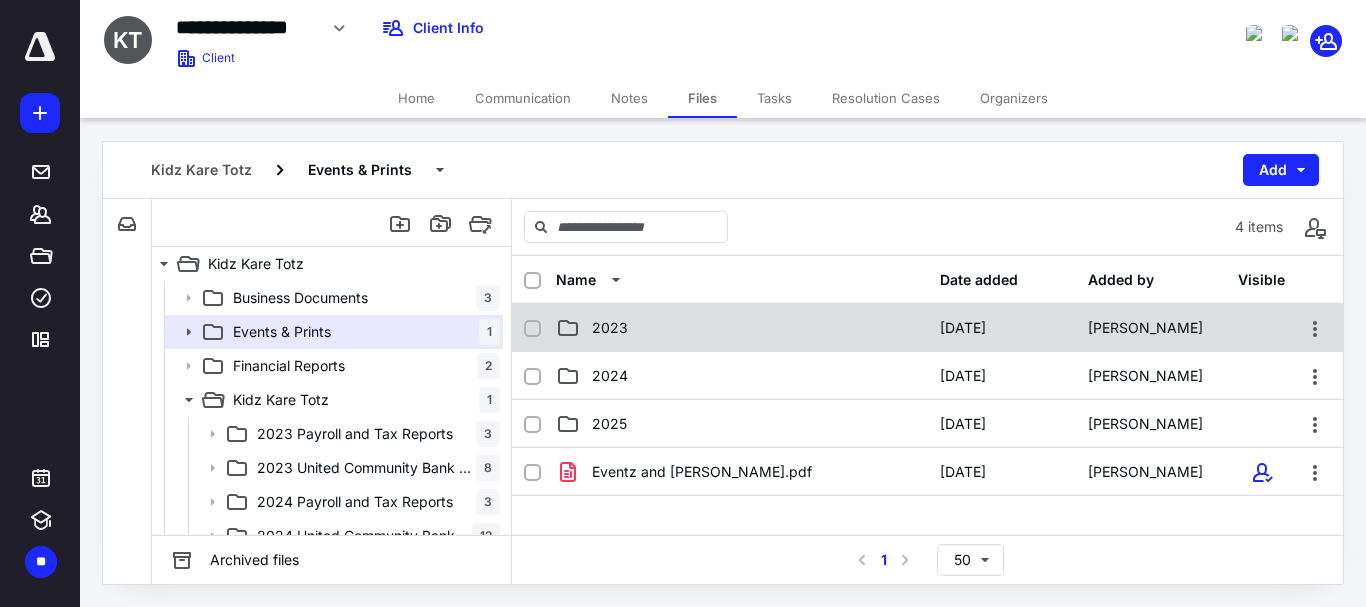 click on "2023" at bounding box center (742, 328) 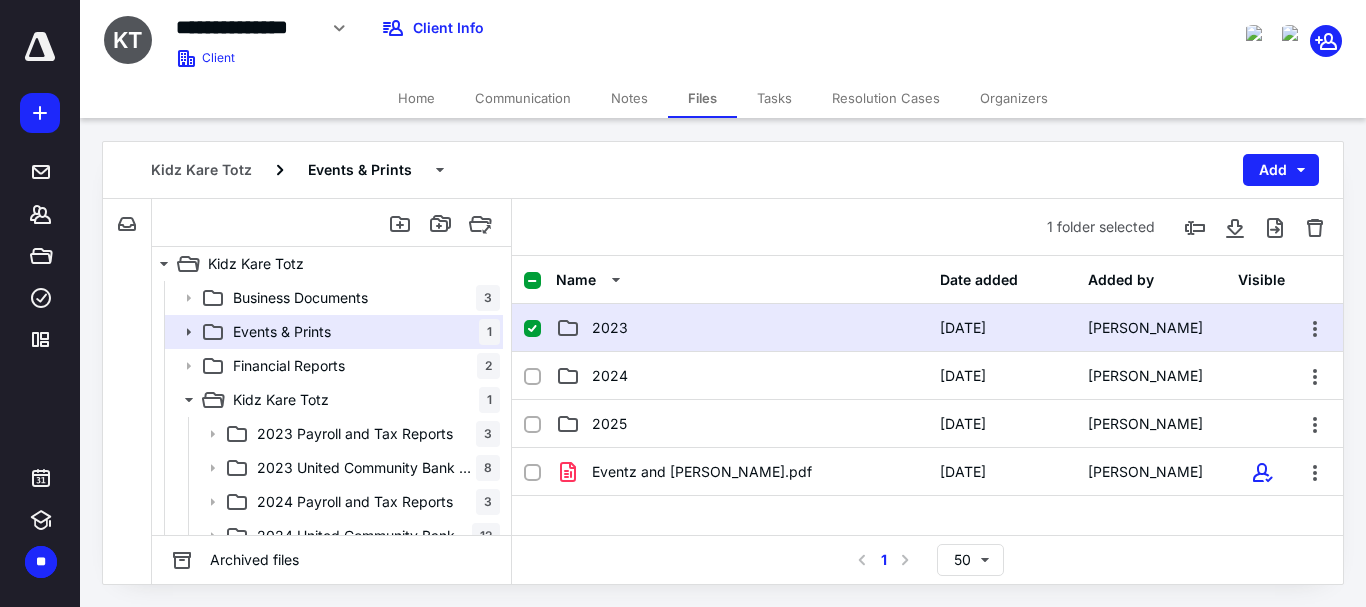 click on "2023" at bounding box center [742, 328] 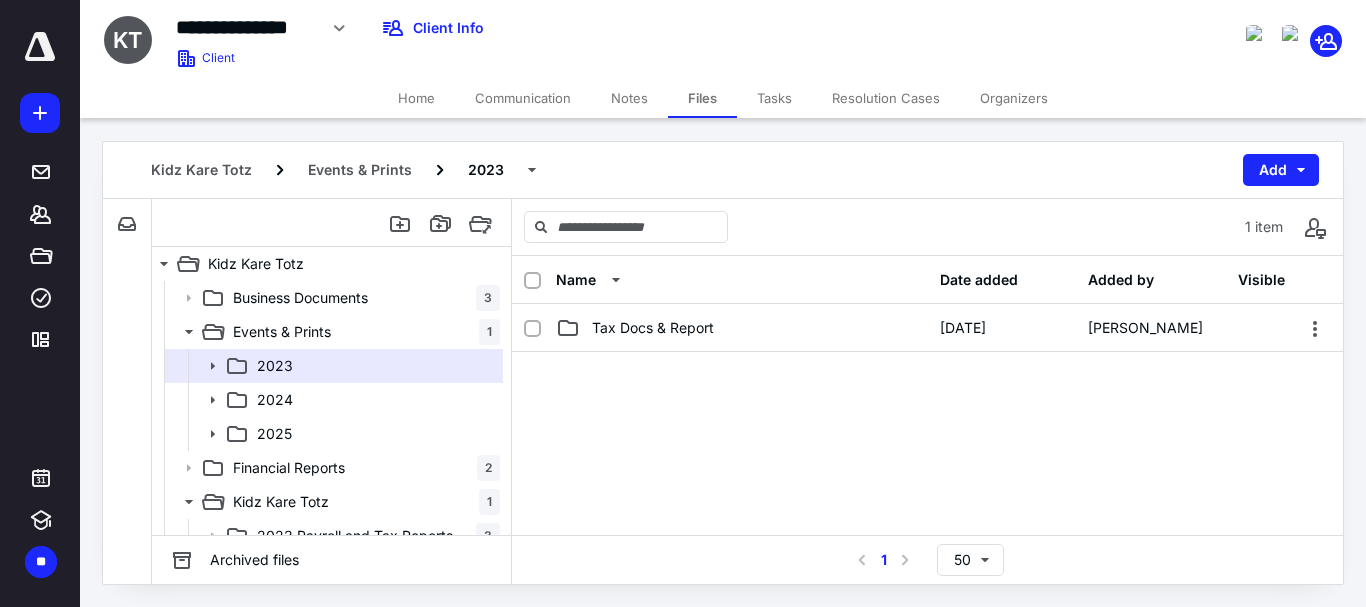 click on "Tax Docs & Report" at bounding box center [653, 328] 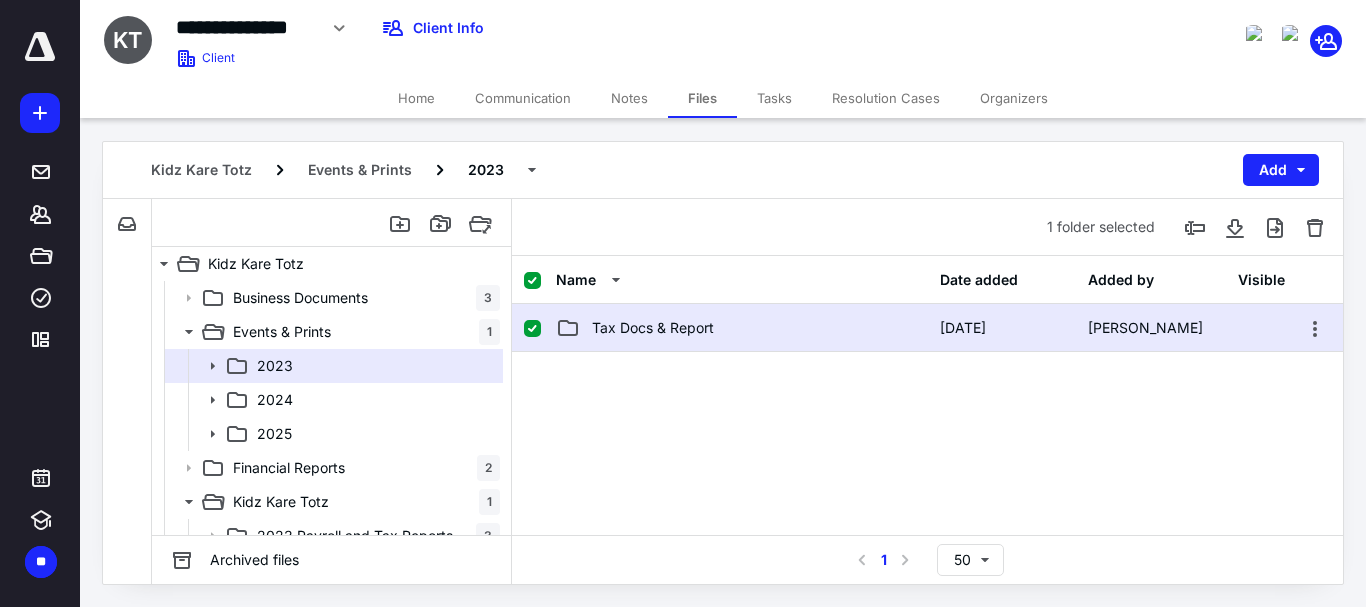 click on "Tax Docs & Report" at bounding box center (653, 328) 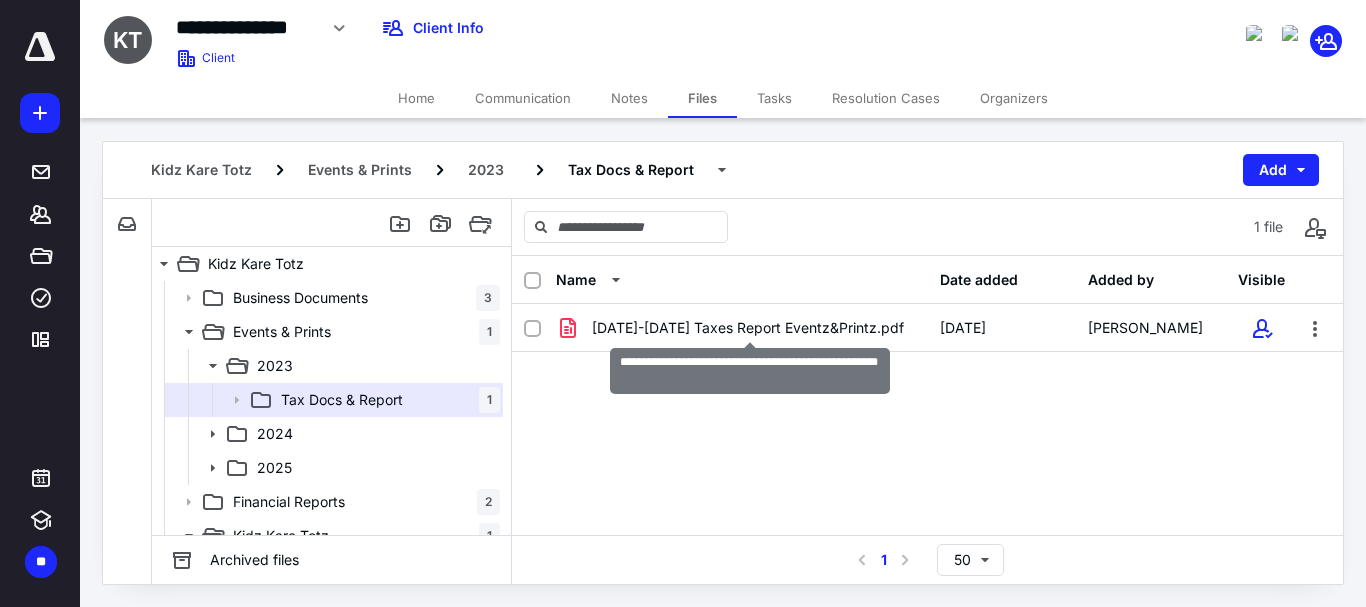 click on "[DATE]-[DATE] Taxes Report Eventz&Printz.pdf" at bounding box center [748, 328] 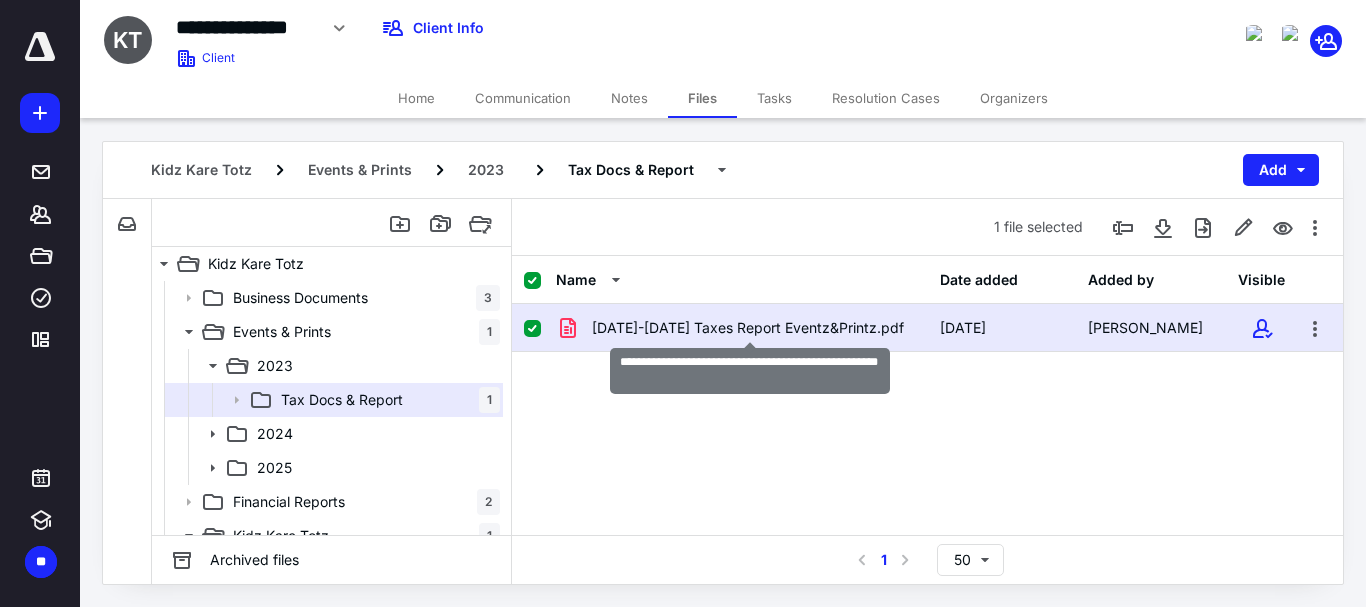 click on "[DATE]-[DATE] Taxes Report Eventz&Printz.pdf" at bounding box center [748, 328] 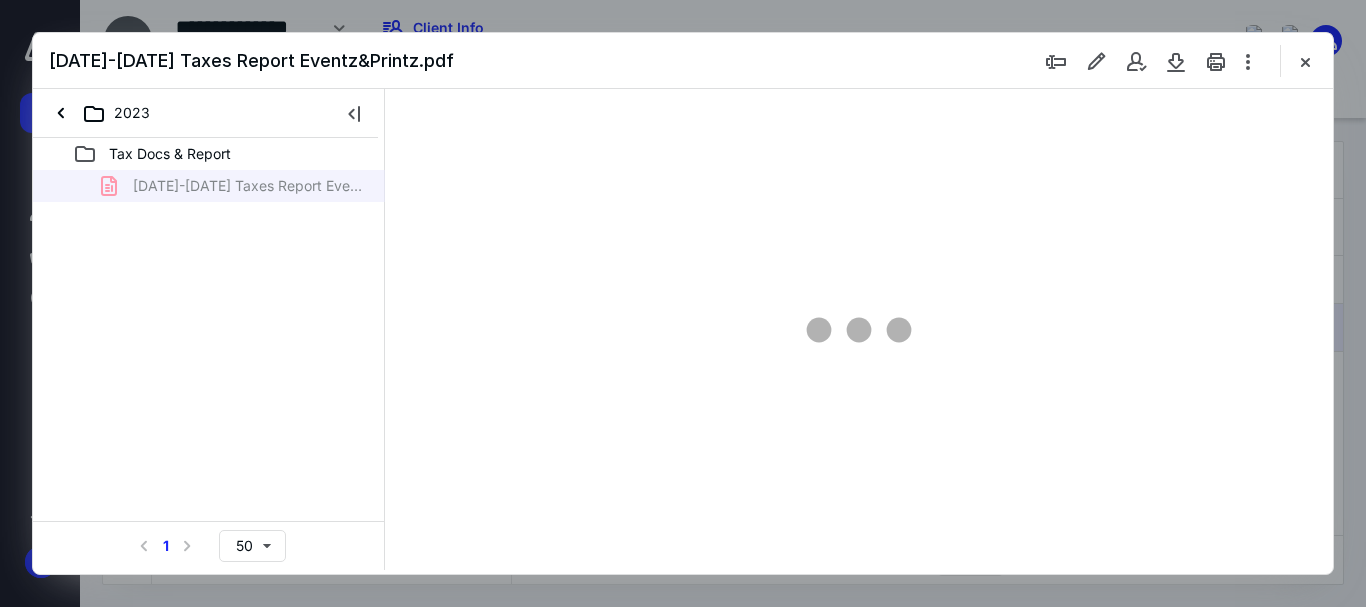 scroll, scrollTop: 0, scrollLeft: 0, axis: both 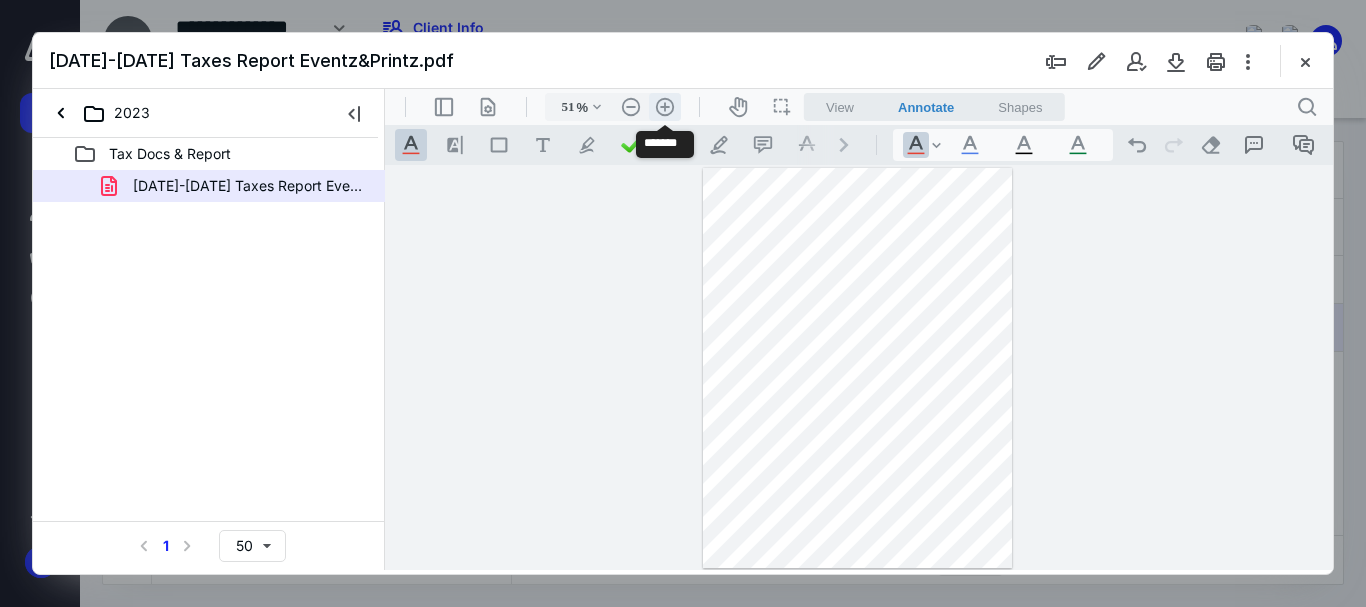 click on ".cls-1{fill:#abb0c4;} icon - header - zoom - in - line" at bounding box center [665, 107] 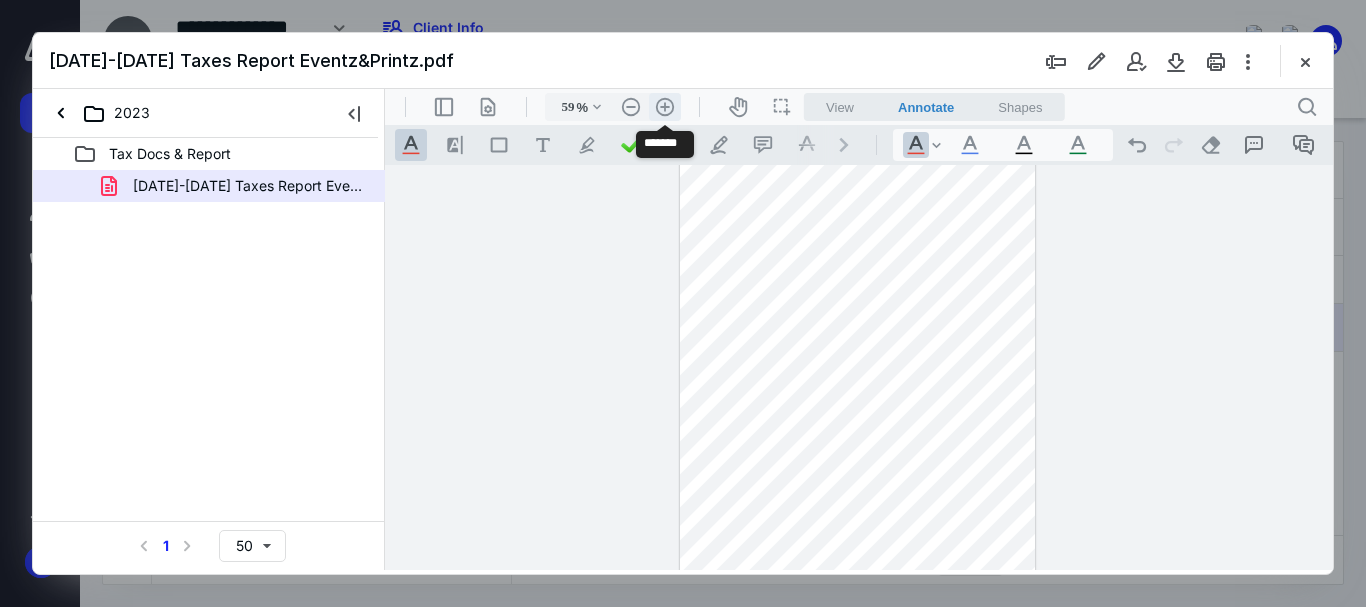 click on ".cls-1{fill:#abb0c4;} icon - header - zoom - in - line" at bounding box center (665, 107) 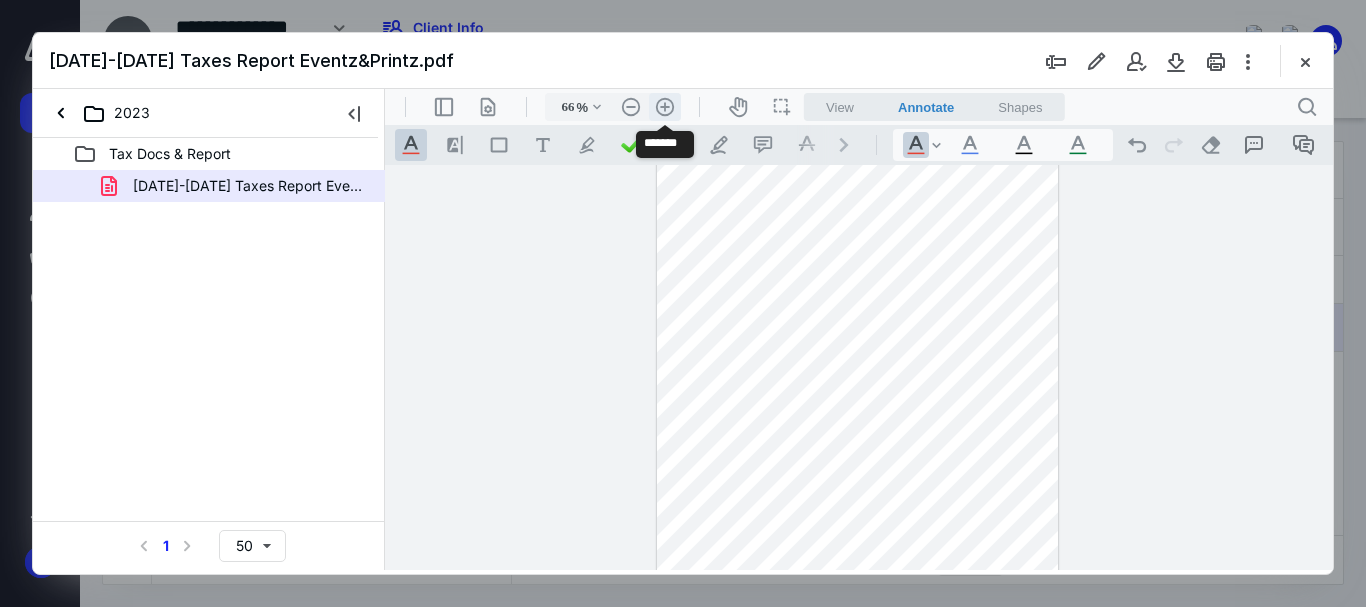 click on ".cls-1{fill:#abb0c4;} icon - header - zoom - in - line" at bounding box center [665, 107] 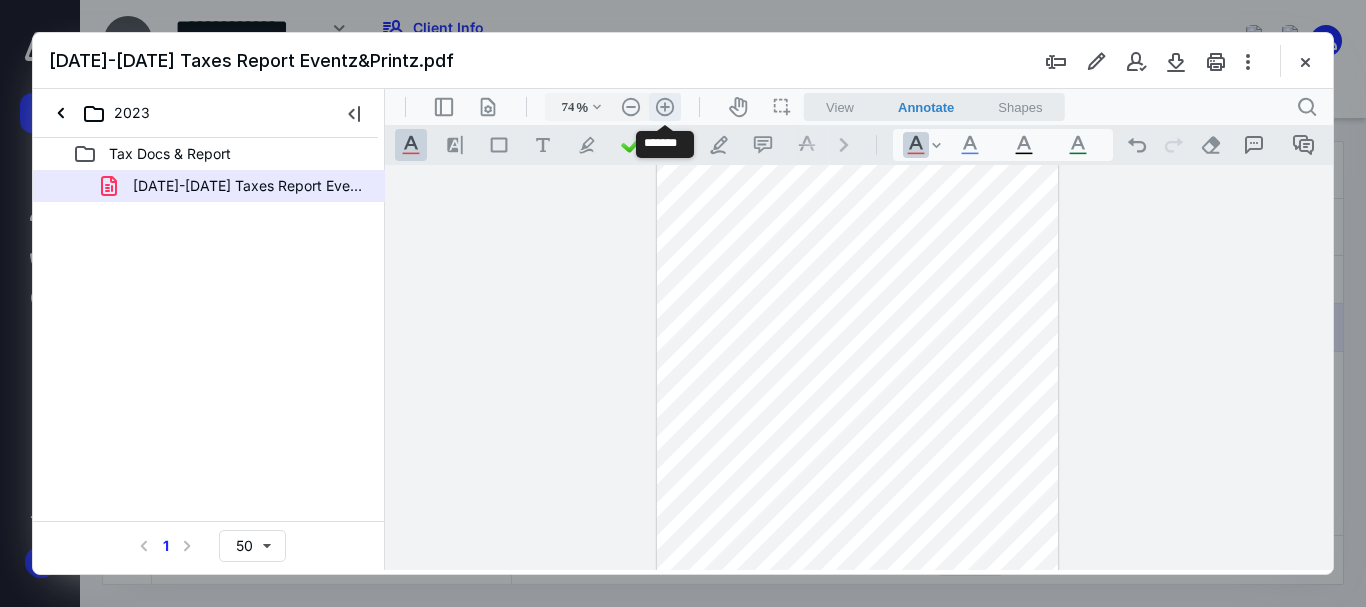 scroll, scrollTop: 71, scrollLeft: 0, axis: vertical 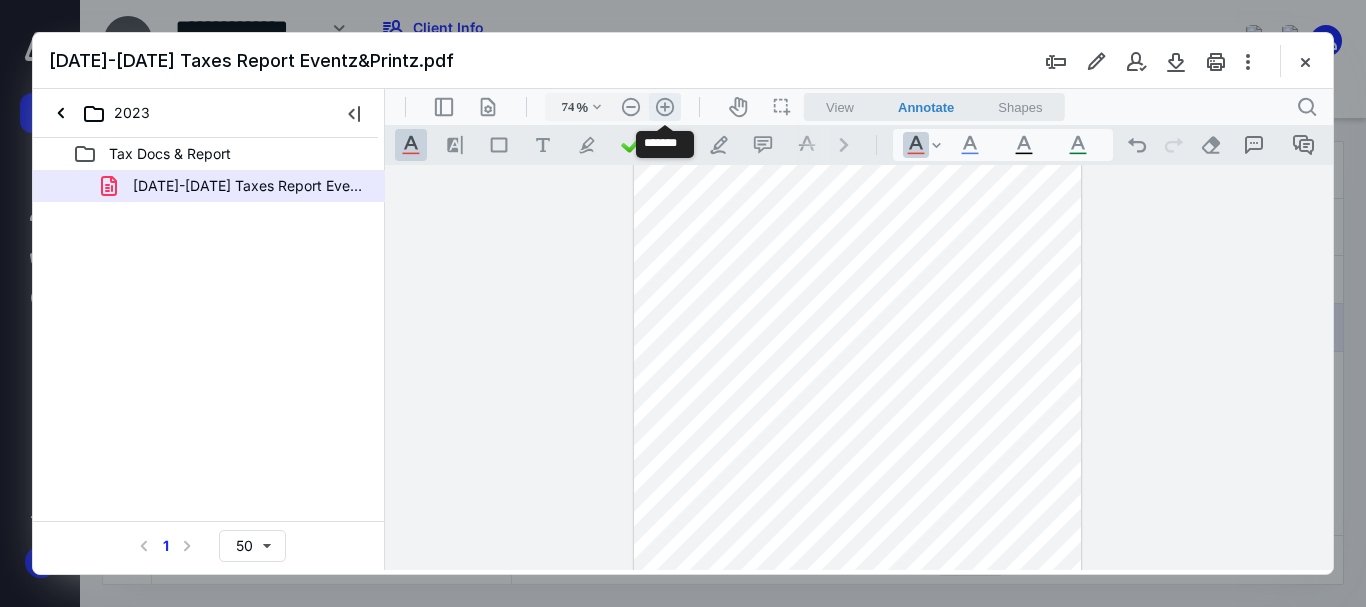 click on ".cls-1{fill:#abb0c4;} icon - header - zoom - in - line" at bounding box center [665, 107] 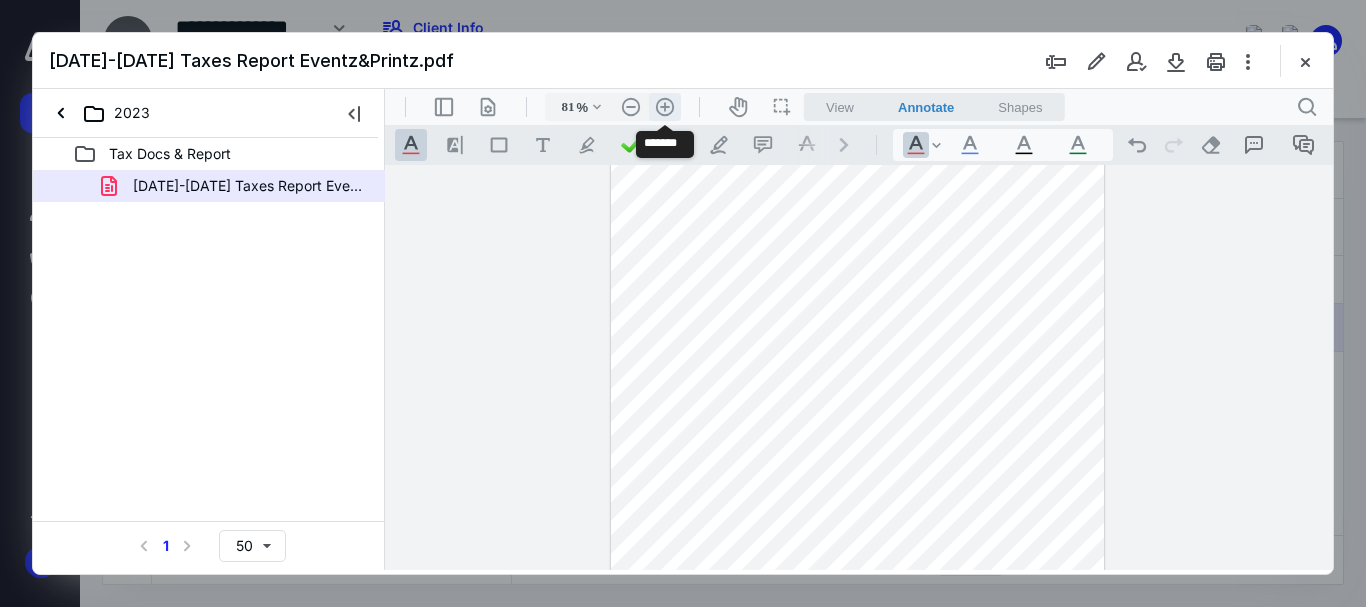click on ".cls-1{fill:#abb0c4;} icon - header - zoom - in - line" at bounding box center (665, 107) 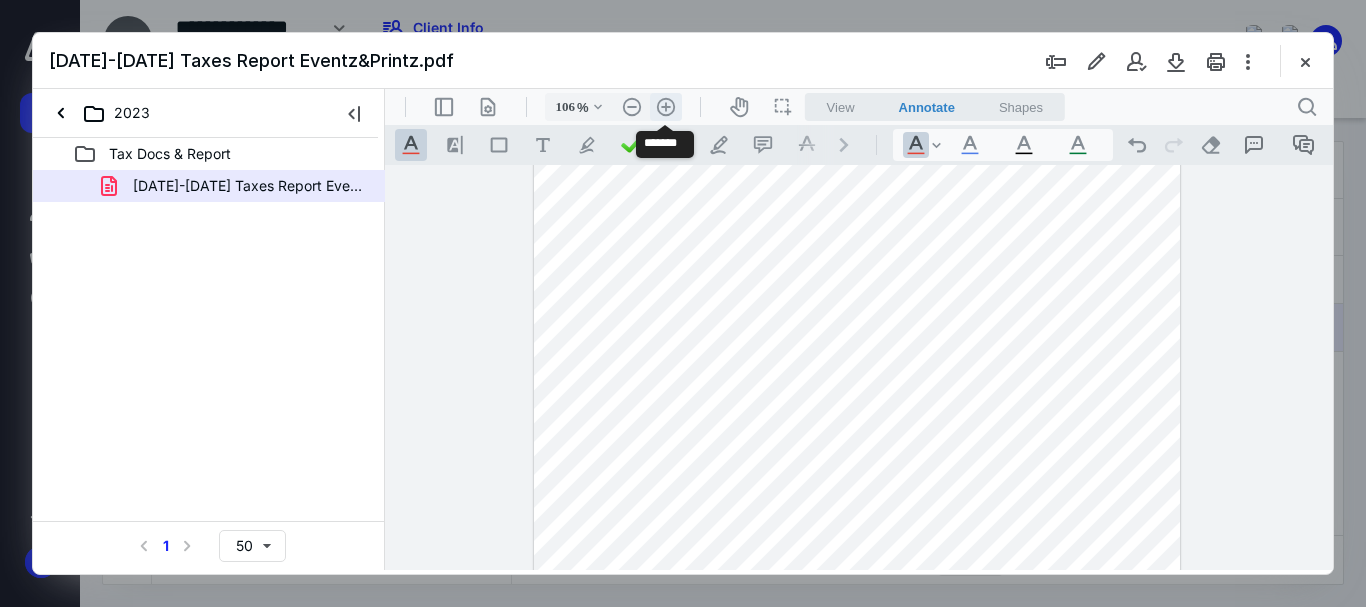 click on ".cls-1{fill:#abb0c4;} icon - header - zoom - in - line" at bounding box center (666, 107) 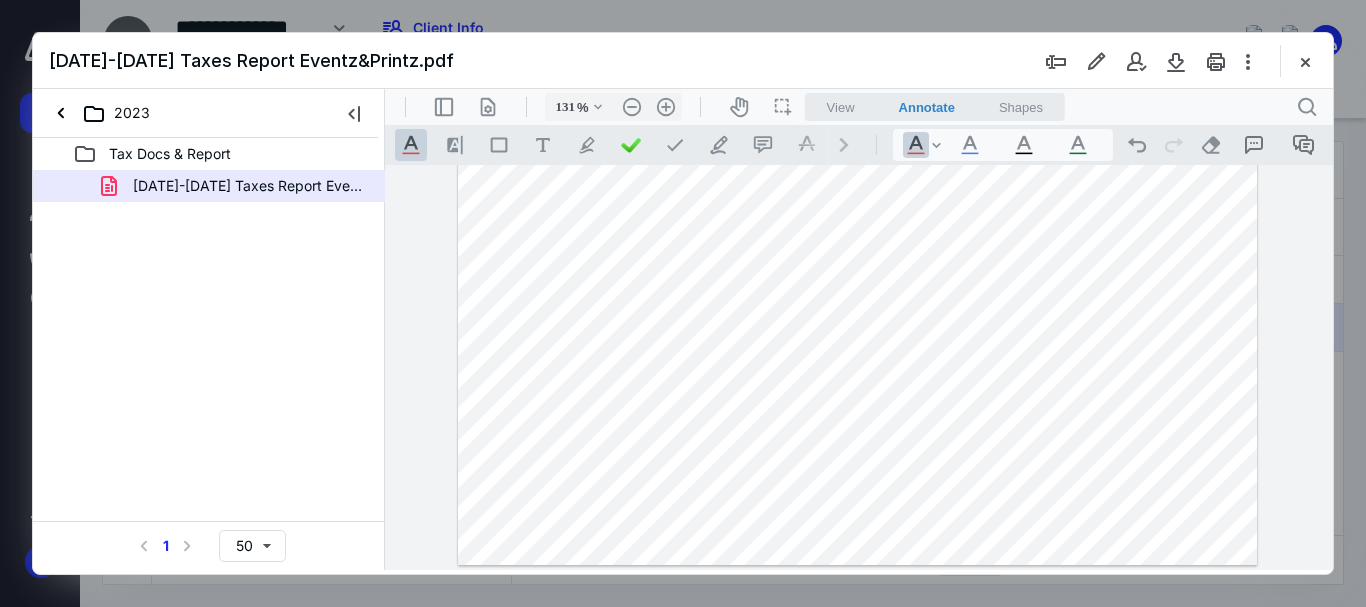 scroll, scrollTop: 0, scrollLeft: 0, axis: both 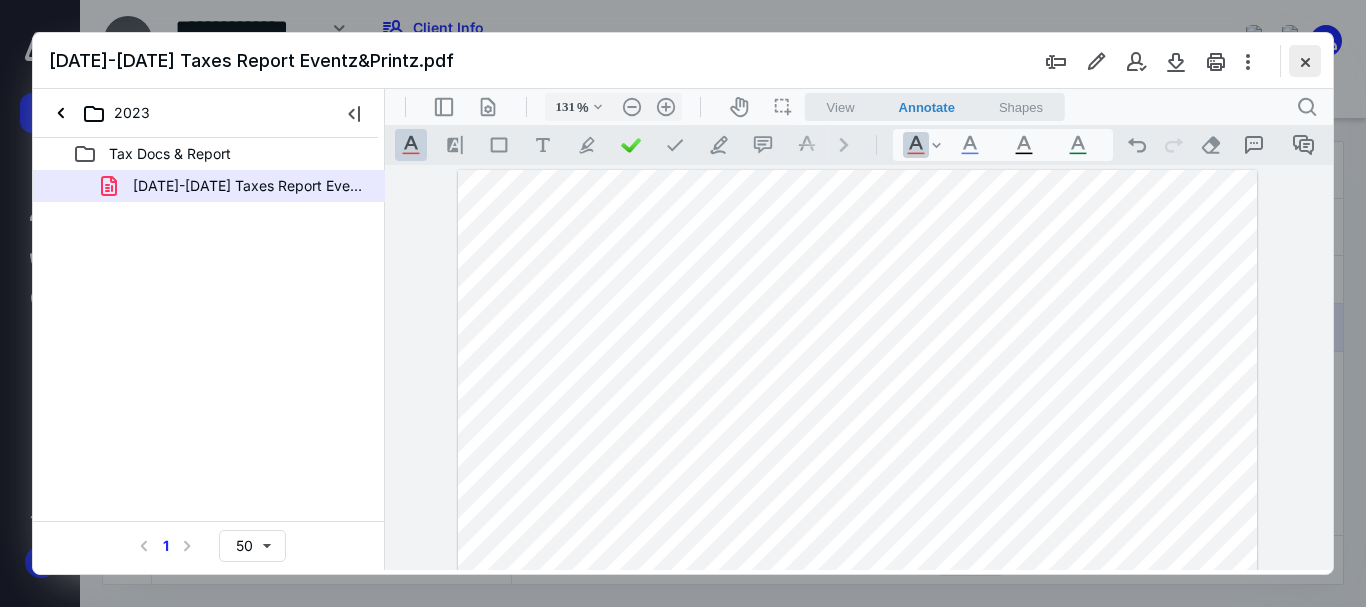 click at bounding box center [1305, 61] 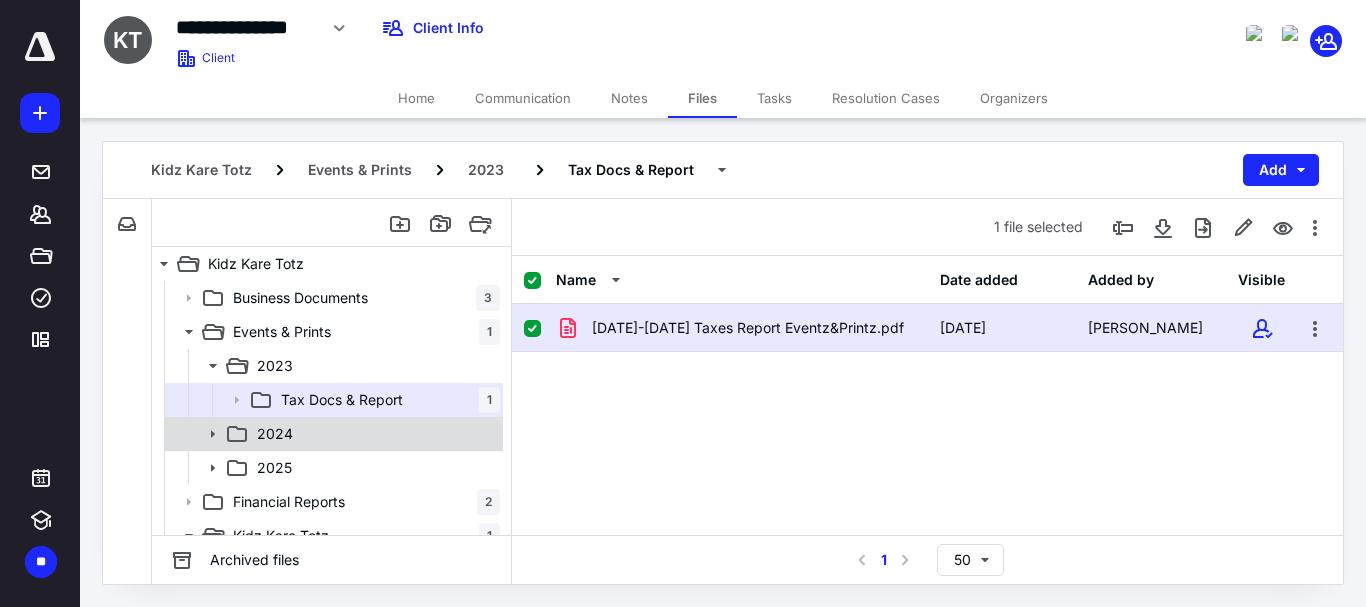 click on "2024" at bounding box center (275, 434) 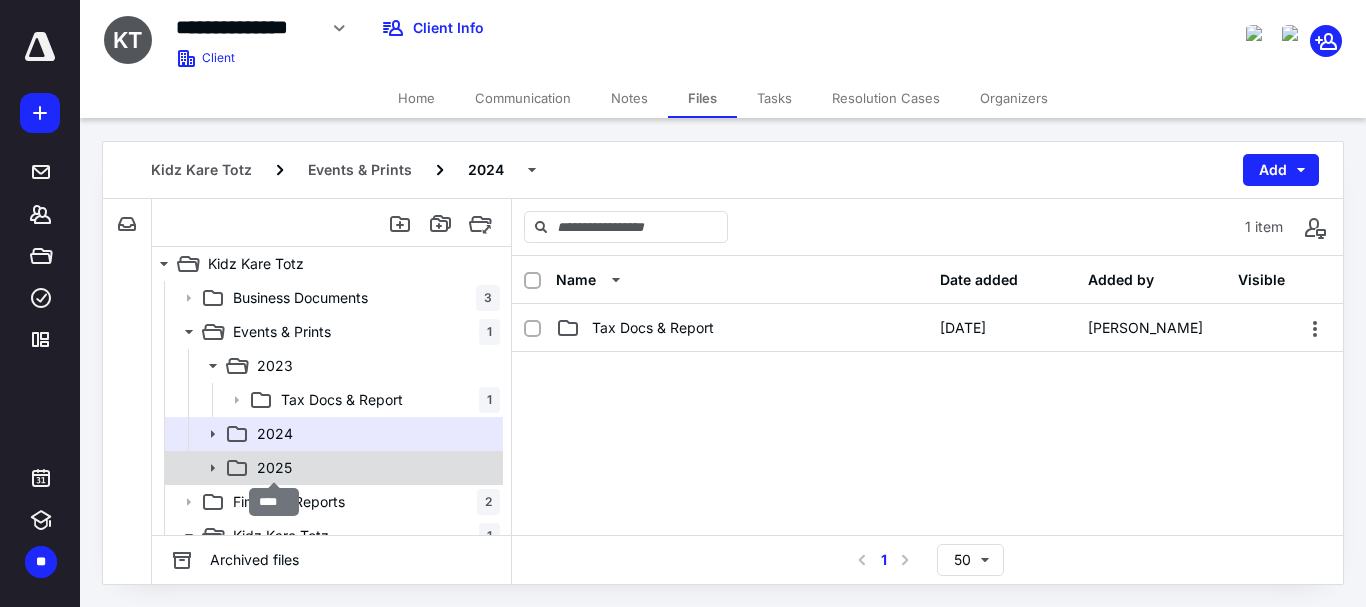 click on "2025" at bounding box center [274, 468] 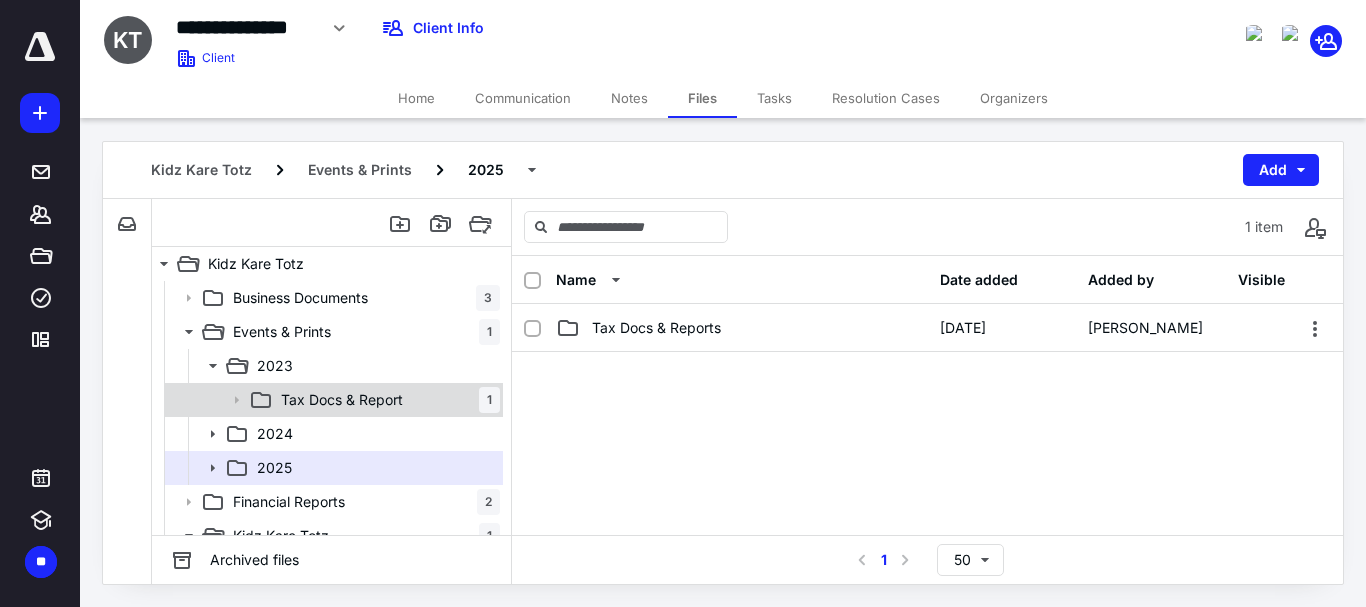 click on "Tax Docs & Report 1" at bounding box center (386, 400) 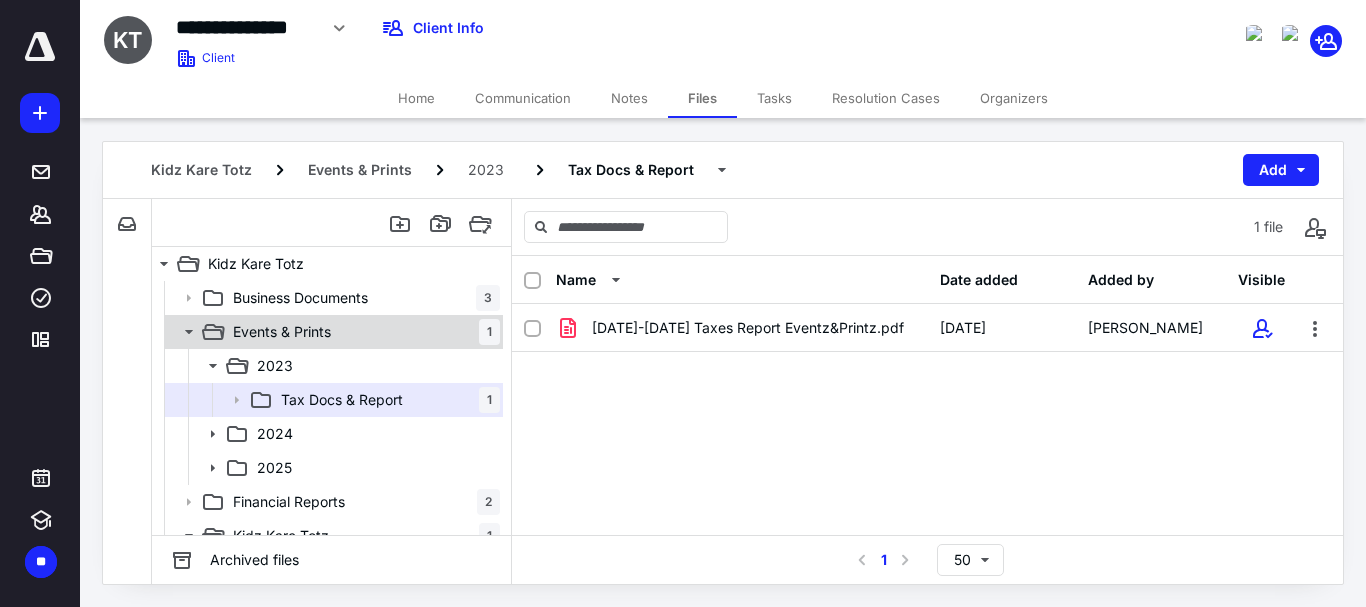 click 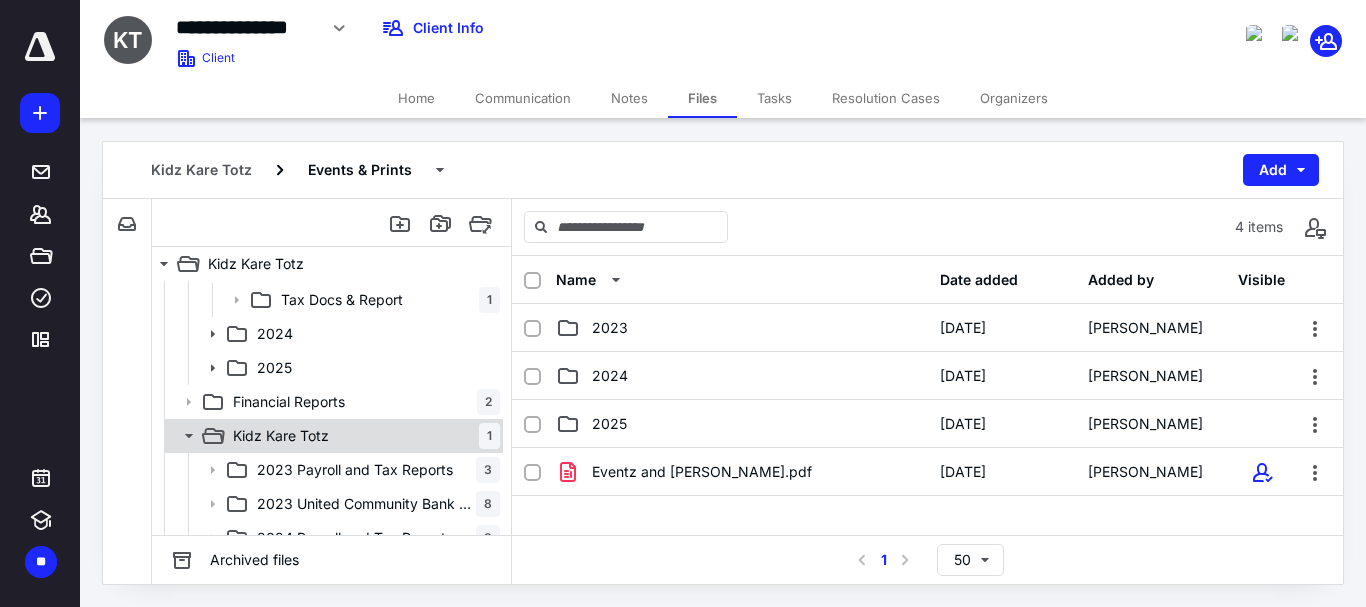 scroll, scrollTop: 0, scrollLeft: 0, axis: both 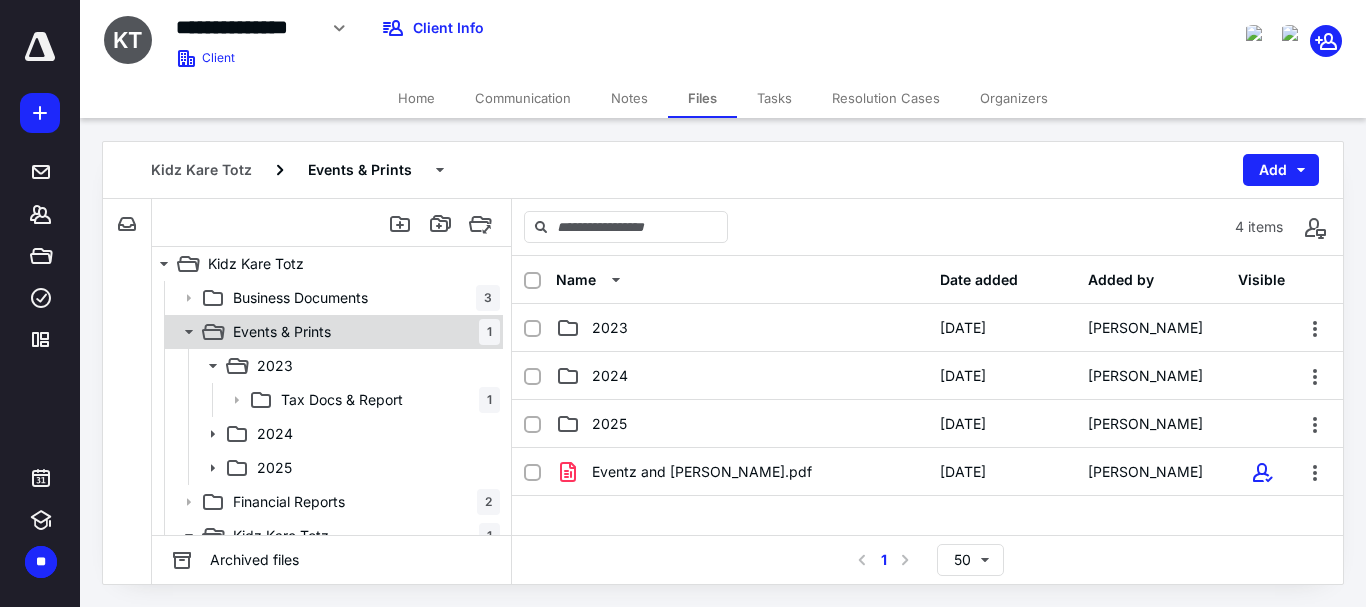 click 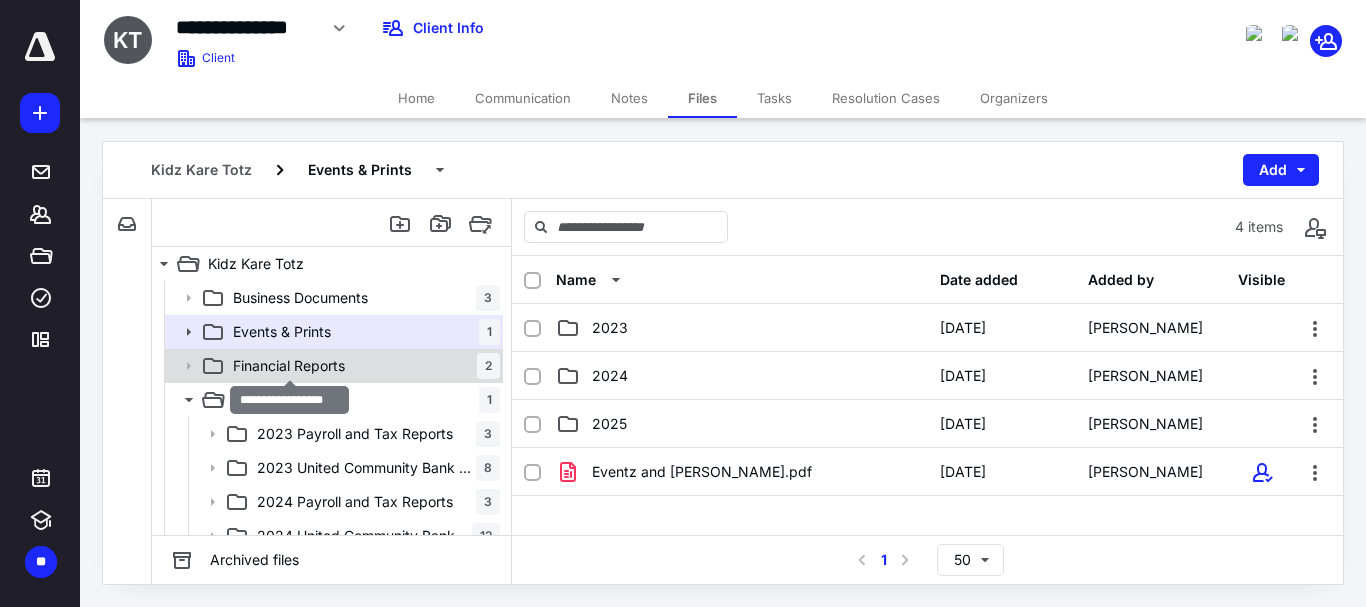 click on "Financial Reports" at bounding box center (289, 366) 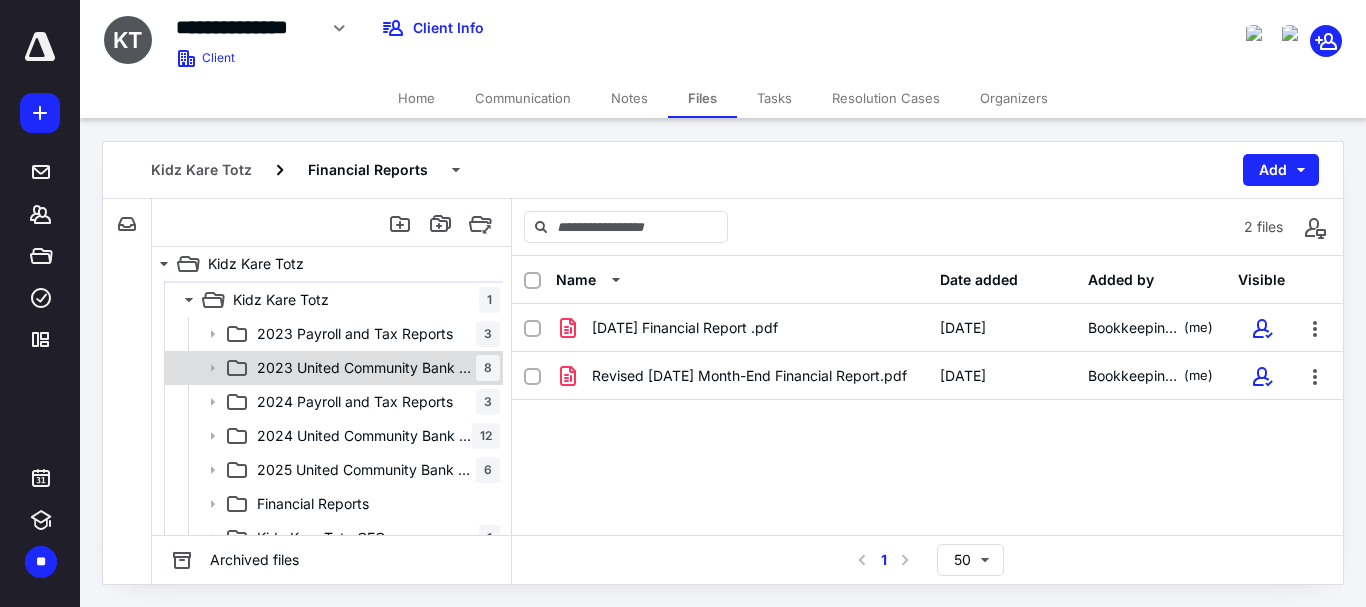 scroll, scrollTop: 200, scrollLeft: 0, axis: vertical 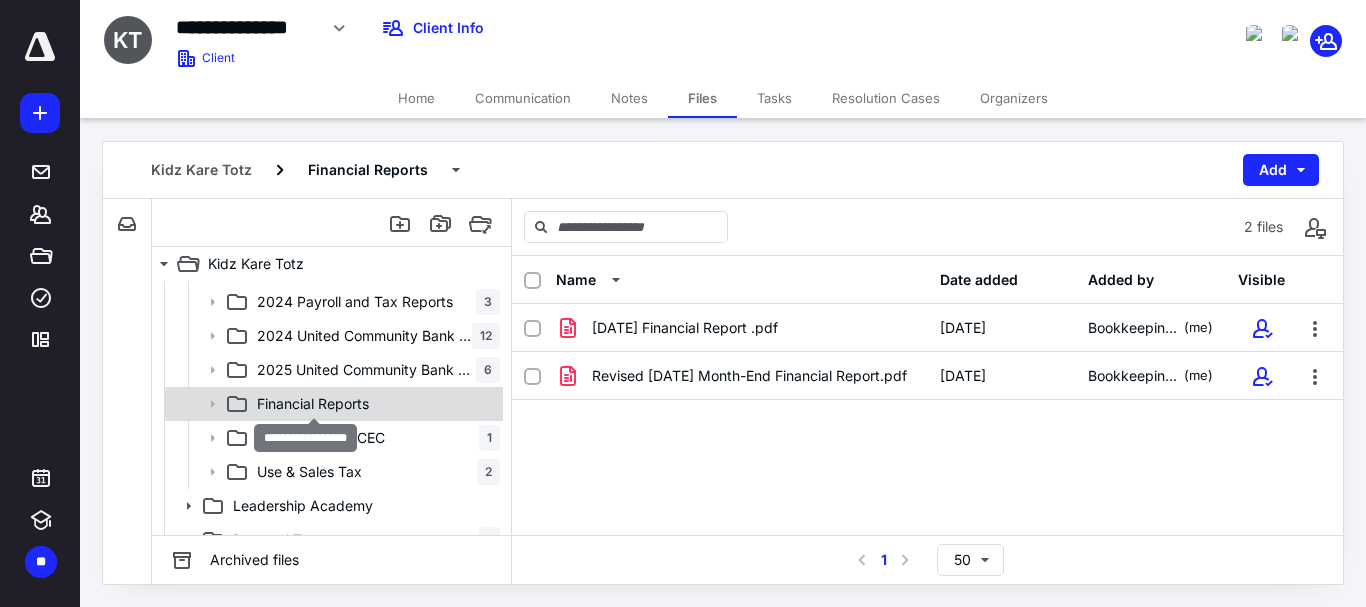 click on "Financial Reports" at bounding box center [313, 404] 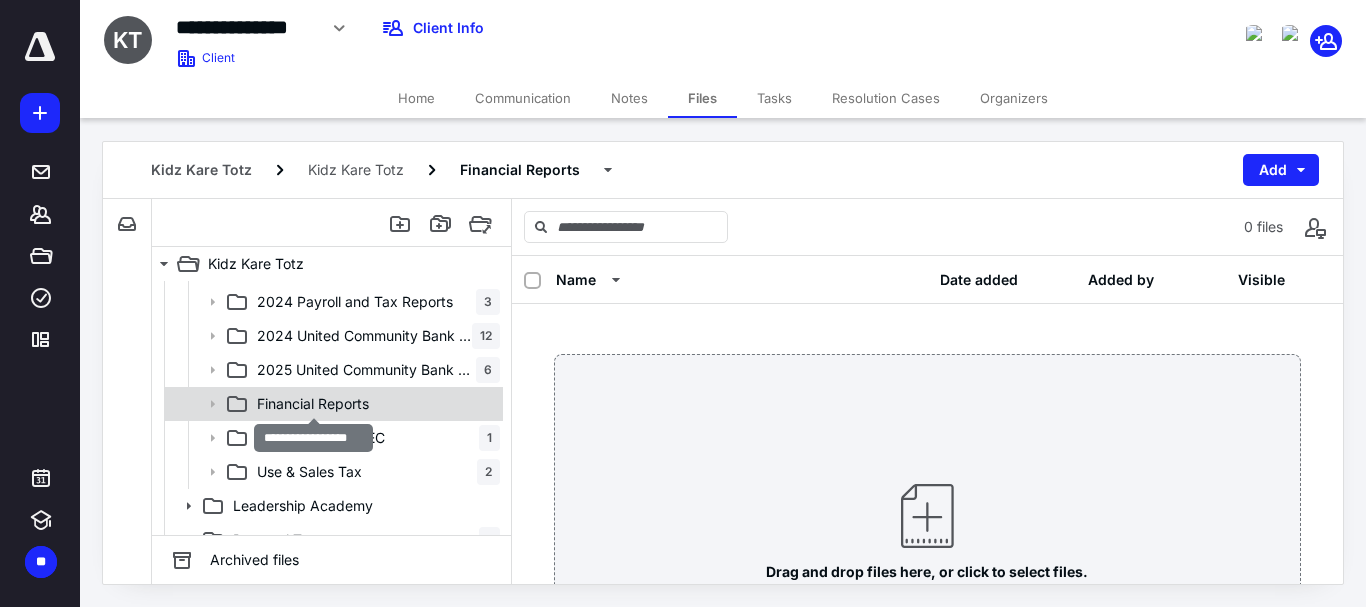 scroll, scrollTop: 290, scrollLeft: 0, axis: vertical 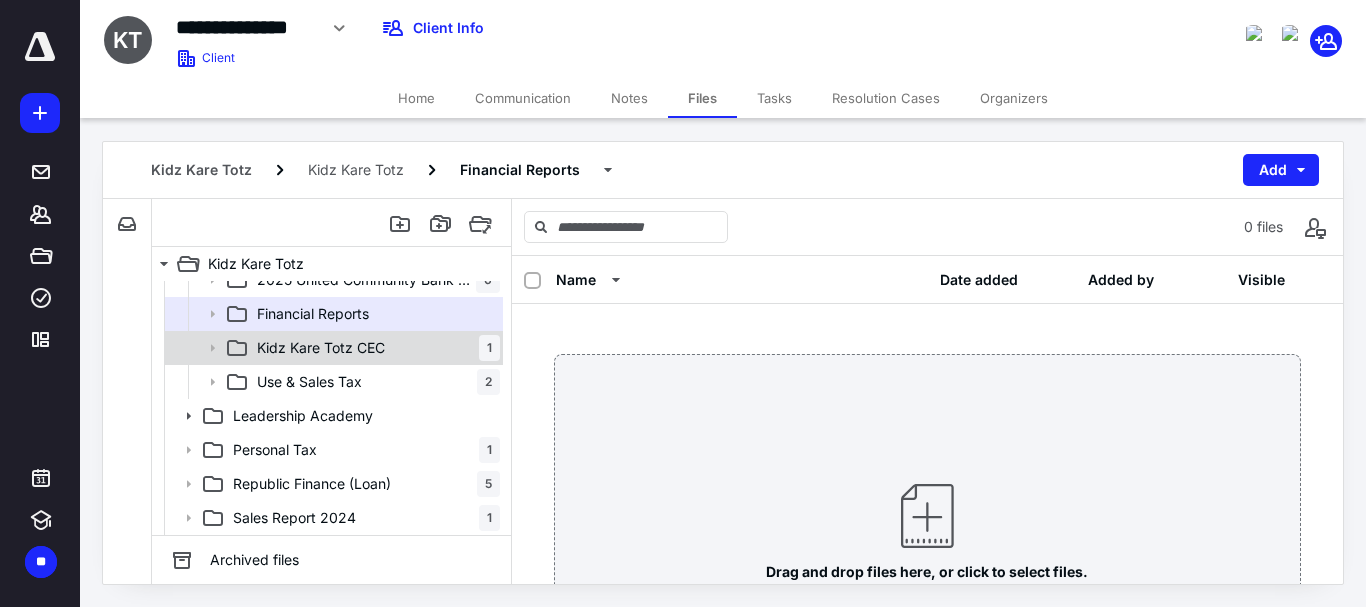 click on "Kidz Kare Totz CEC" at bounding box center (321, 348) 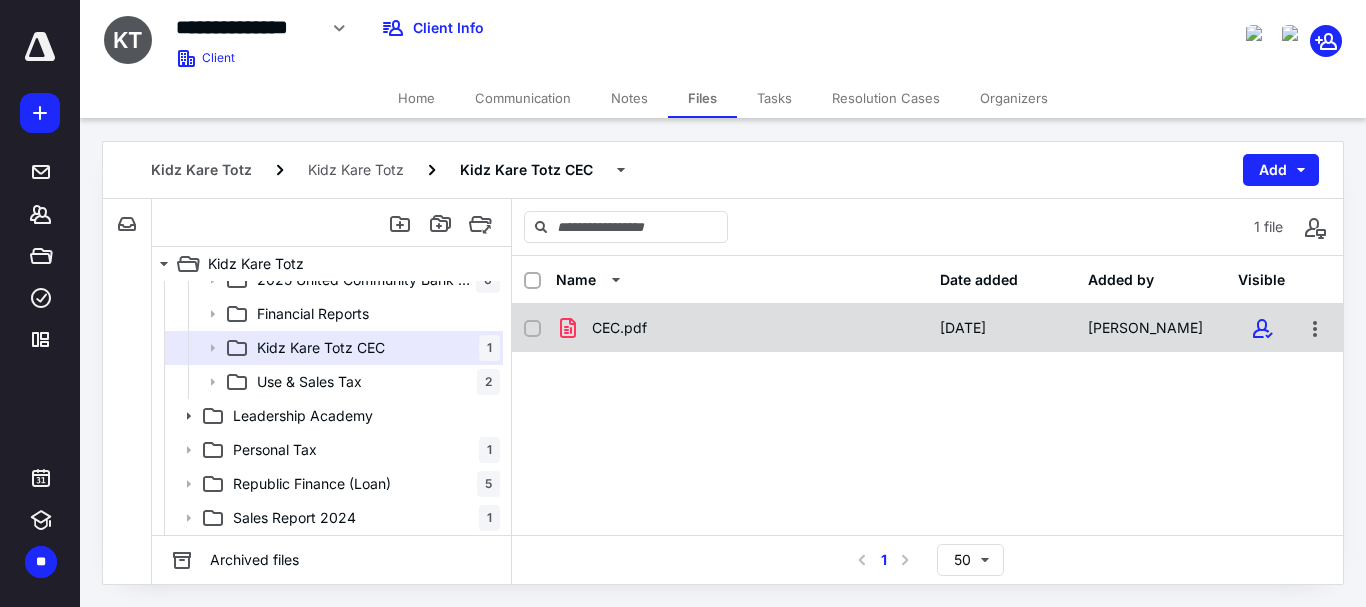 click on "CEC.pdf" at bounding box center [619, 328] 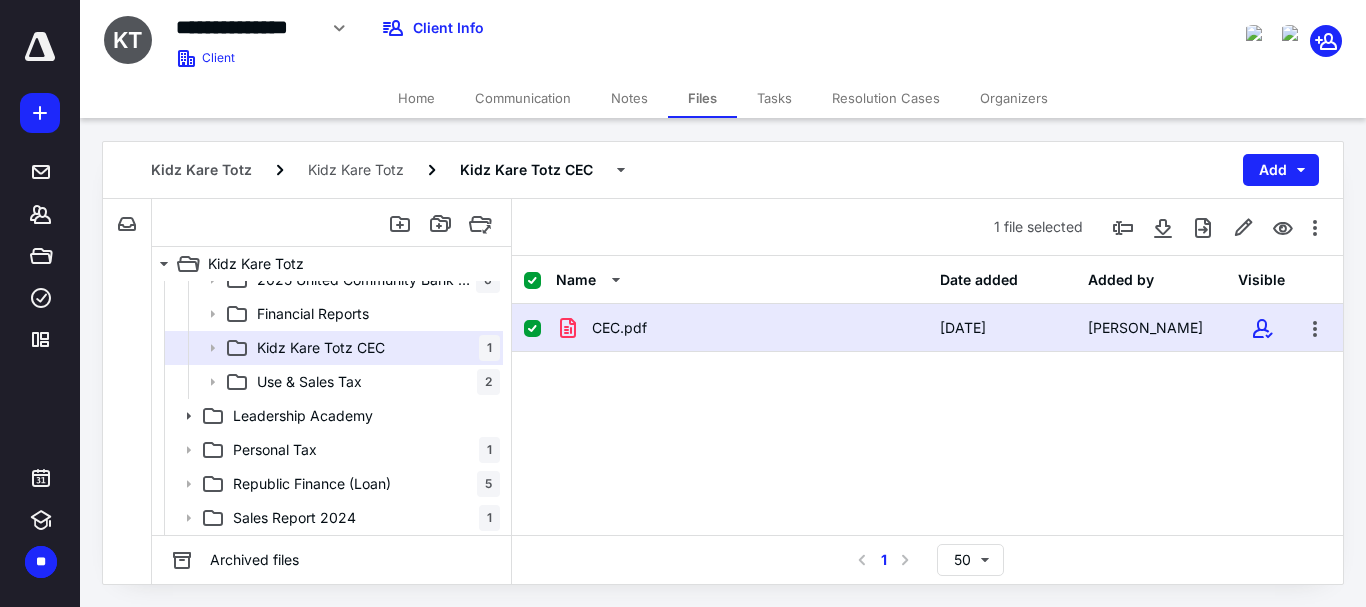 click on "CEC.pdf" at bounding box center [619, 328] 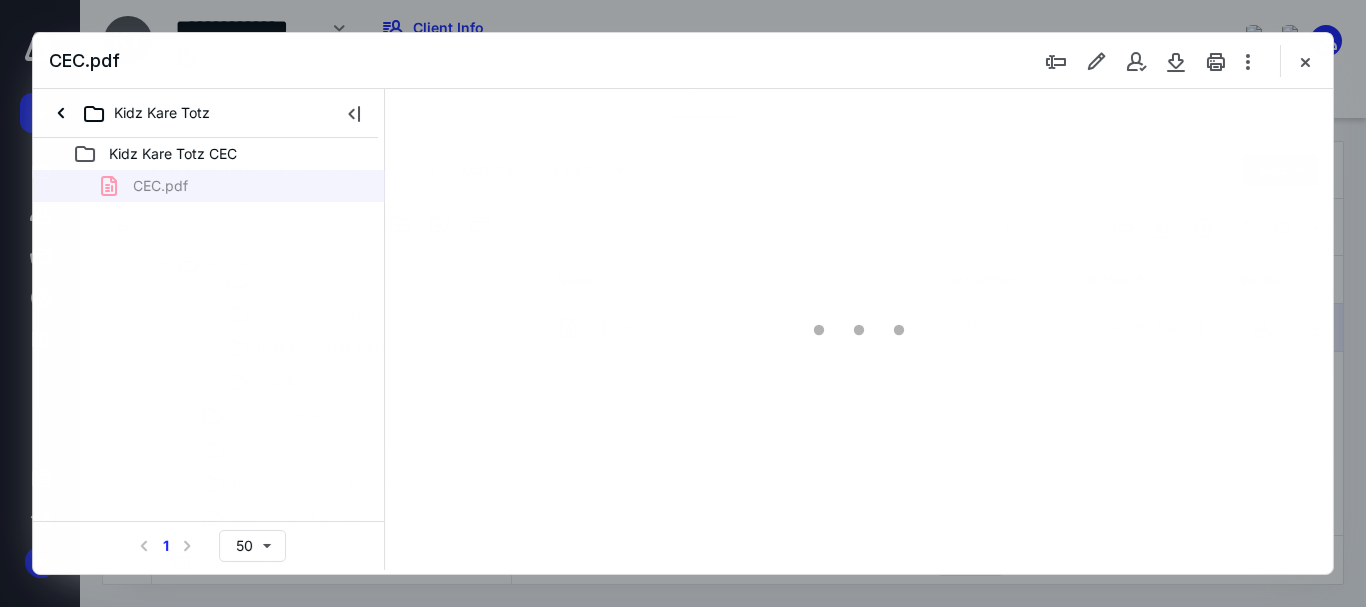 scroll, scrollTop: 0, scrollLeft: 0, axis: both 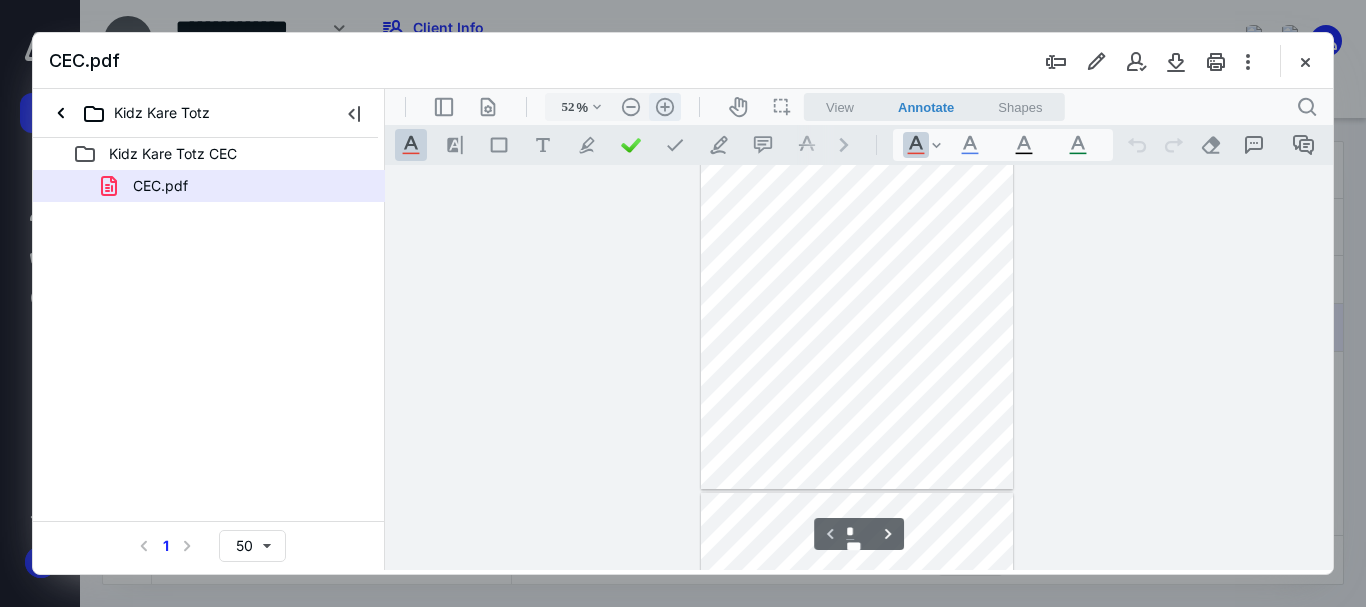 click on ".cls-1{fill:#abb0c4;} icon - header - zoom - in - line" at bounding box center (665, 107) 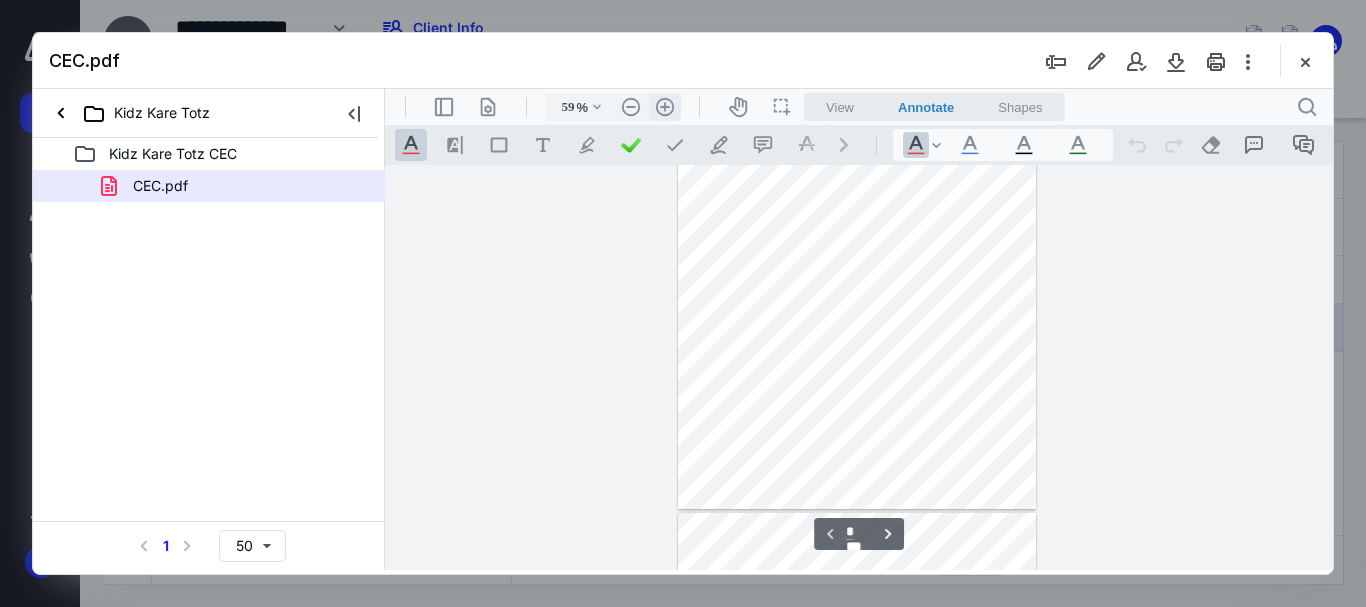 click on ".cls-1{fill:#abb0c4;} icon - header - zoom - in - line" at bounding box center [665, 107] 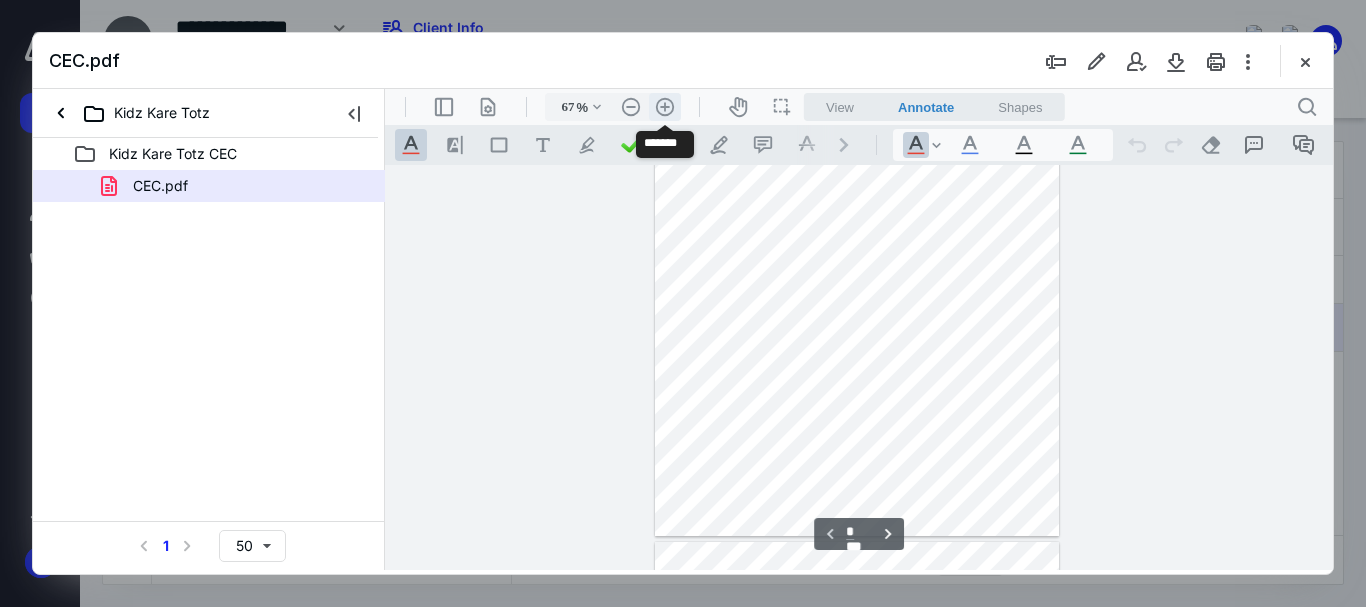 click on ".cls-1{fill:#abb0c4;} icon - header - zoom - in - line" at bounding box center [665, 107] 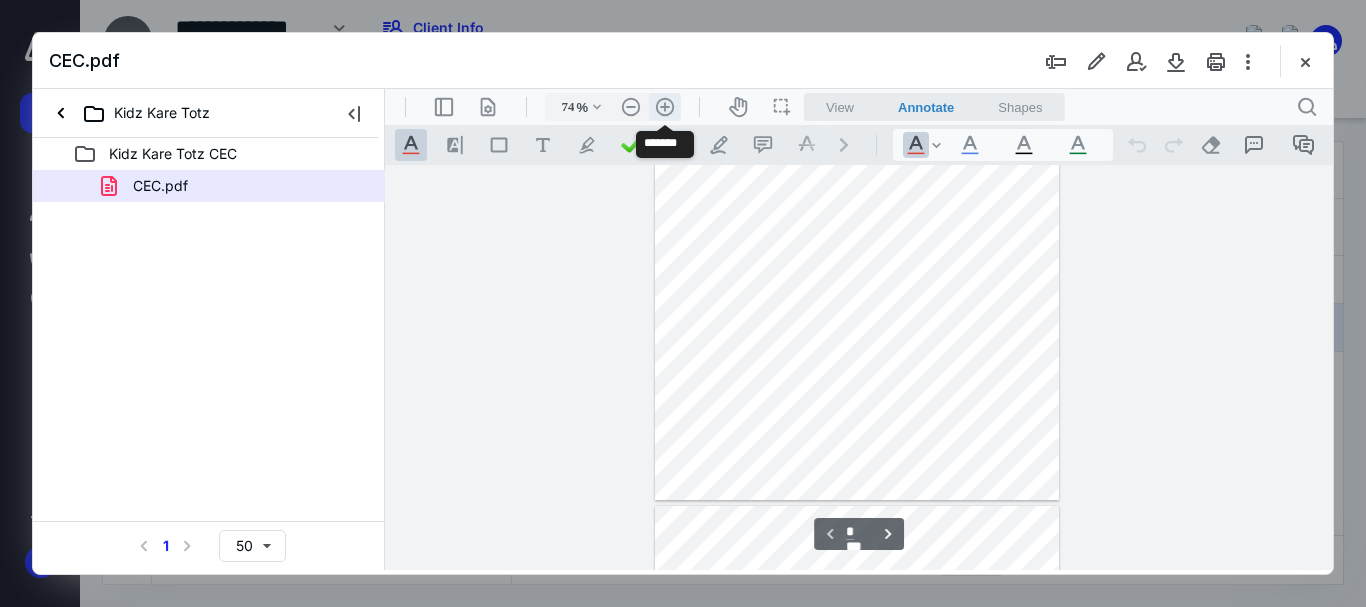 click on ".cls-1{fill:#abb0c4;} icon - header - zoom - in - line" at bounding box center [665, 107] 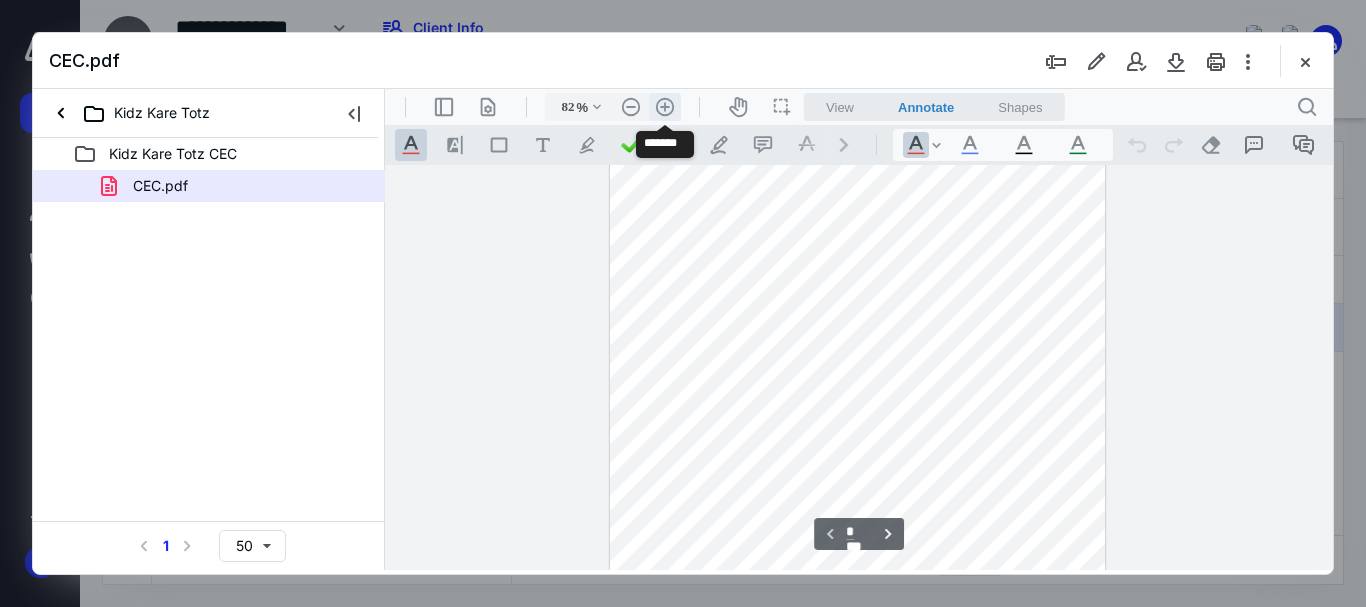 click on ".cls-1{fill:#abb0c4;} icon - header - zoom - in - line" at bounding box center [665, 107] 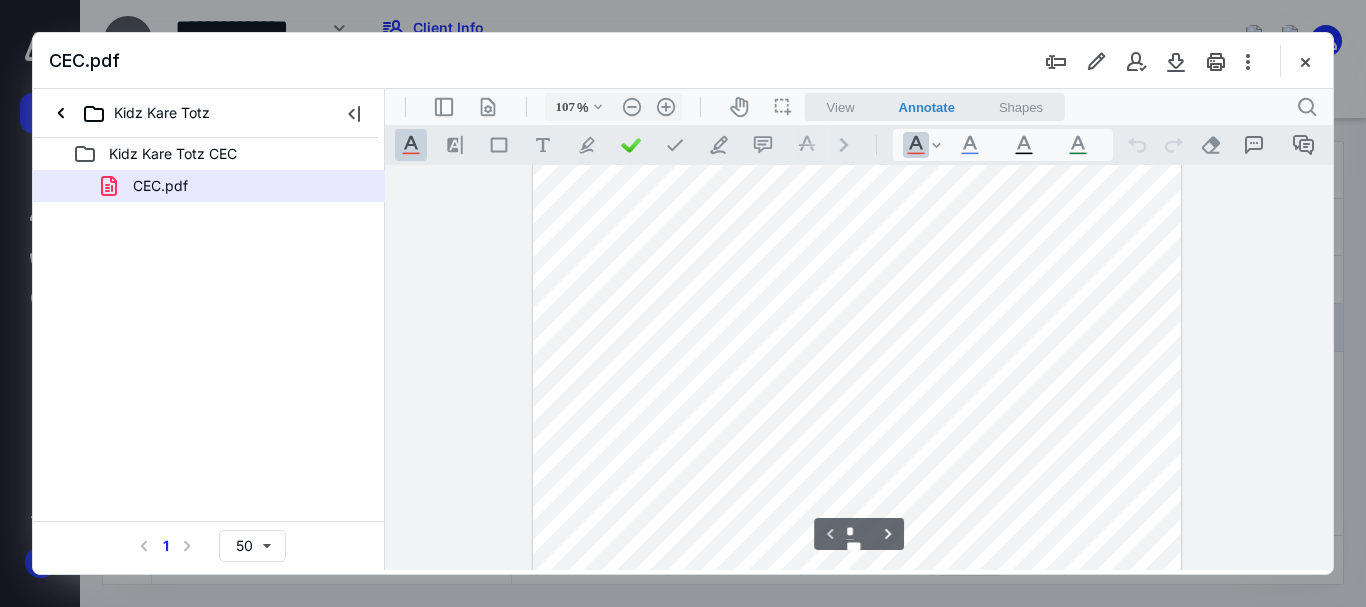 scroll, scrollTop: 0, scrollLeft: 0, axis: both 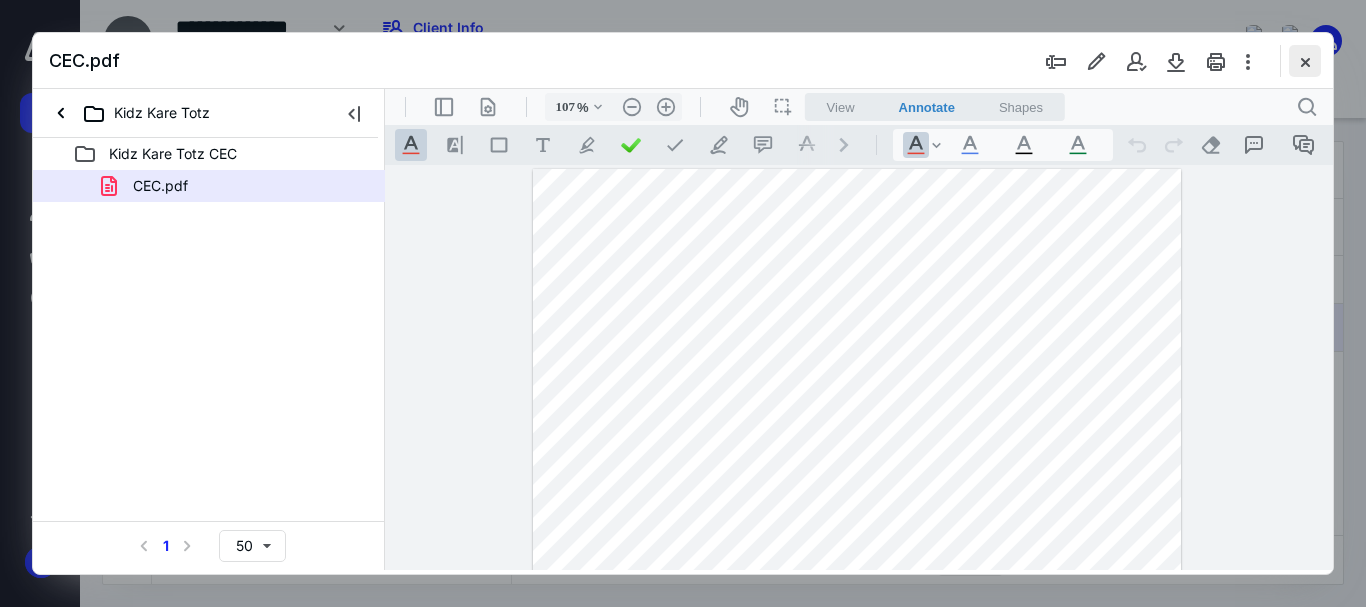 click at bounding box center (1305, 61) 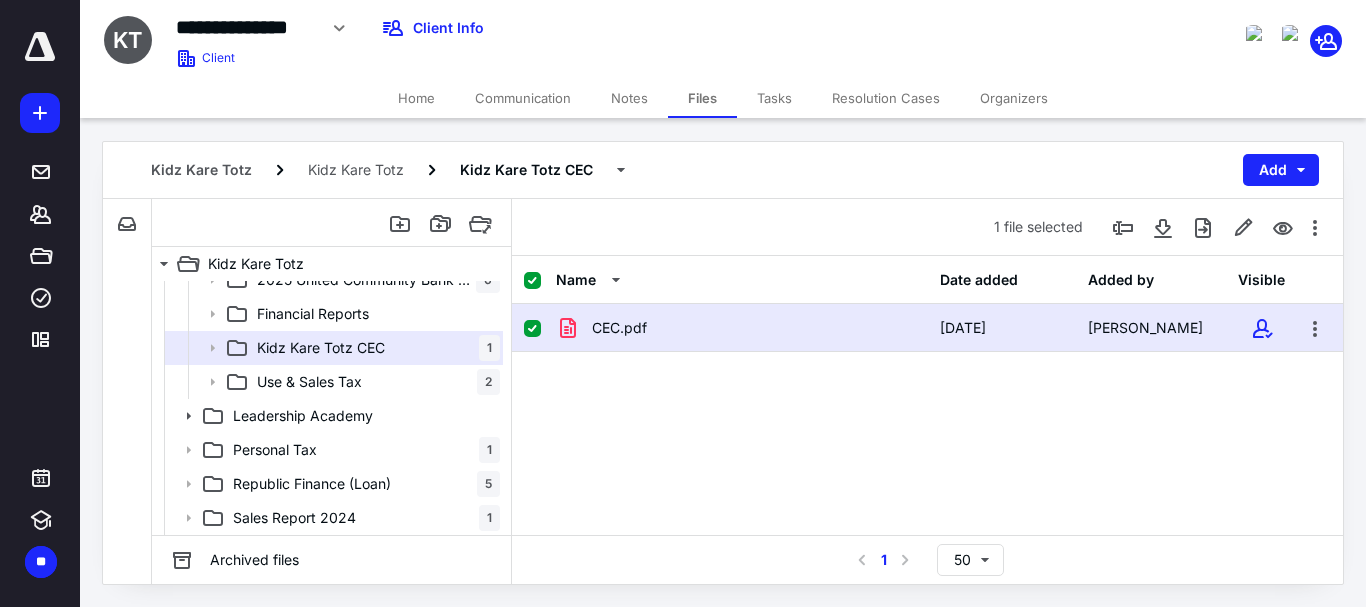 click at bounding box center [532, 329] 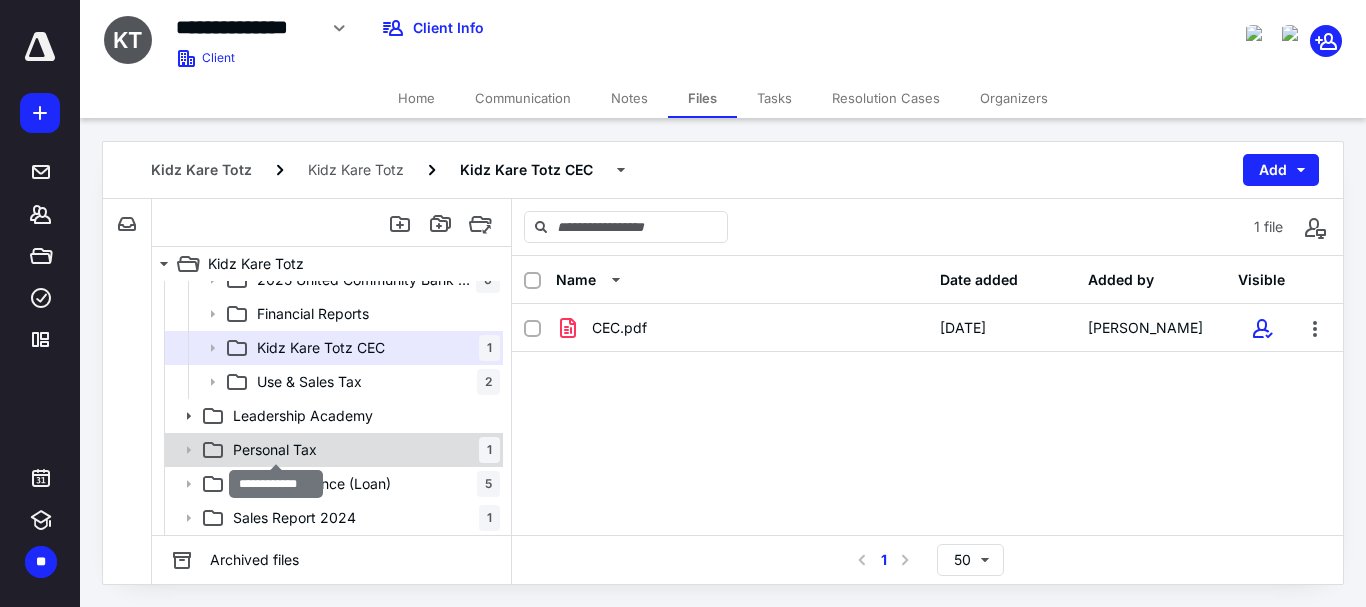 click on "Personal Tax" at bounding box center (275, 450) 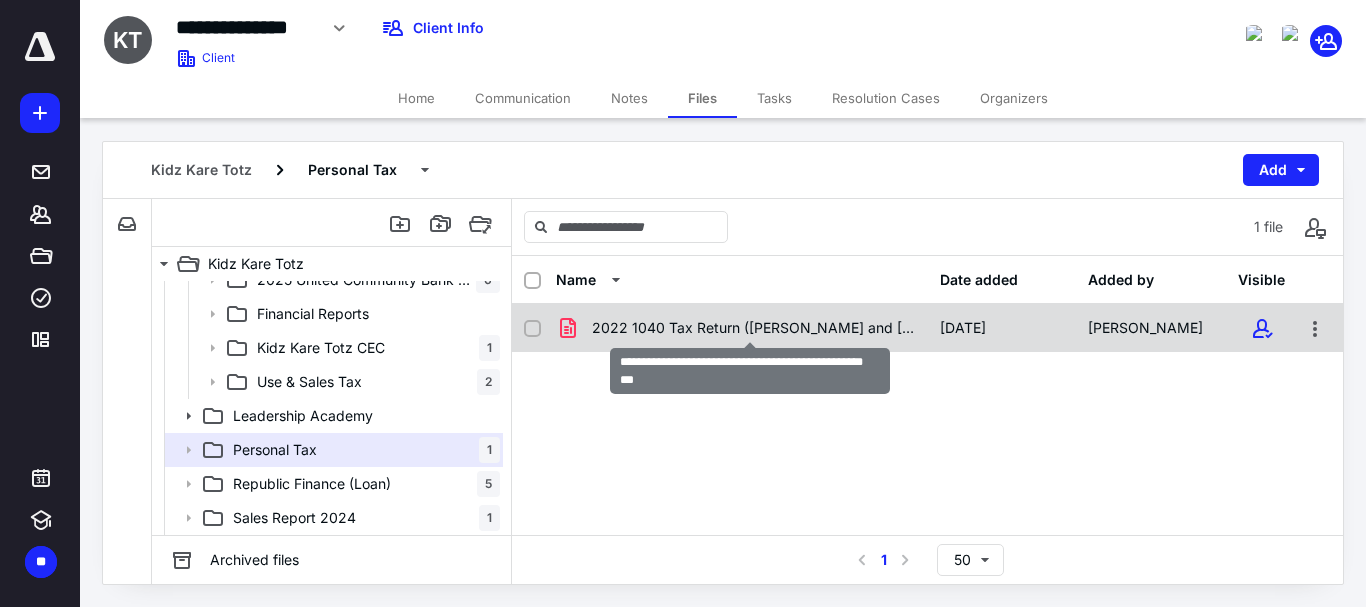click on "2022 1040 Tax Return ([PERSON_NAME] and [PERSON_NAME] -12344).pdf" at bounding box center (754, 328) 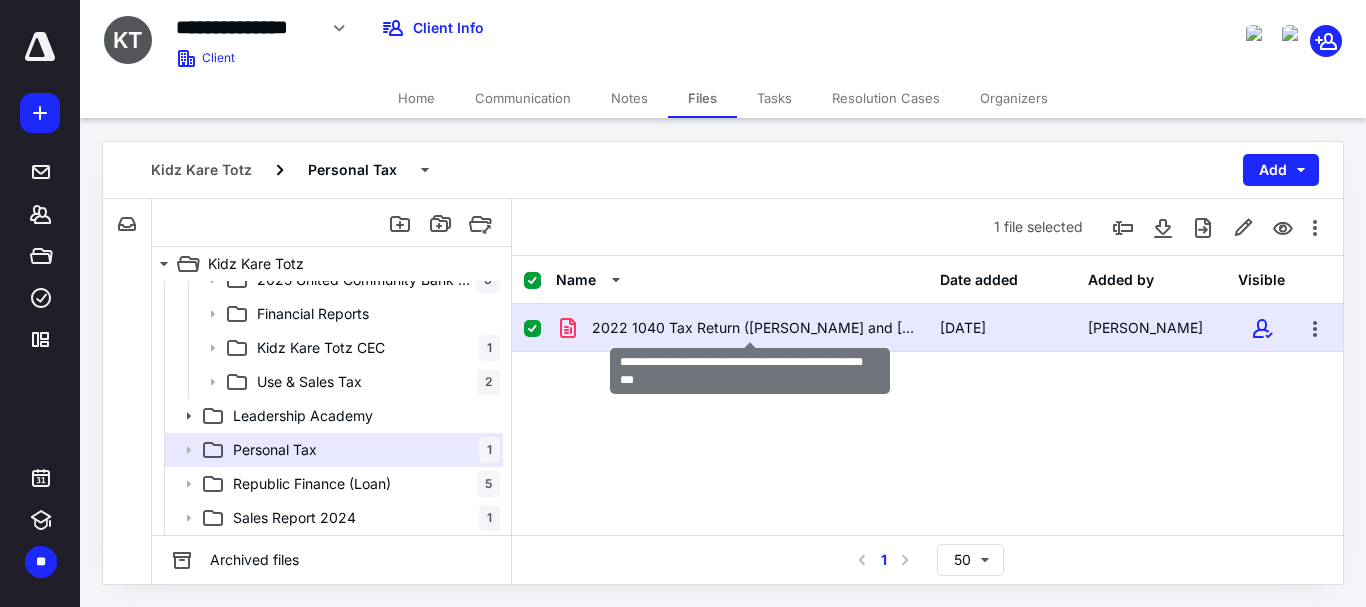 click on "2022 1040 Tax Return ([PERSON_NAME] and [PERSON_NAME] -12344).pdf" at bounding box center (754, 328) 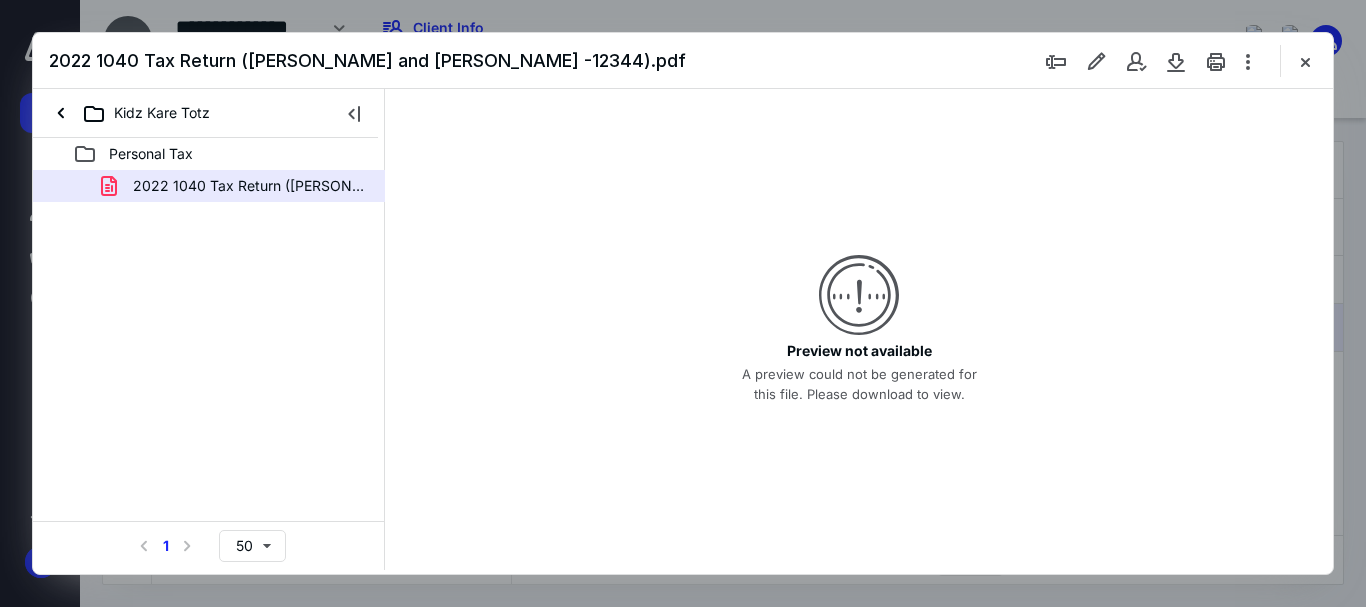 click on "2022 1040 Tax Return ([PERSON_NAME] and [PERSON_NAME] -12344).pdf" at bounding box center [249, 186] 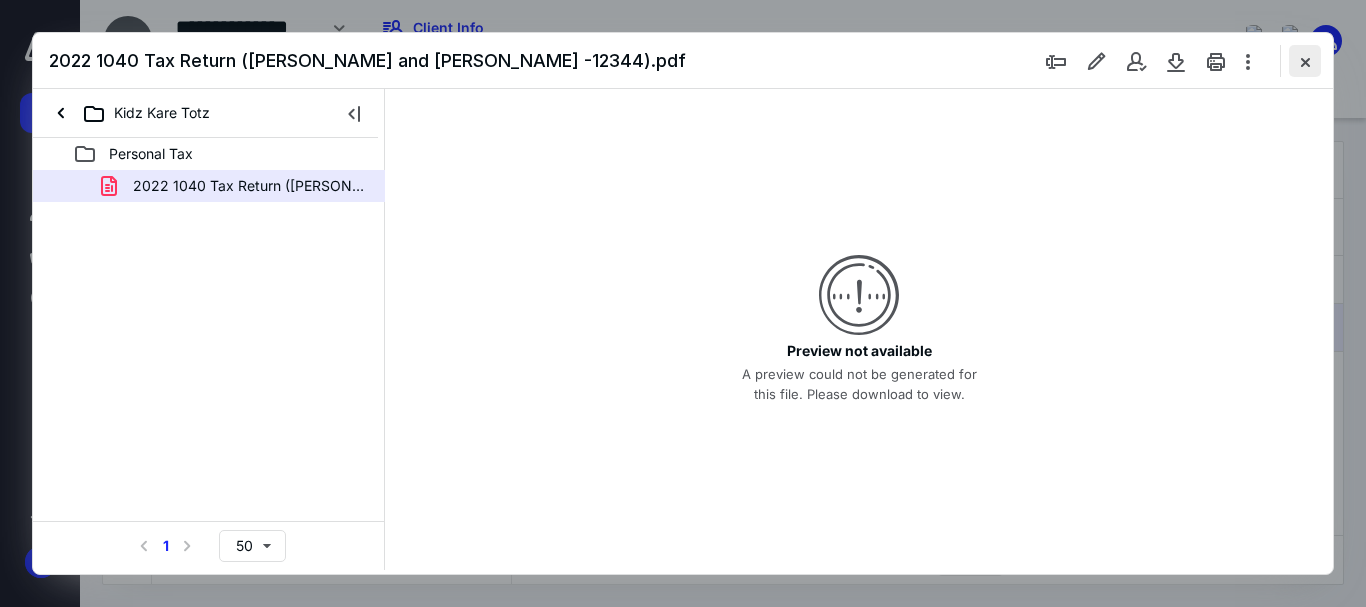 click at bounding box center [1305, 61] 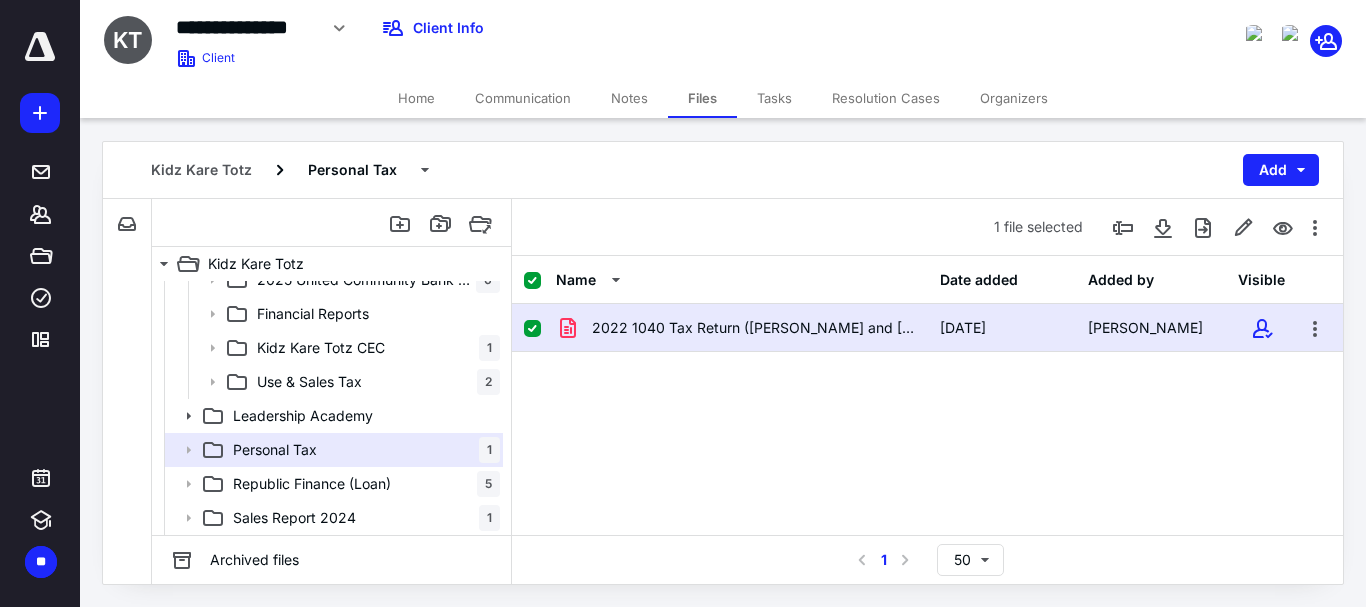 click at bounding box center [532, 329] 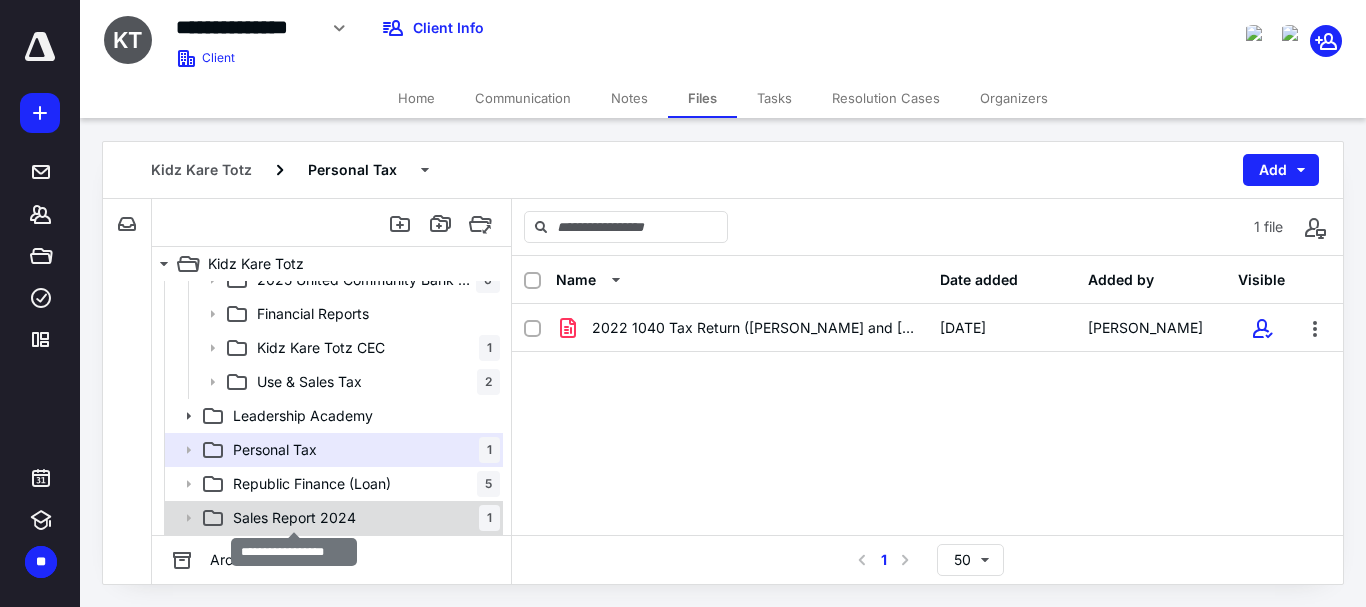 click on "Sales Report 2024" at bounding box center (294, 518) 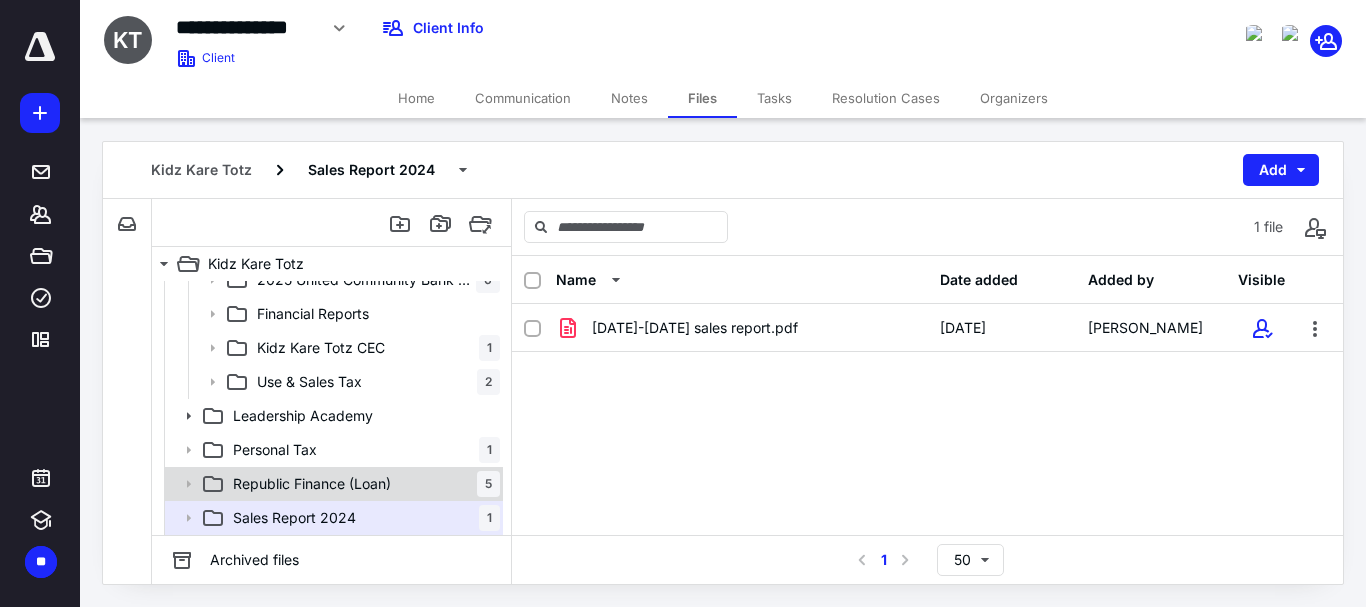 click on "Republic Finance (Loan) 5" at bounding box center [332, 484] 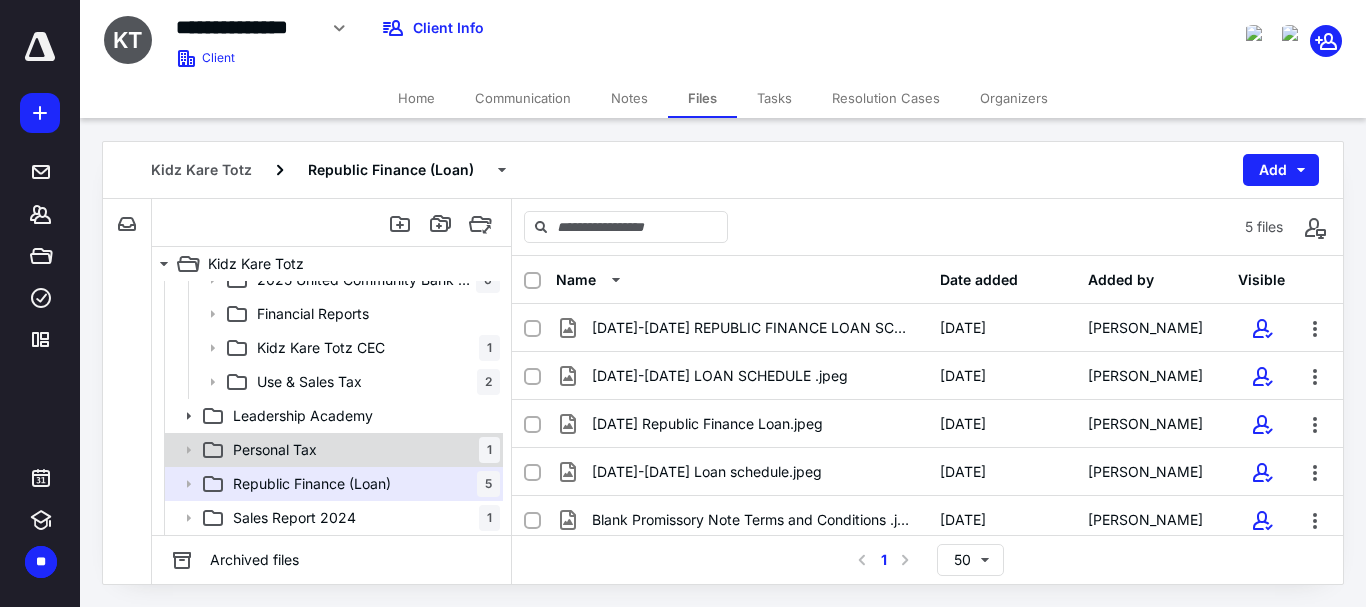 click on "Personal Tax 1" at bounding box center (332, 450) 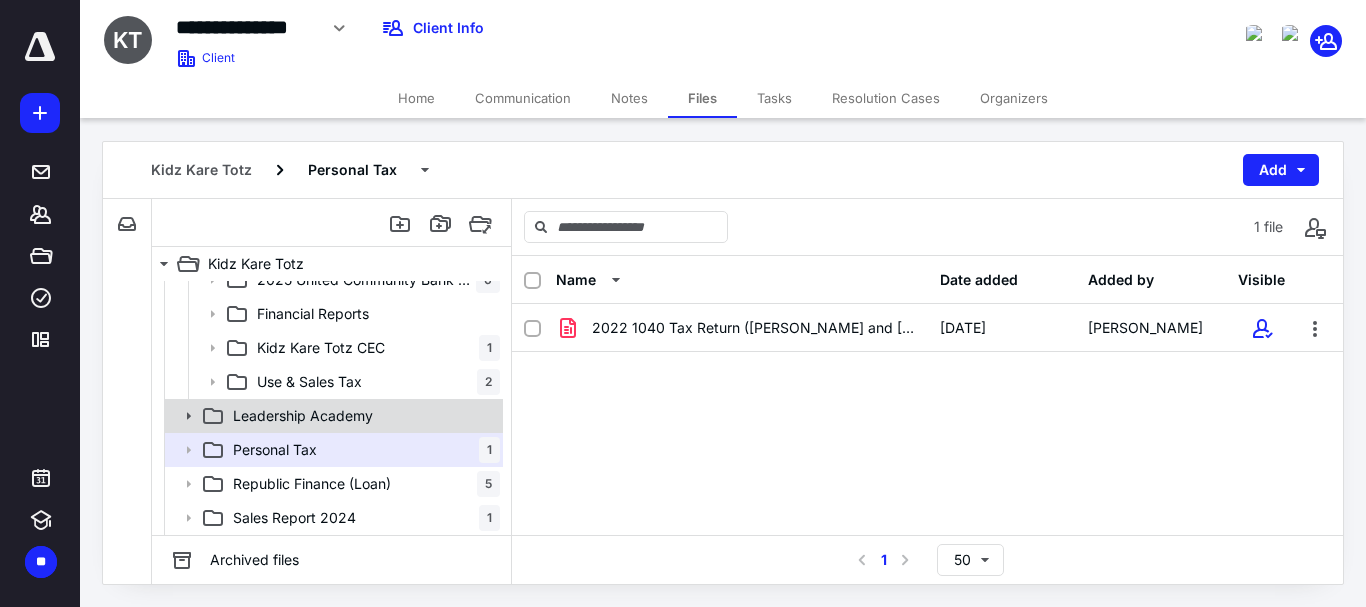 click on "Leadership Academy" at bounding box center (303, 416) 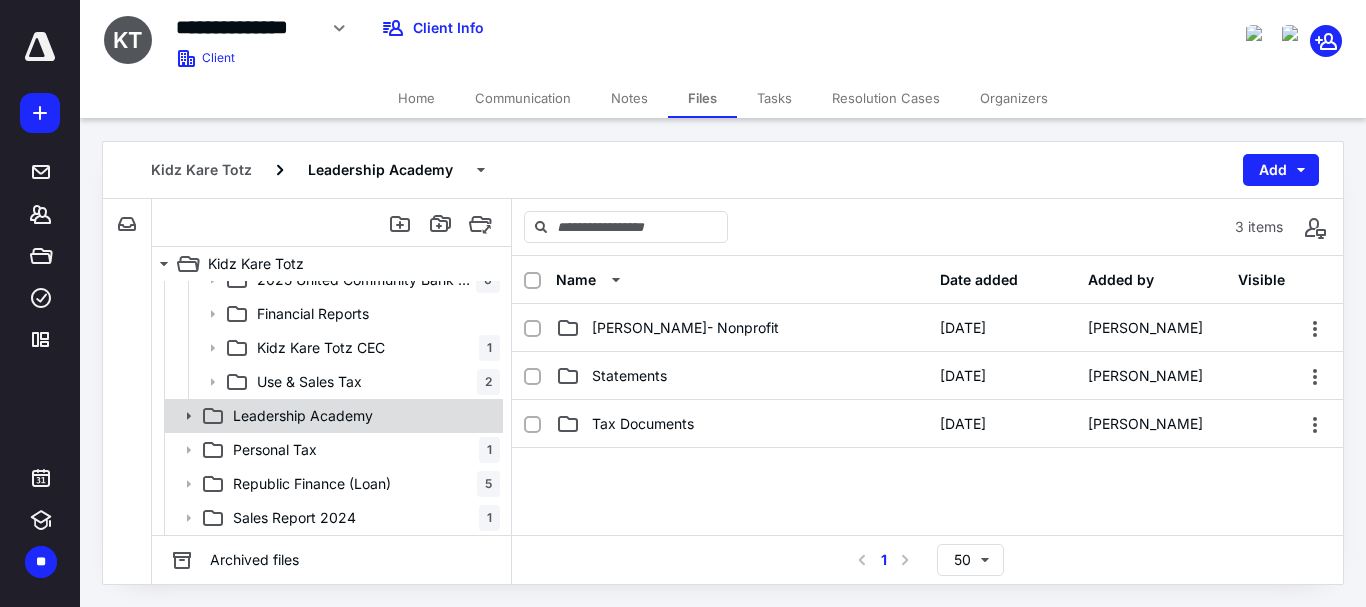 scroll, scrollTop: 0, scrollLeft: 0, axis: both 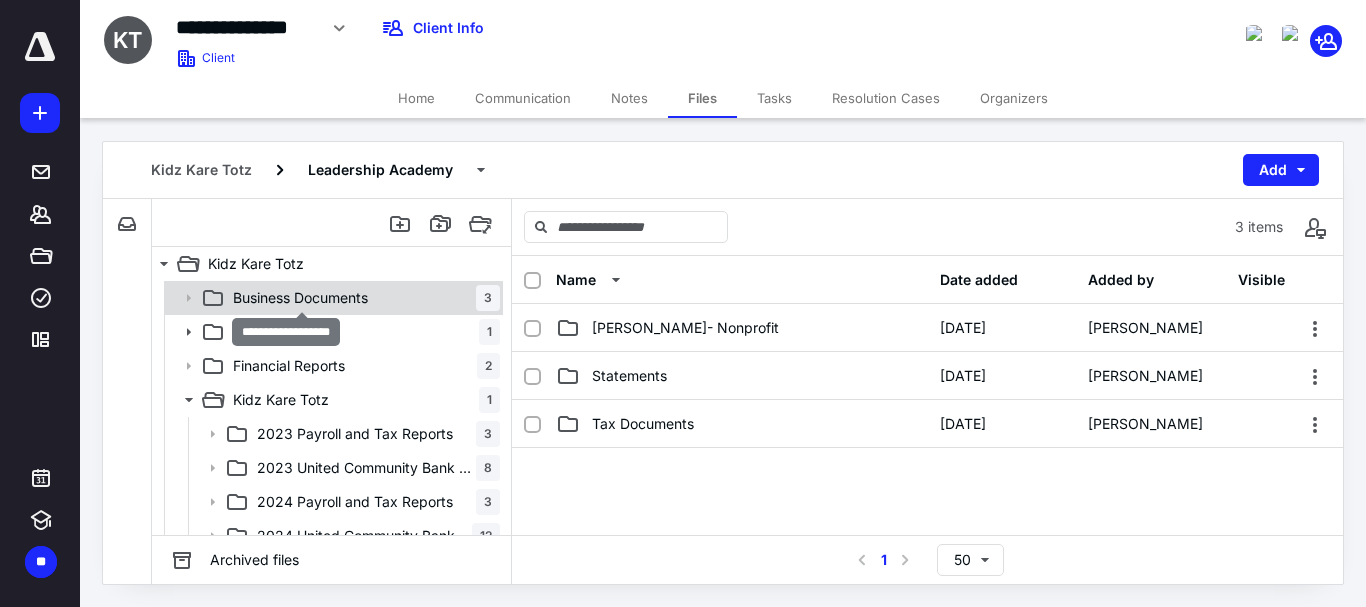 click on "Business Documents" at bounding box center [300, 298] 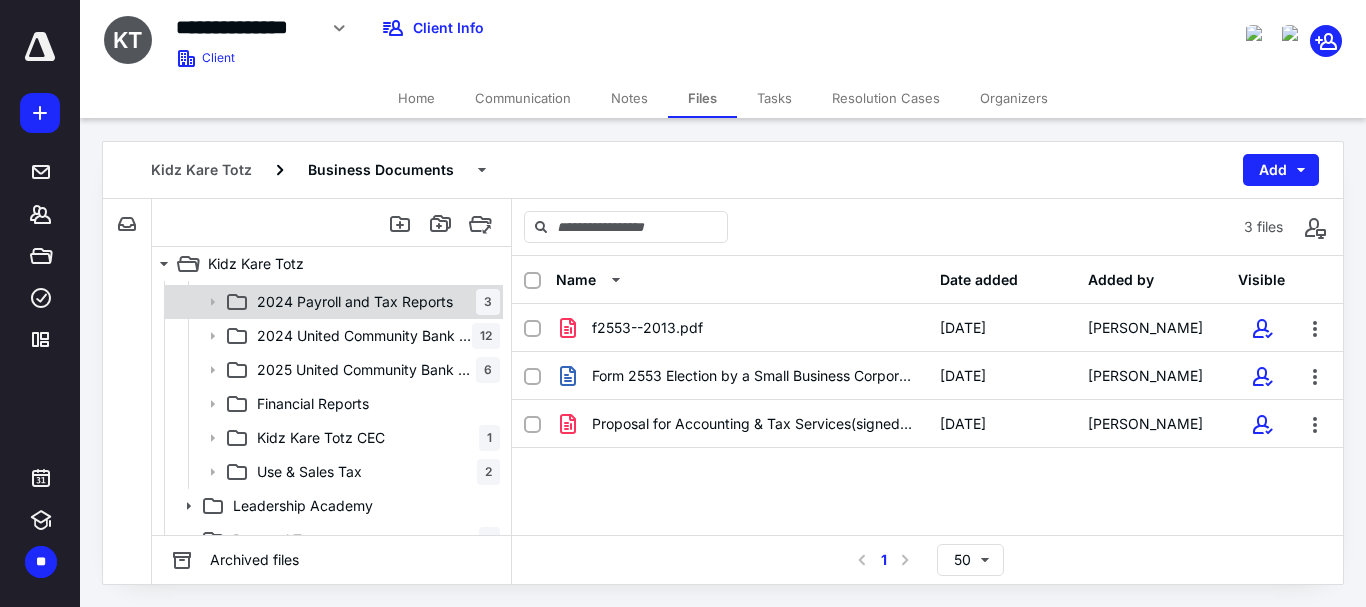 scroll, scrollTop: 290, scrollLeft: 0, axis: vertical 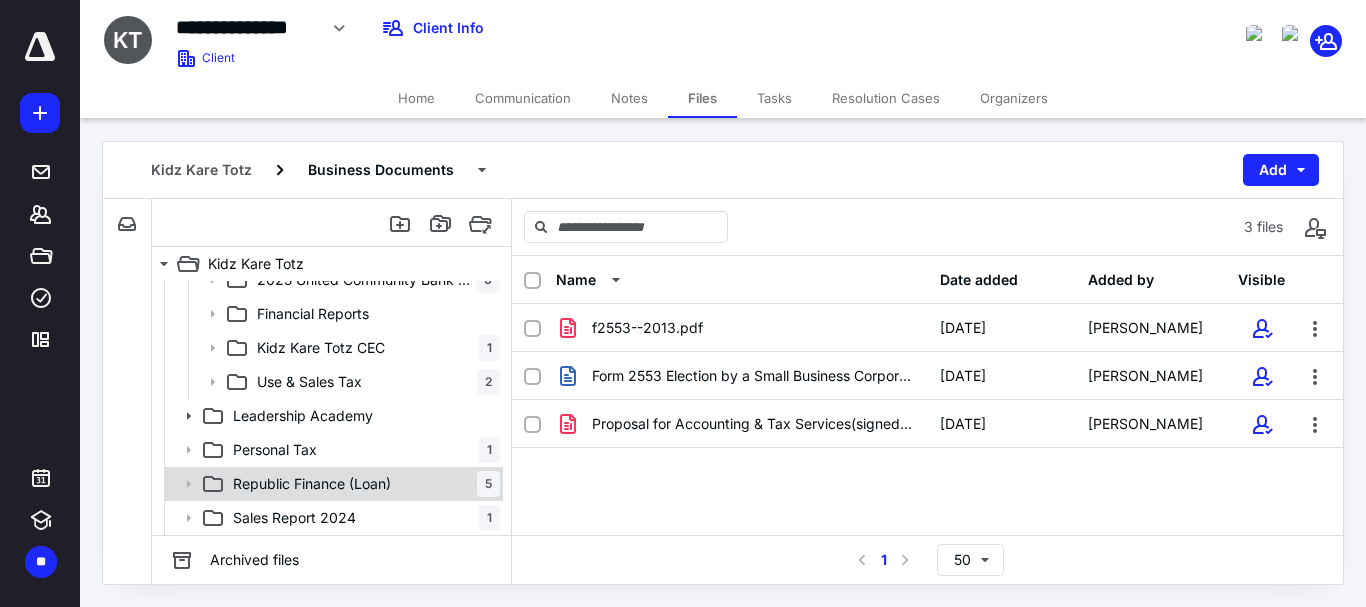 click on "Republic Finance (Loan)" at bounding box center [312, 484] 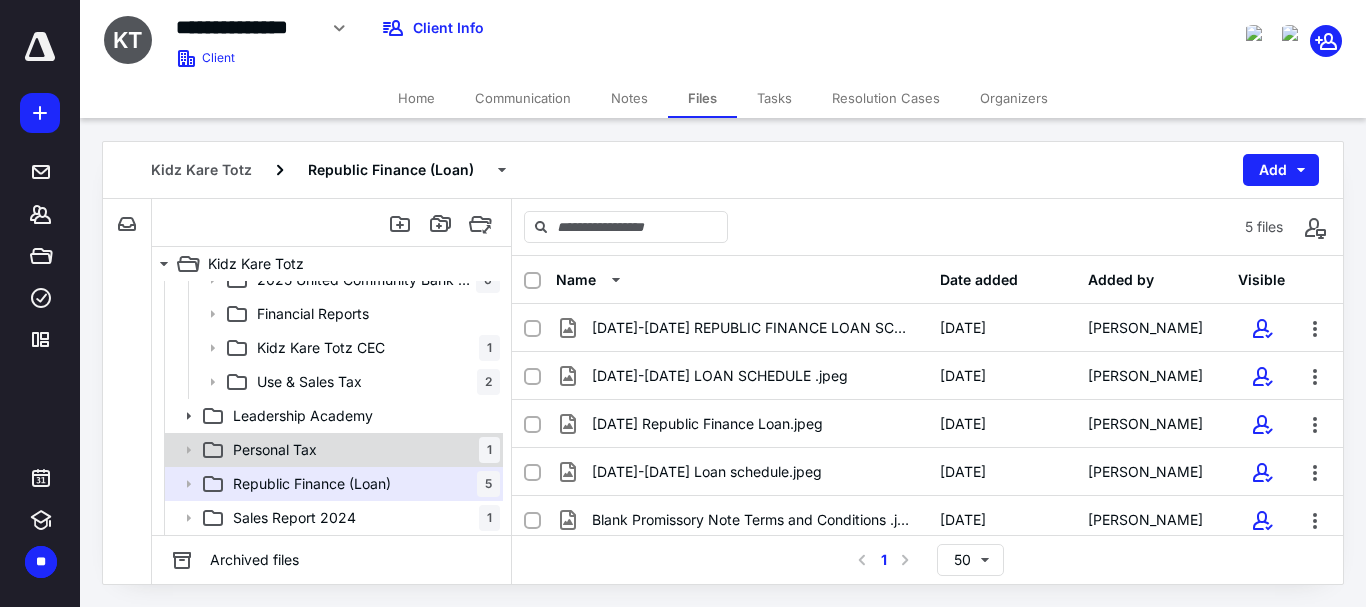 click on "Personal Tax" at bounding box center (275, 450) 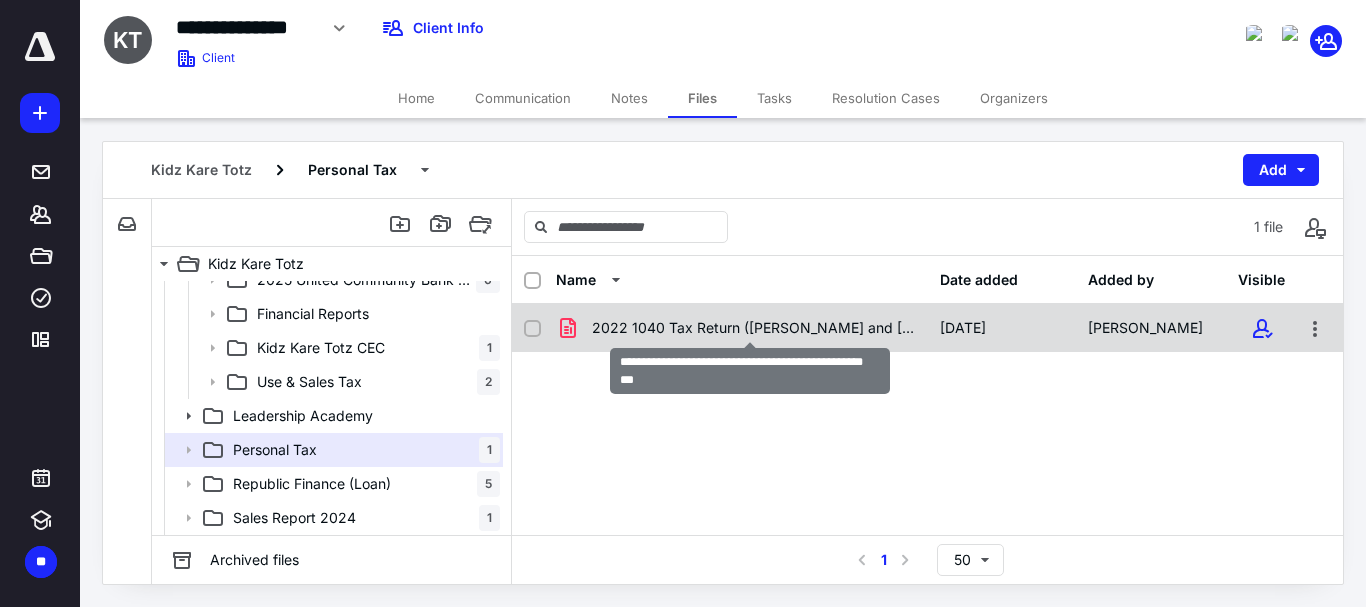 click on "2022 1040 Tax Return ([PERSON_NAME] and [PERSON_NAME] -12344).pdf" at bounding box center [754, 328] 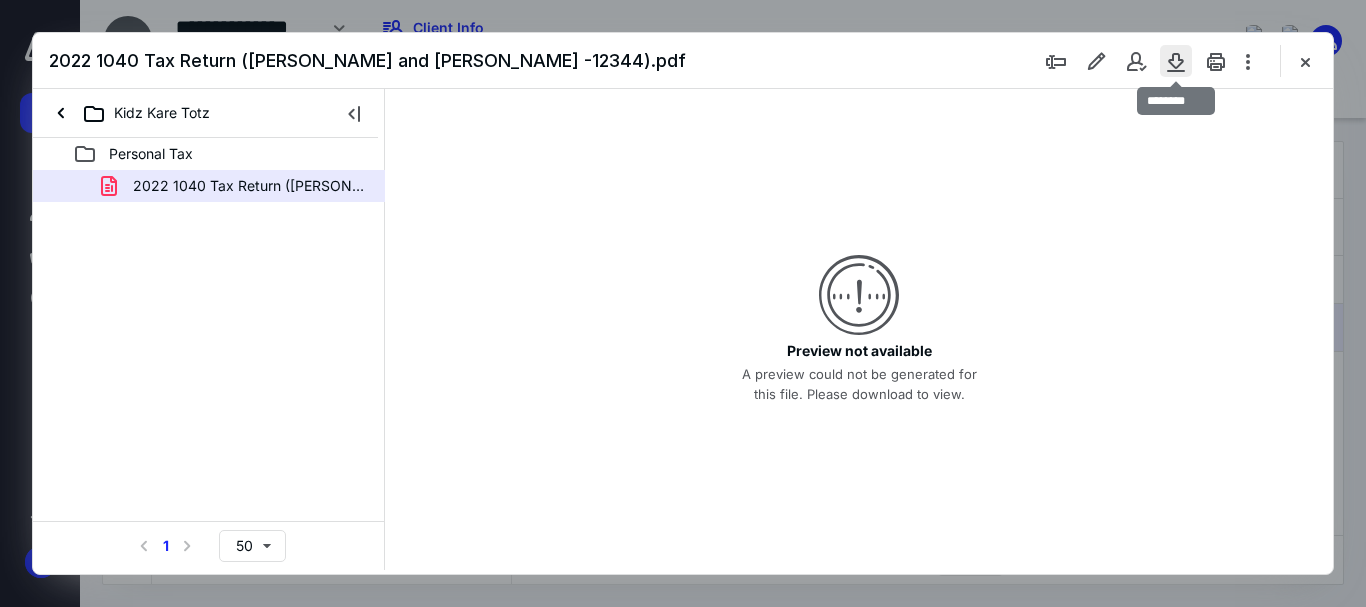 click at bounding box center [1176, 61] 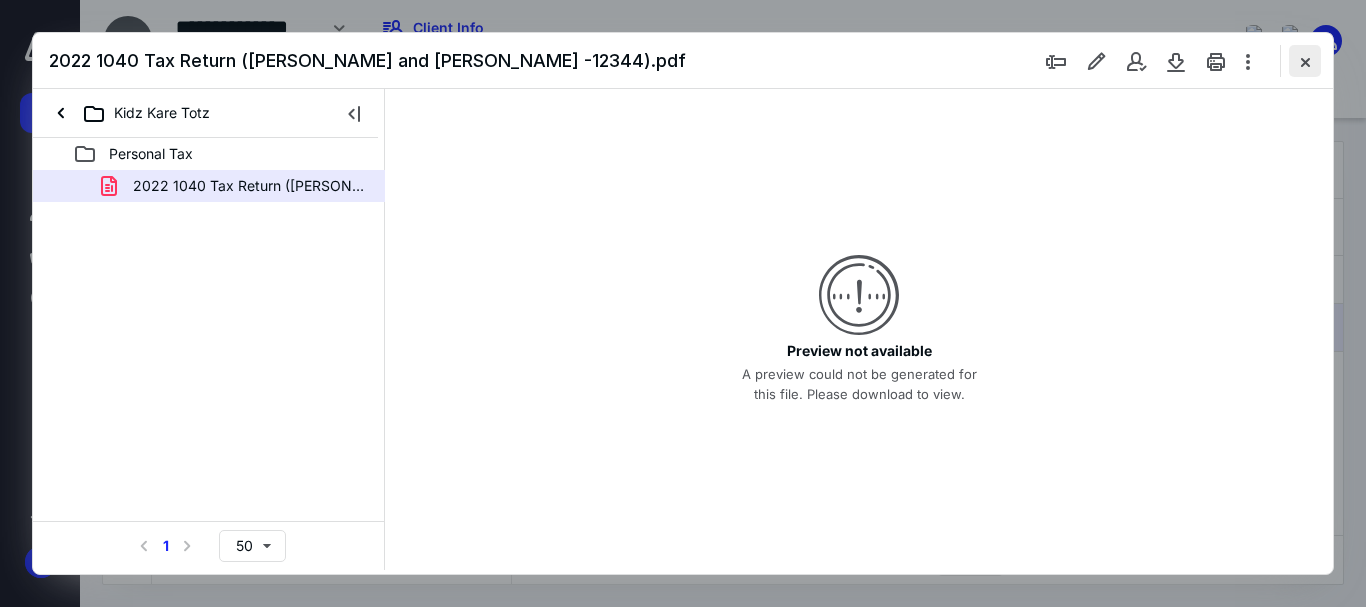 click at bounding box center [1305, 61] 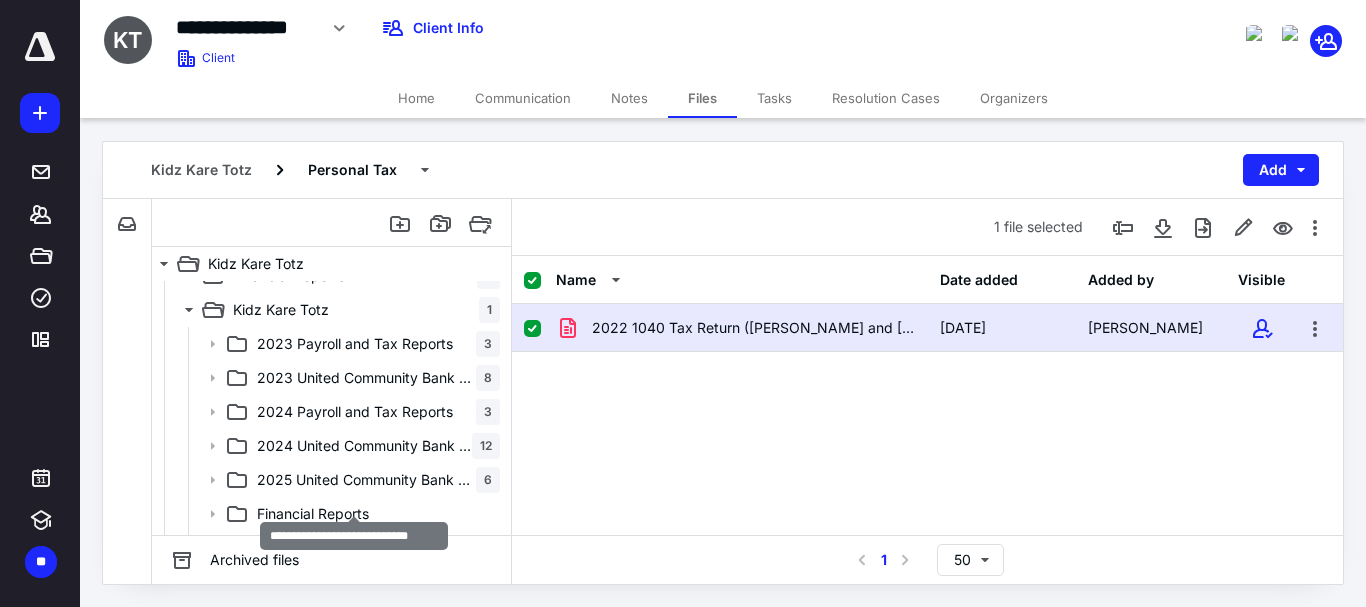 scroll, scrollTop: 0, scrollLeft: 0, axis: both 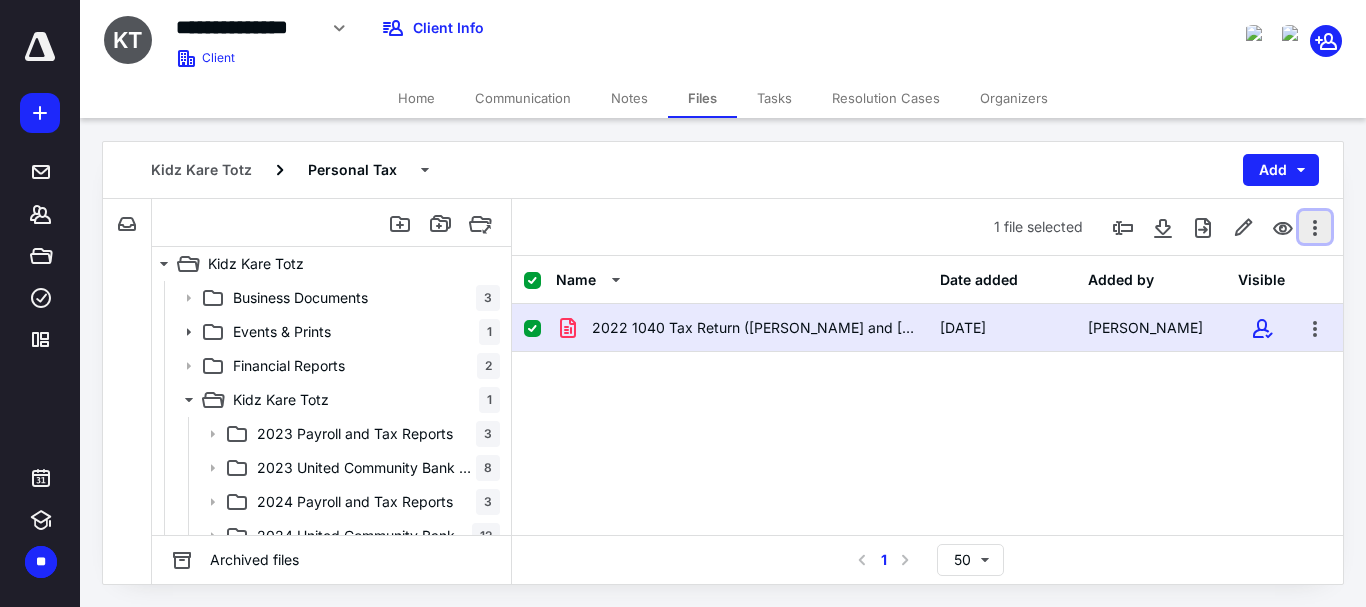 click at bounding box center (1315, 227) 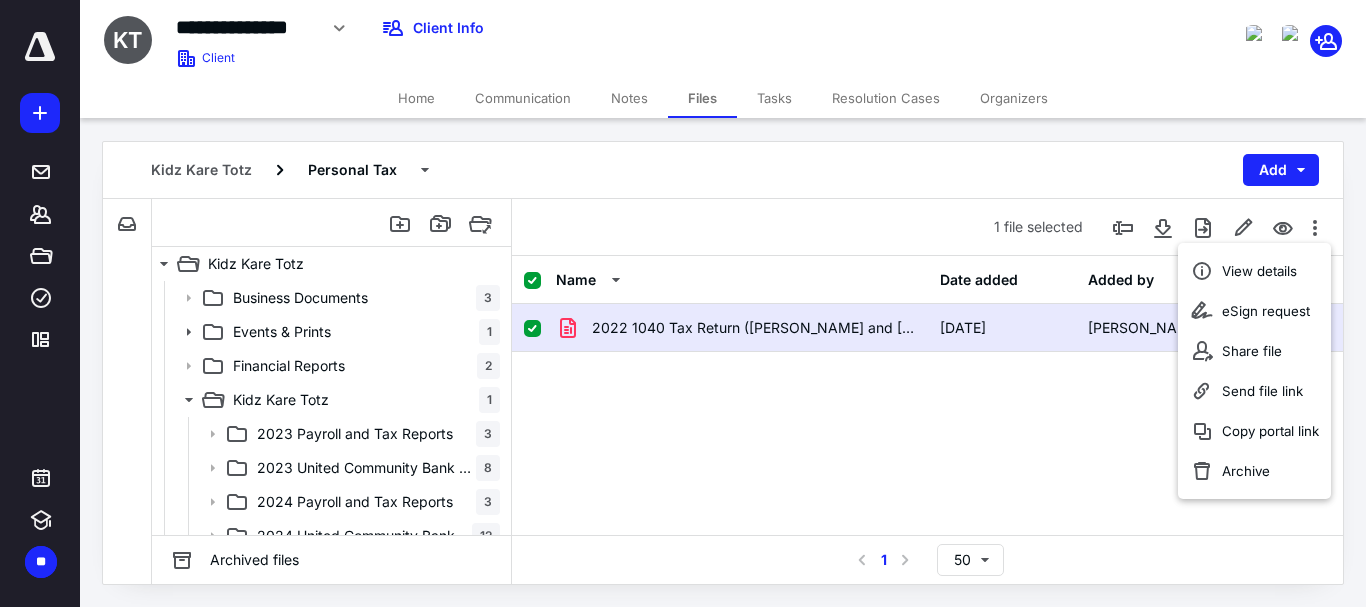 click on "2022 1040 Tax Return ([PERSON_NAME] and [PERSON_NAME] -12344).pdf [DATE] [PERSON_NAME]" at bounding box center [927, 454] 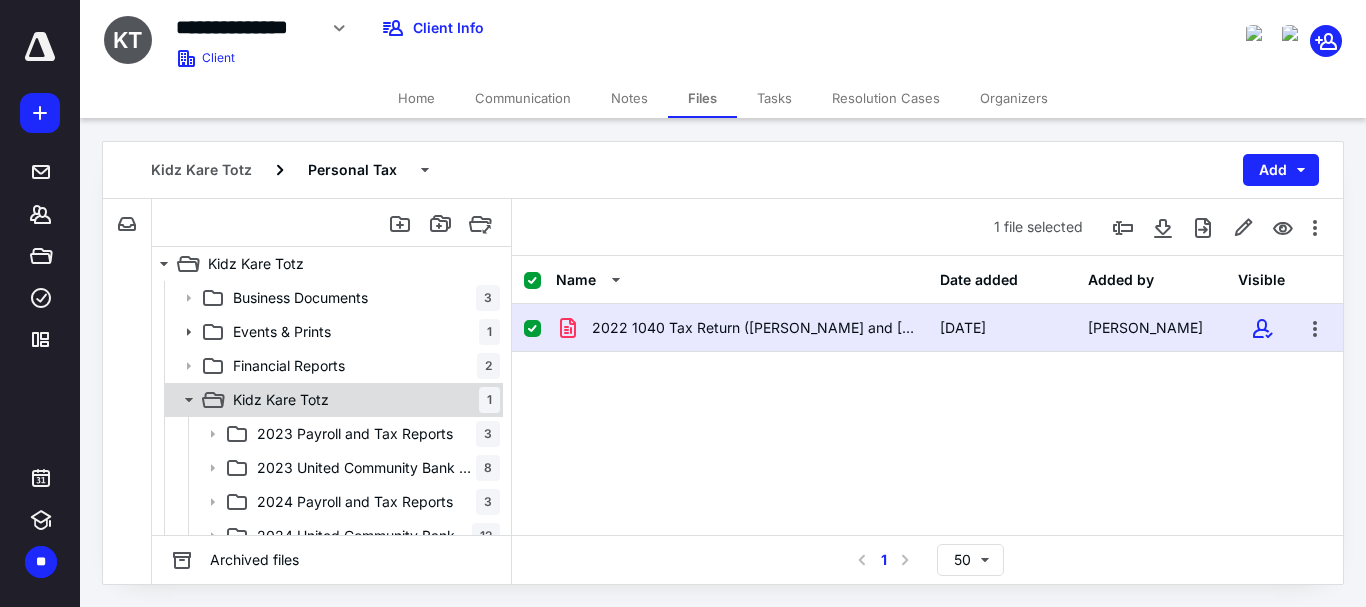 click 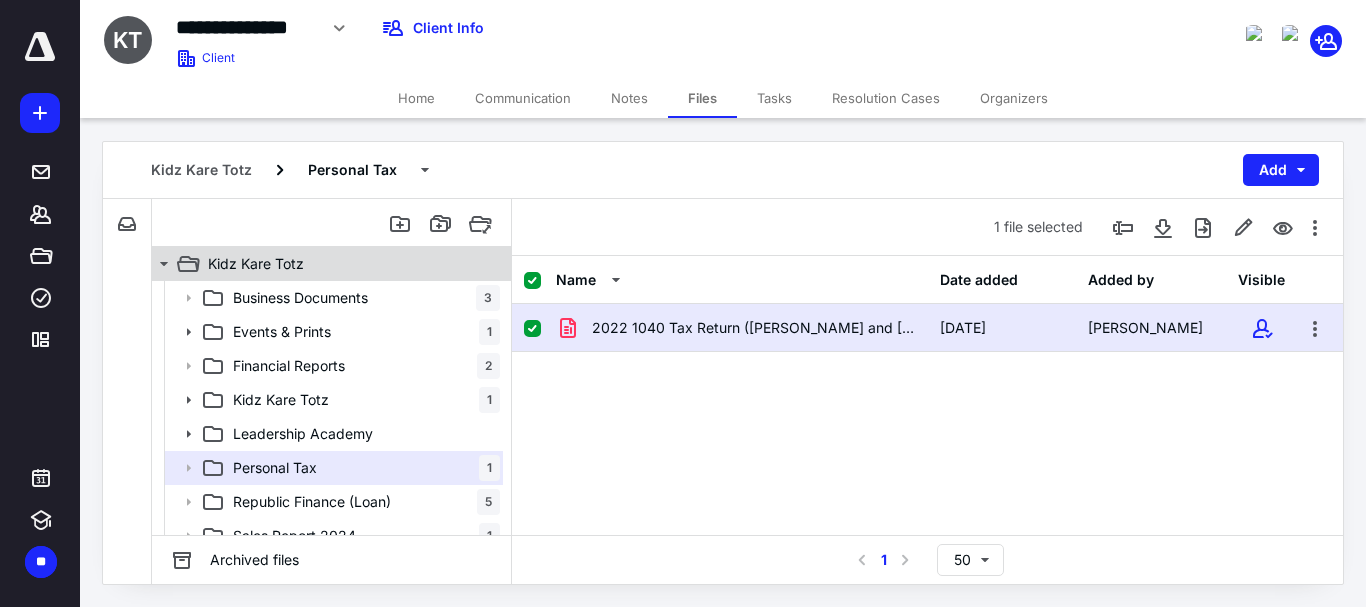 click 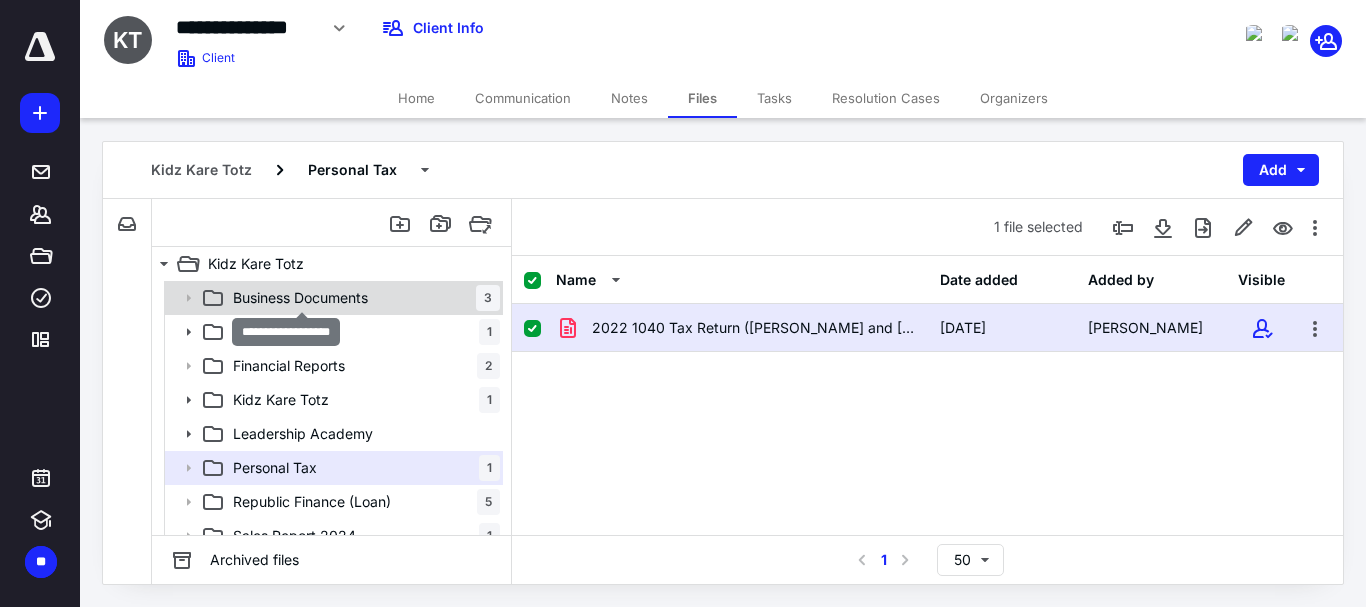 click on "Business Documents" at bounding box center [300, 298] 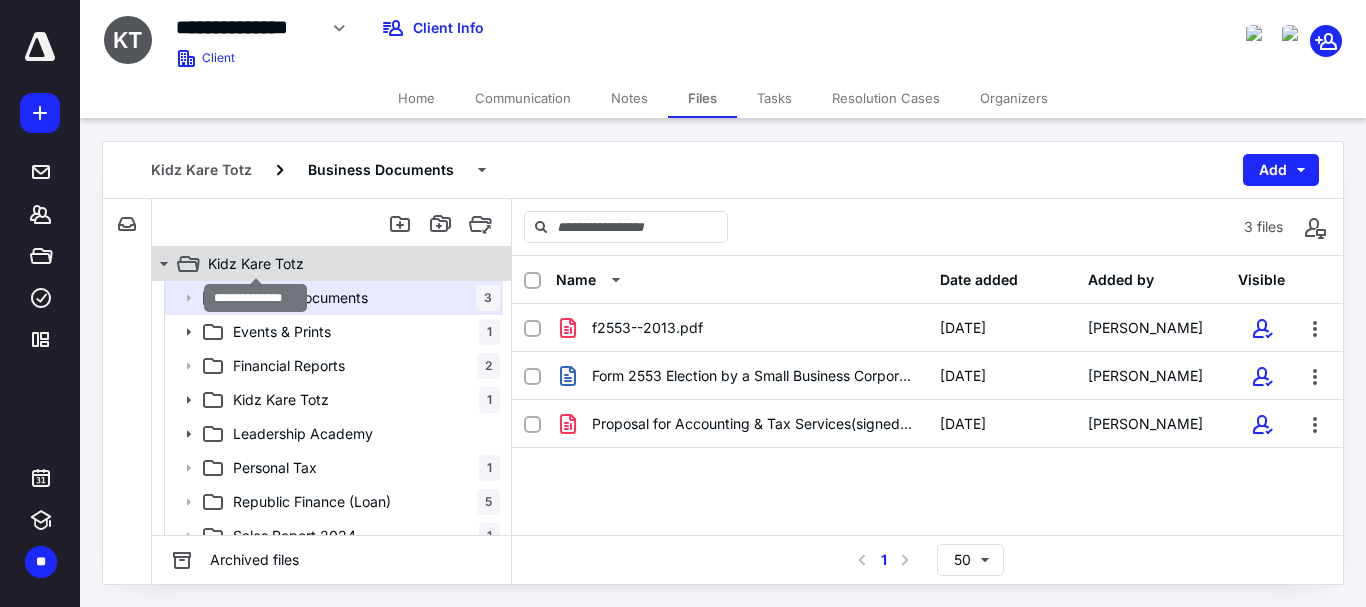 click on "Kidz Kare Totz" at bounding box center [256, 264] 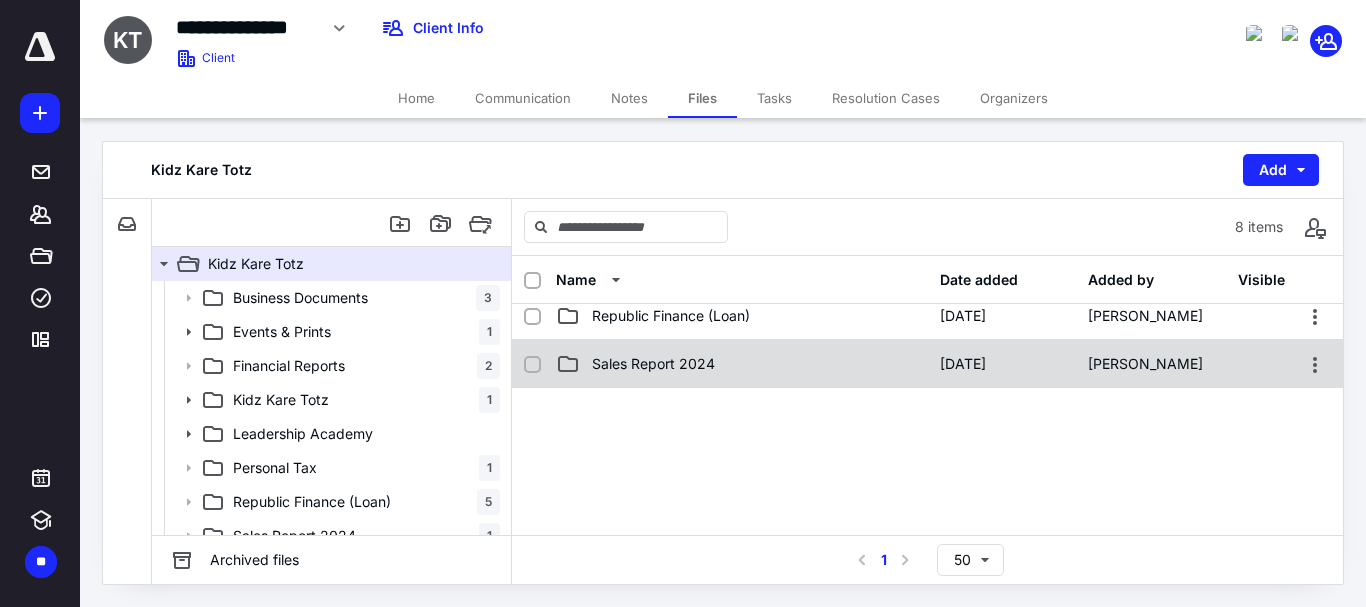 scroll, scrollTop: 0, scrollLeft: 0, axis: both 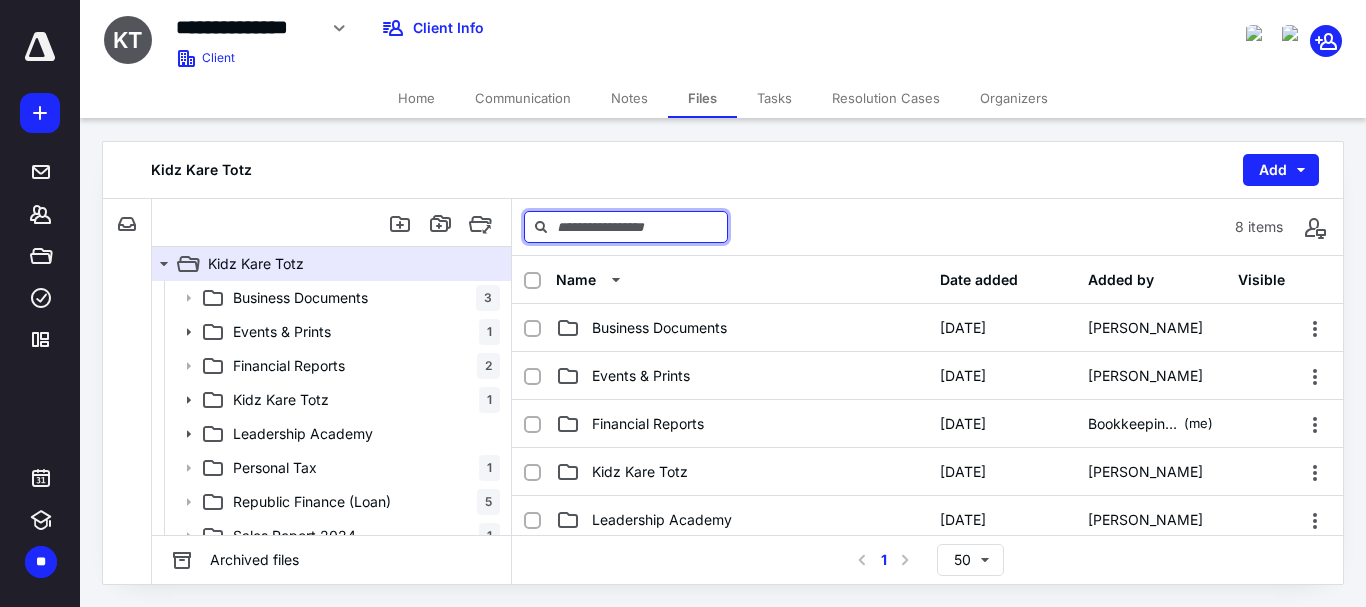click at bounding box center [626, 227] 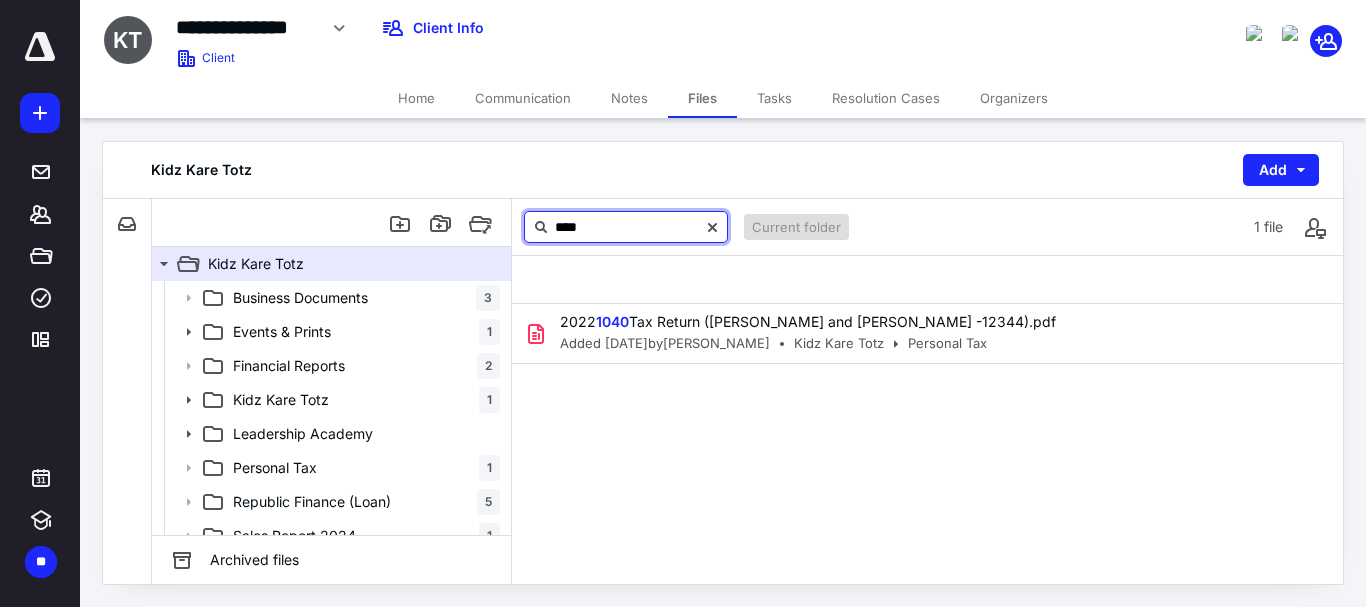 drag, startPoint x: 608, startPoint y: 224, endPoint x: 529, endPoint y: 226, distance: 79.025314 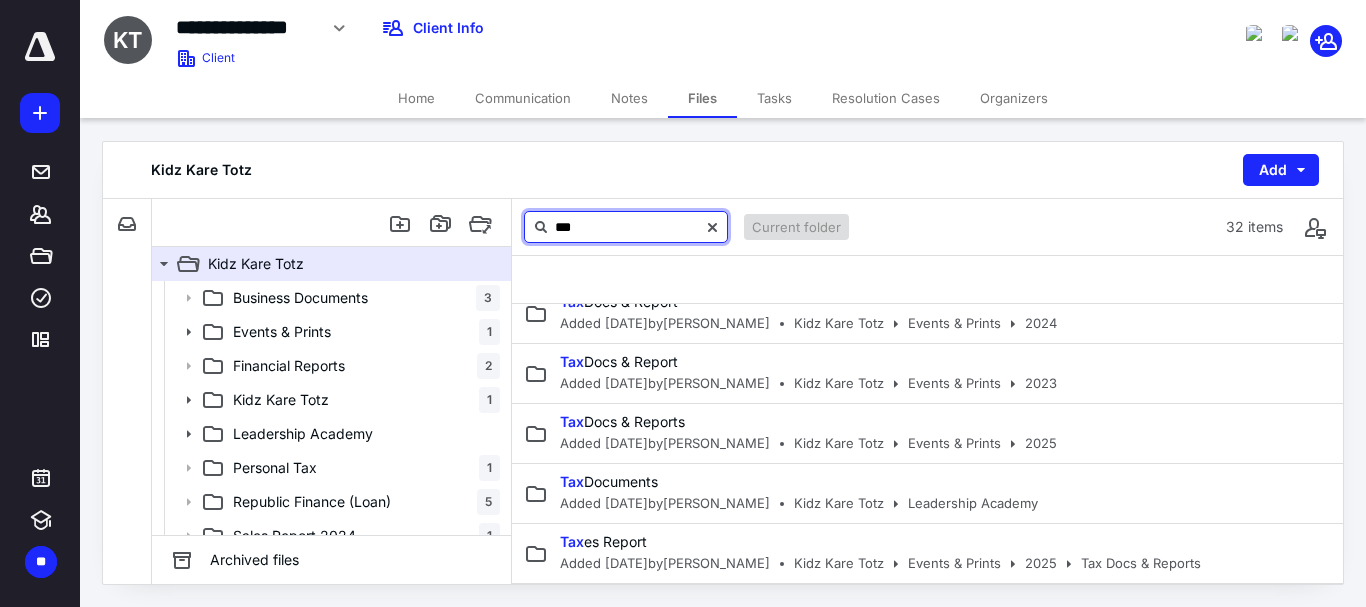 scroll, scrollTop: 0, scrollLeft: 0, axis: both 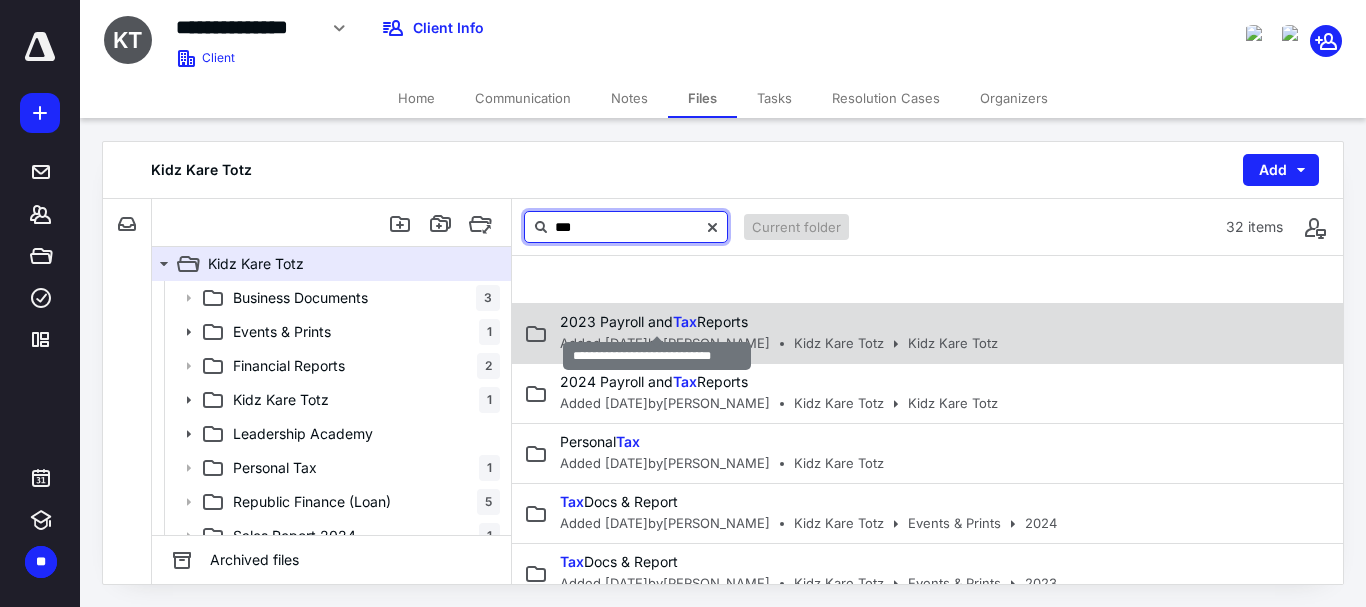 type on "***" 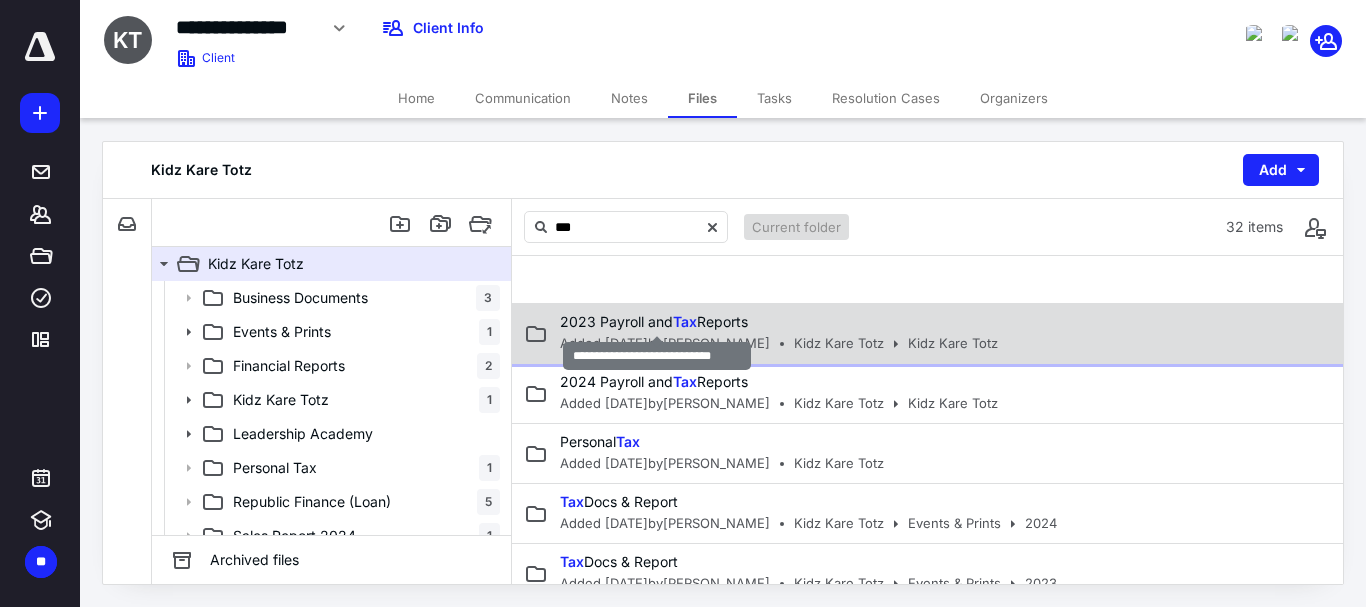 click on "Tax" at bounding box center (685, 321) 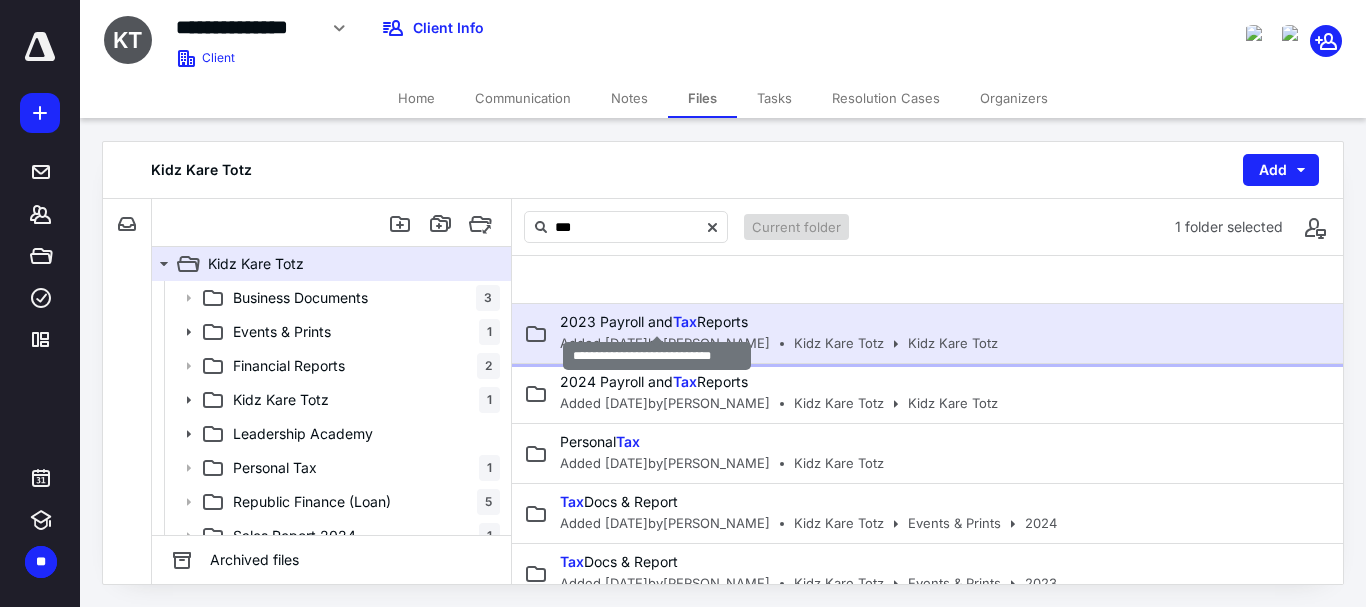 click on "Tax" at bounding box center (685, 321) 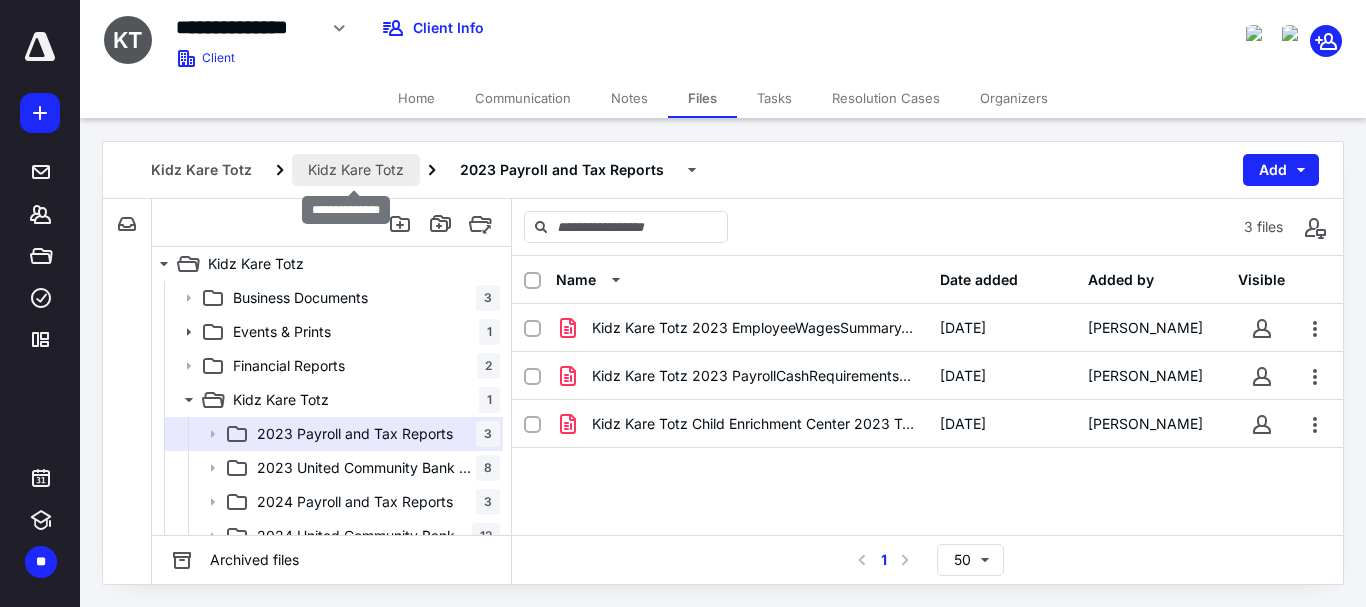 click on "Kidz Kare Totz" at bounding box center [356, 170] 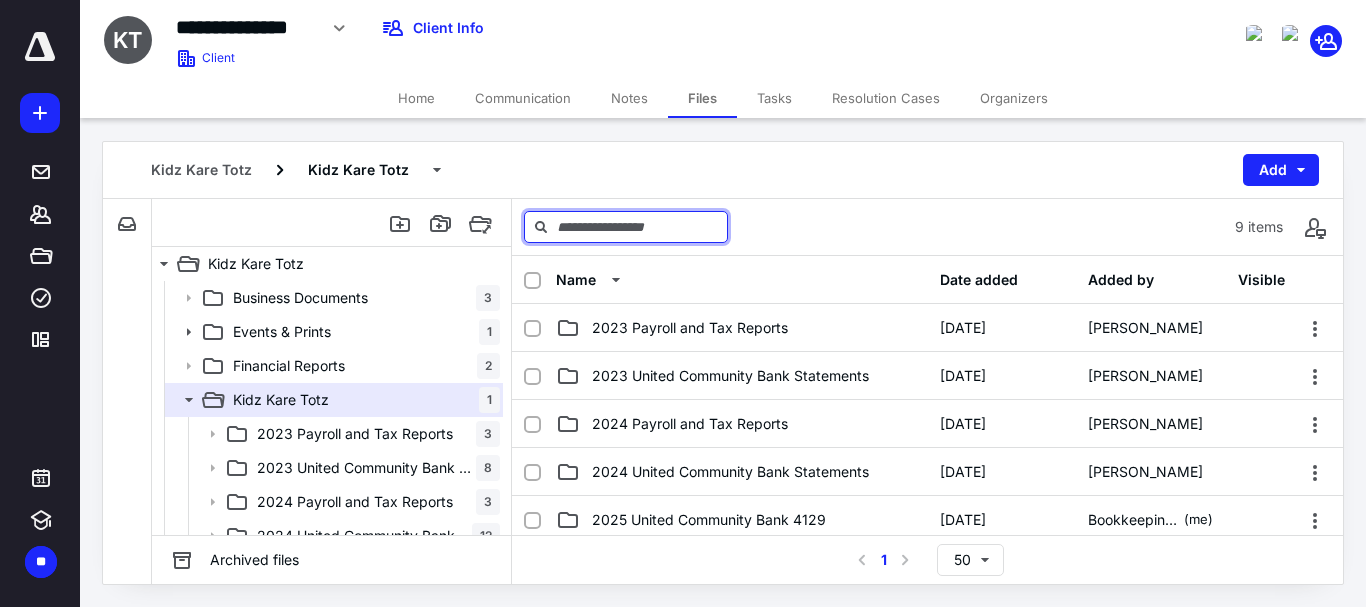 click at bounding box center [626, 227] 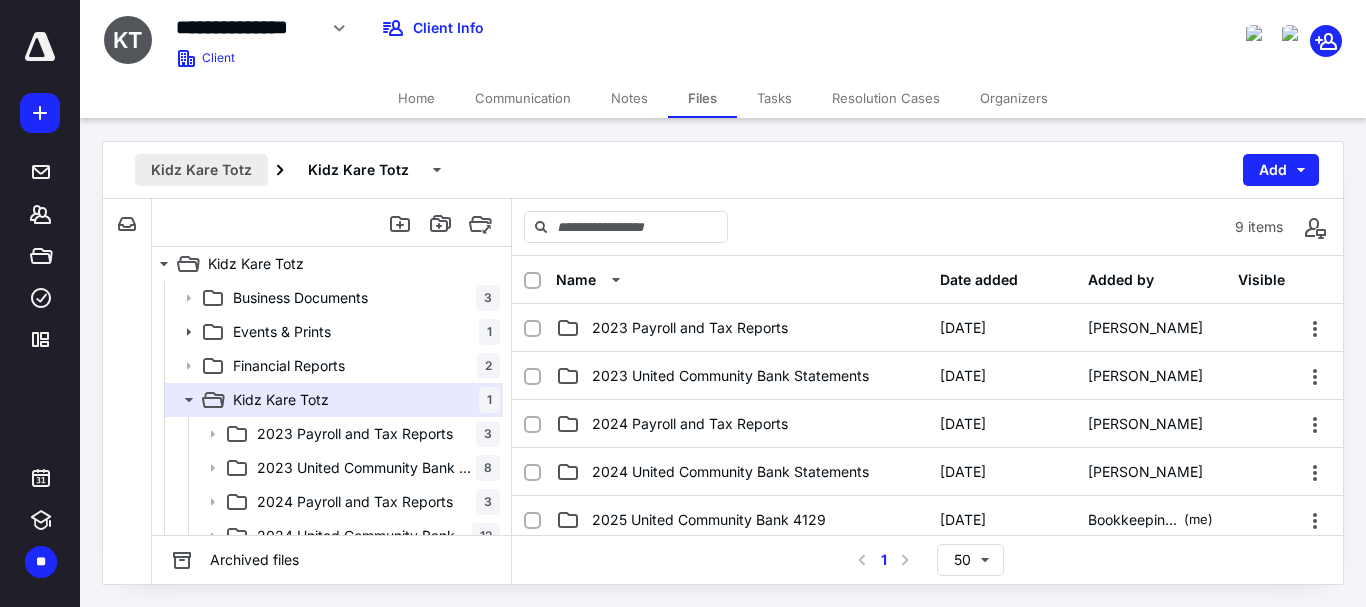 click on "Kidz Kare Totz" at bounding box center (201, 170) 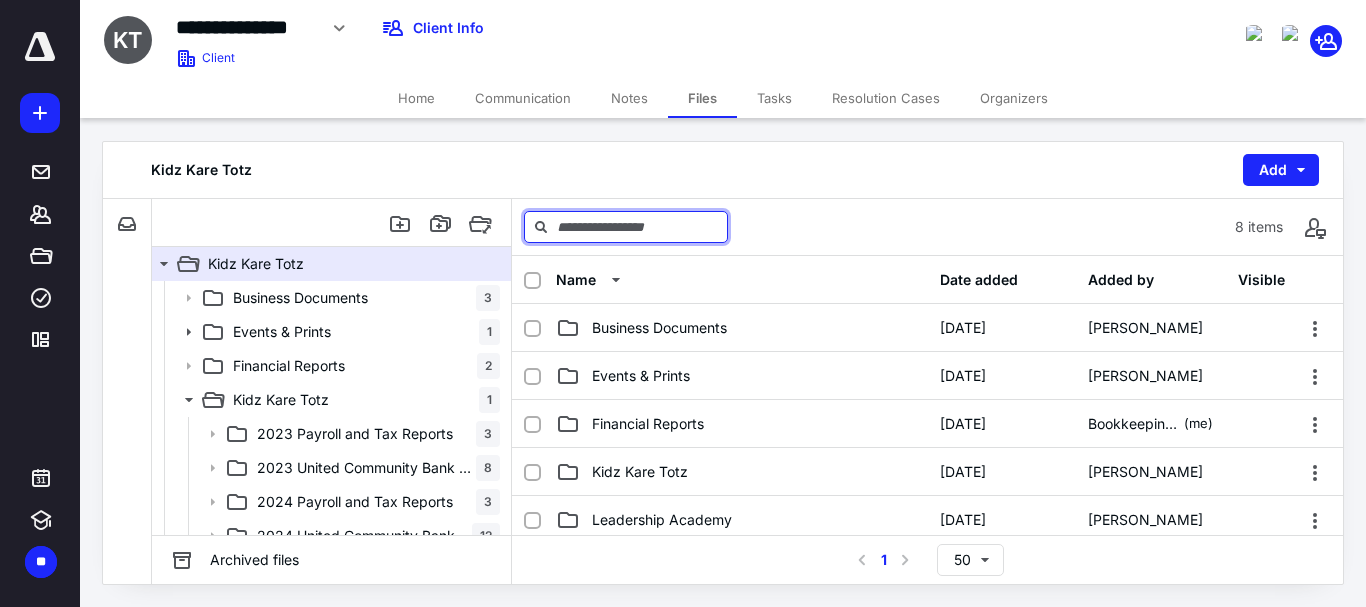 click at bounding box center (626, 227) 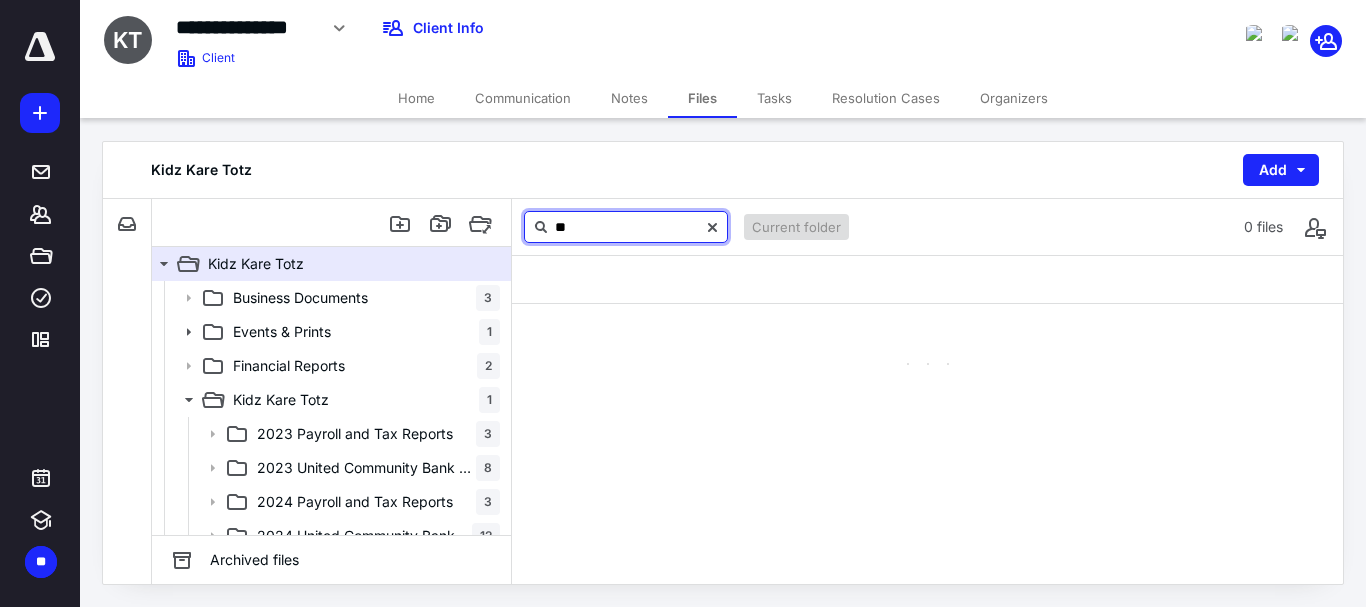 type on "*" 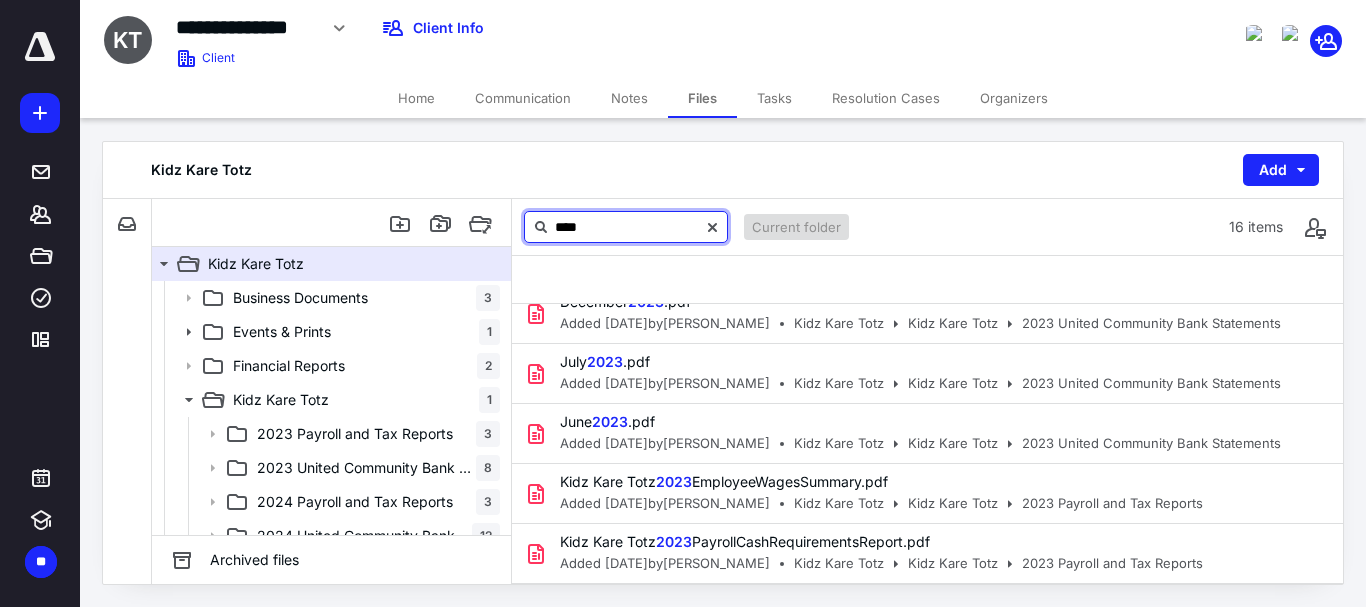scroll, scrollTop: 0, scrollLeft: 0, axis: both 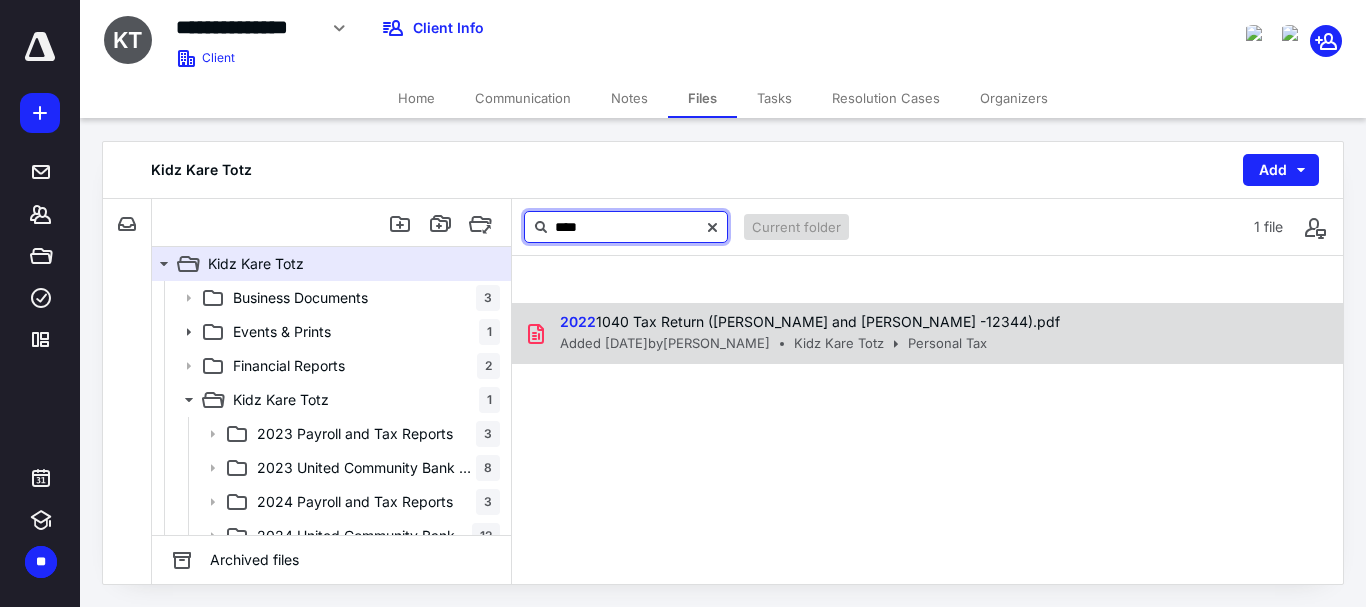 type on "****" 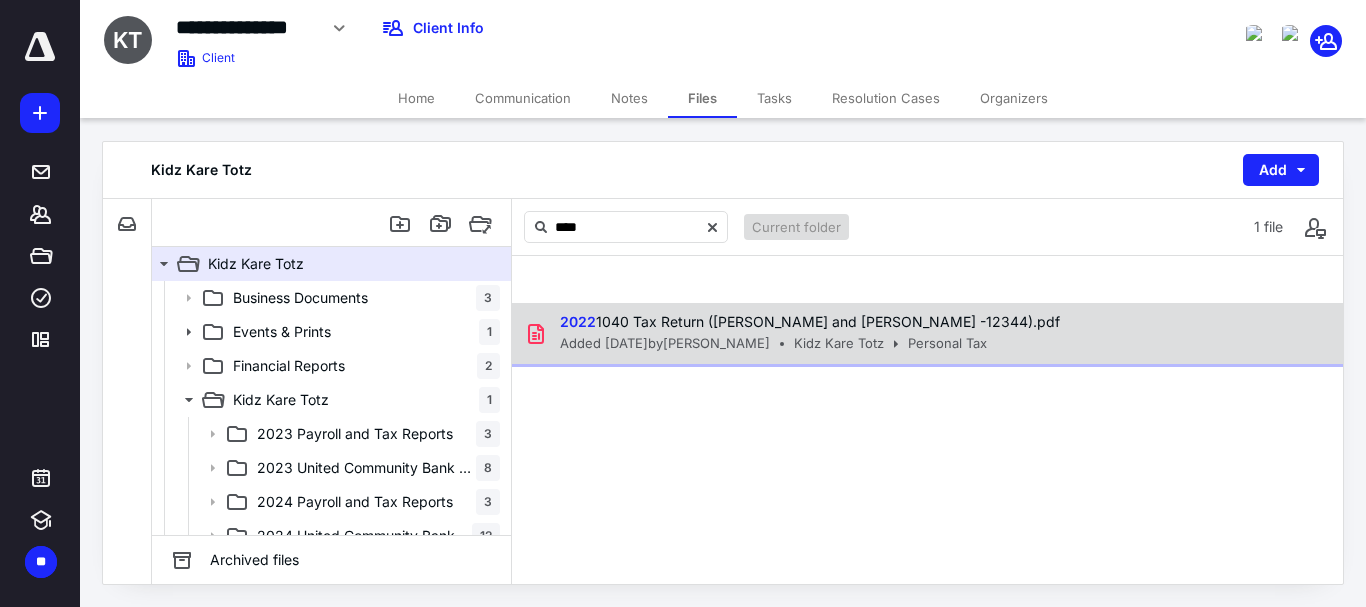 click on "Added   [DATE]  by  [PERSON_NAME]" at bounding box center [665, 344] 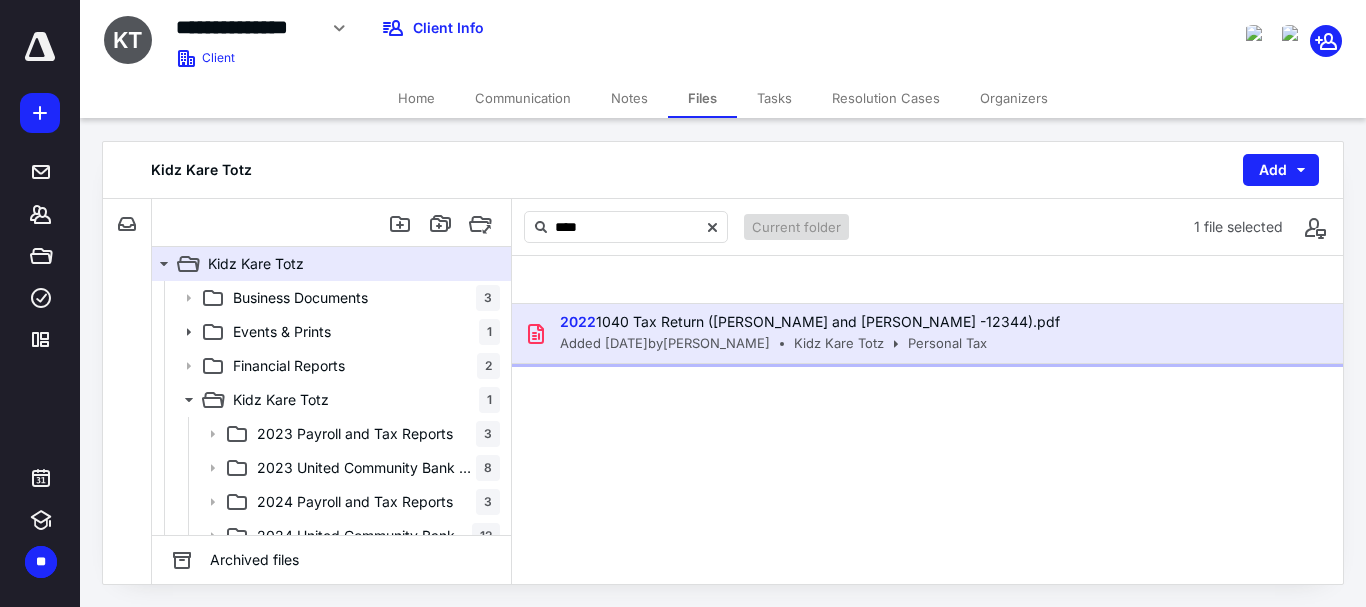 click on "Added   [DATE]  by  [PERSON_NAME]" at bounding box center (665, 344) 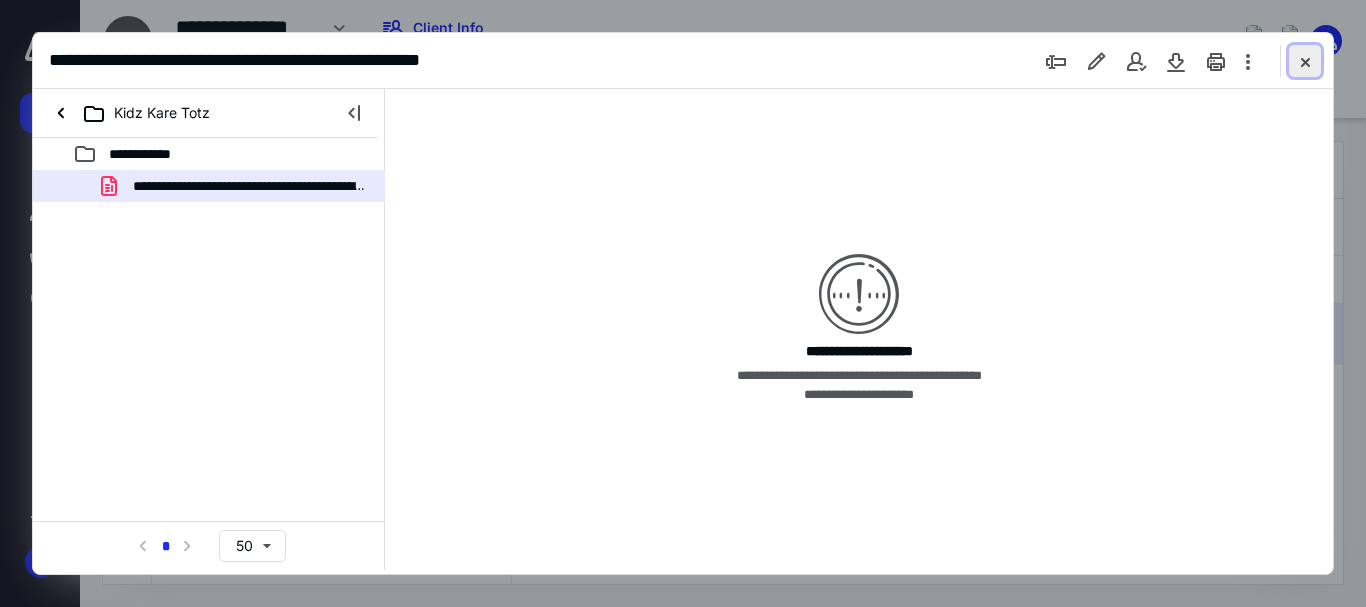 click at bounding box center (1305, 61) 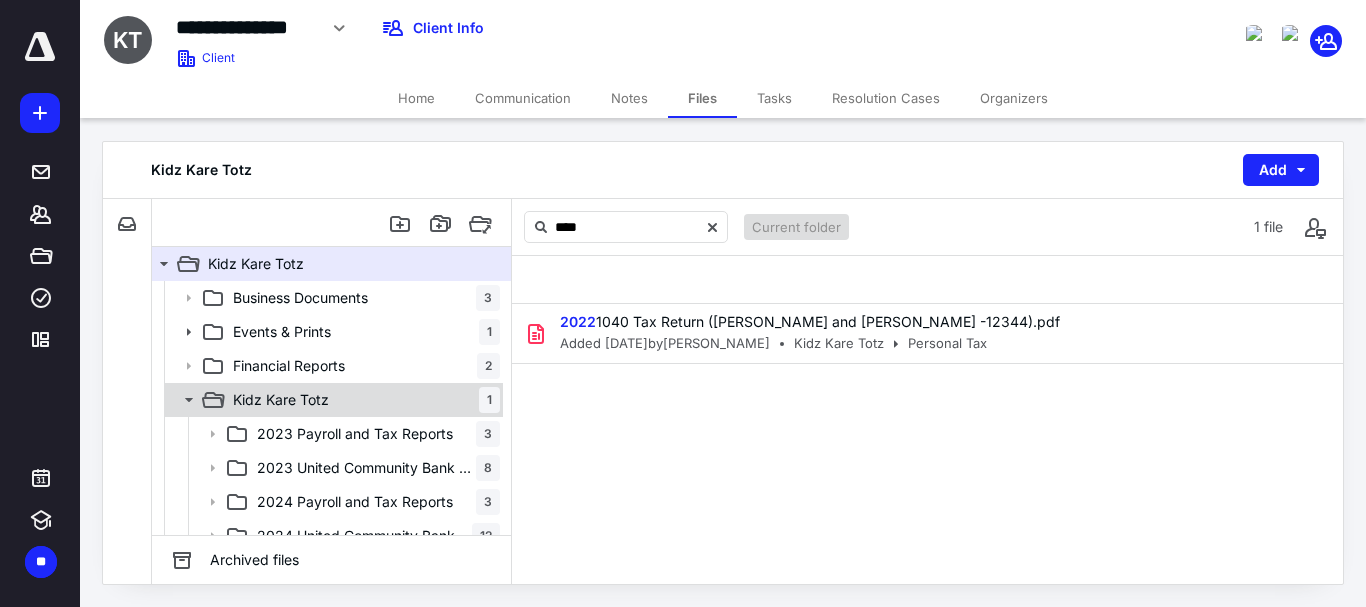 scroll, scrollTop: 100, scrollLeft: 0, axis: vertical 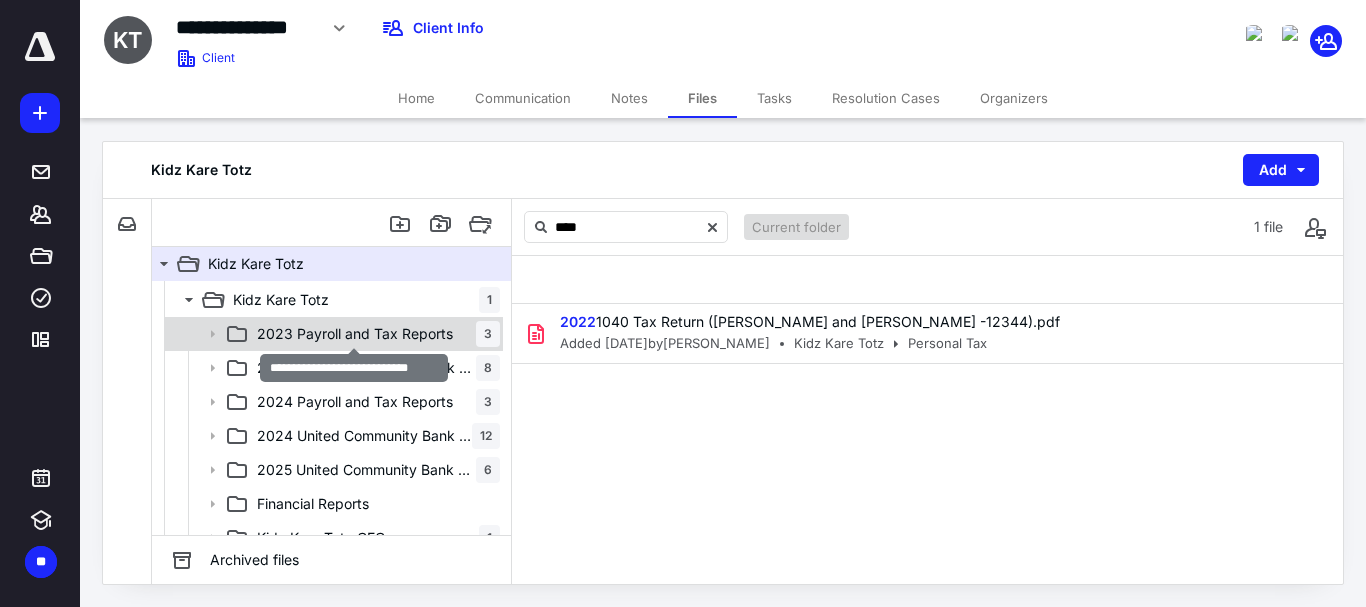 click on "2023 Payroll and Tax Reports" at bounding box center [355, 334] 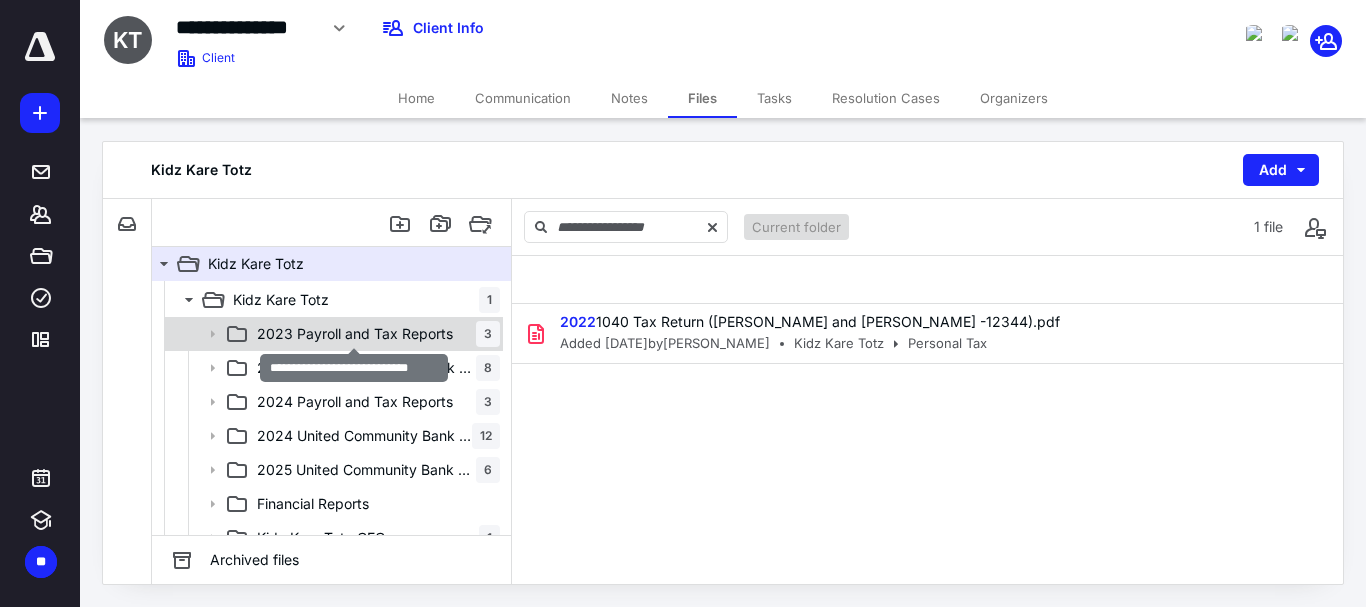 click on "2023 Payroll and Tax Reports" at bounding box center [355, 334] 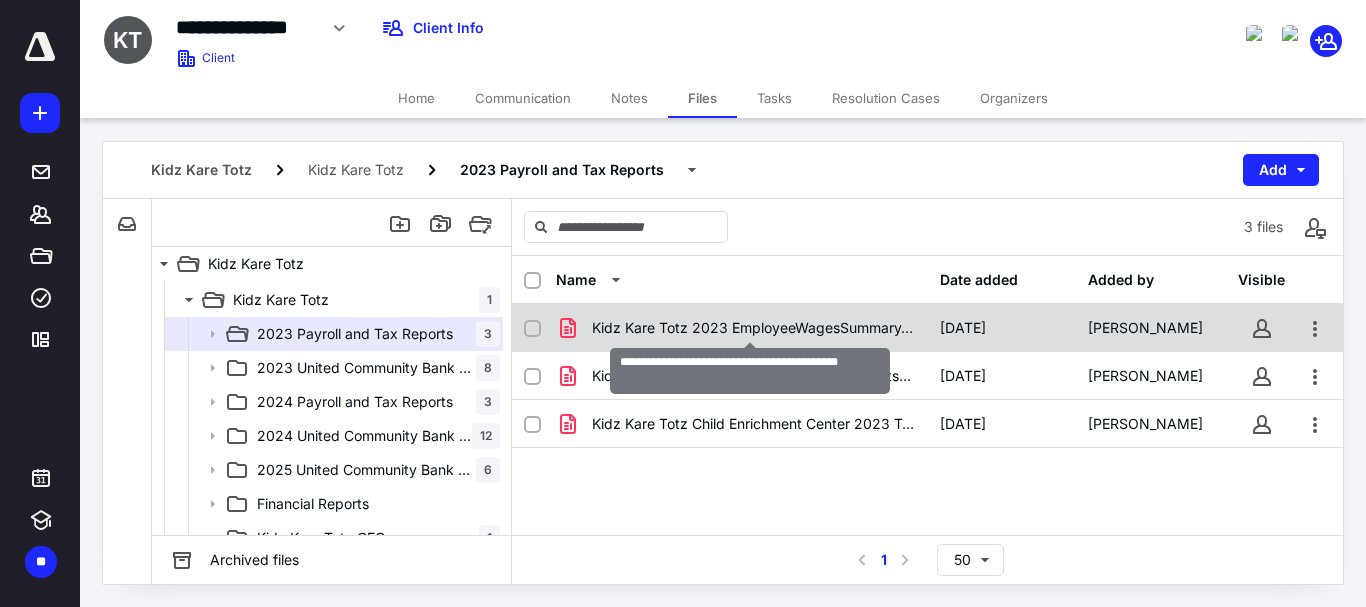 click on "Kidz Kare Totz 2023 EmployeeWagesSummary.pdf" at bounding box center (754, 328) 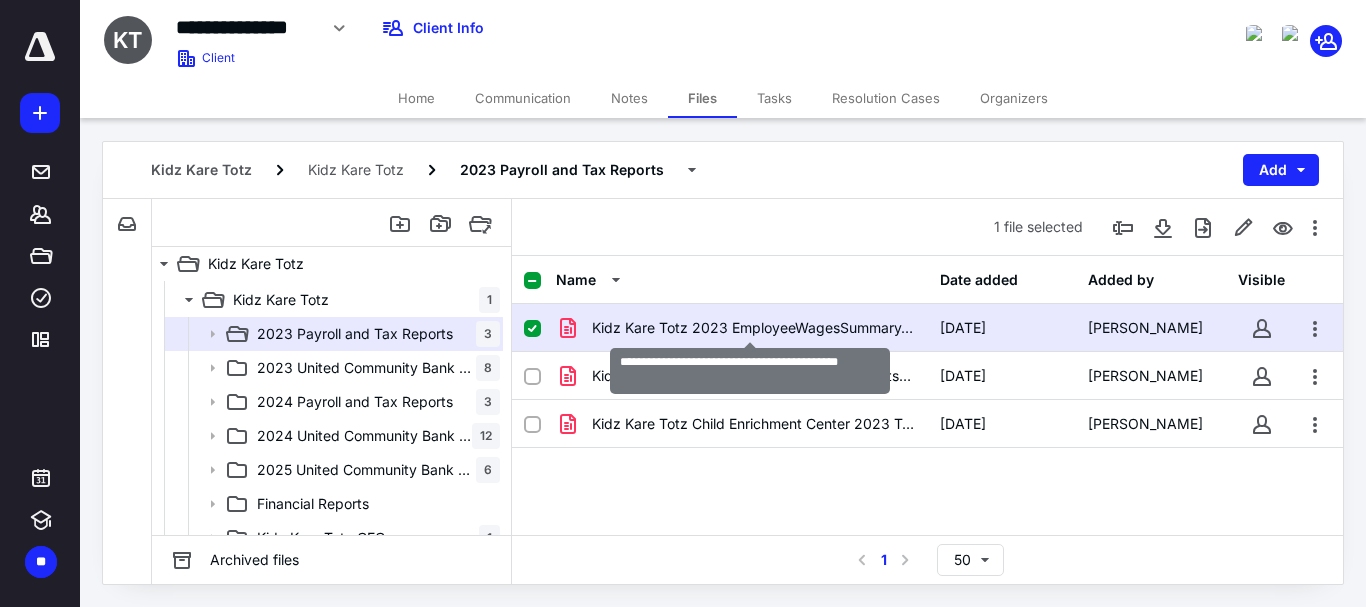 click on "Kidz Kare Totz 2023 EmployeeWagesSummary.pdf" at bounding box center (754, 328) 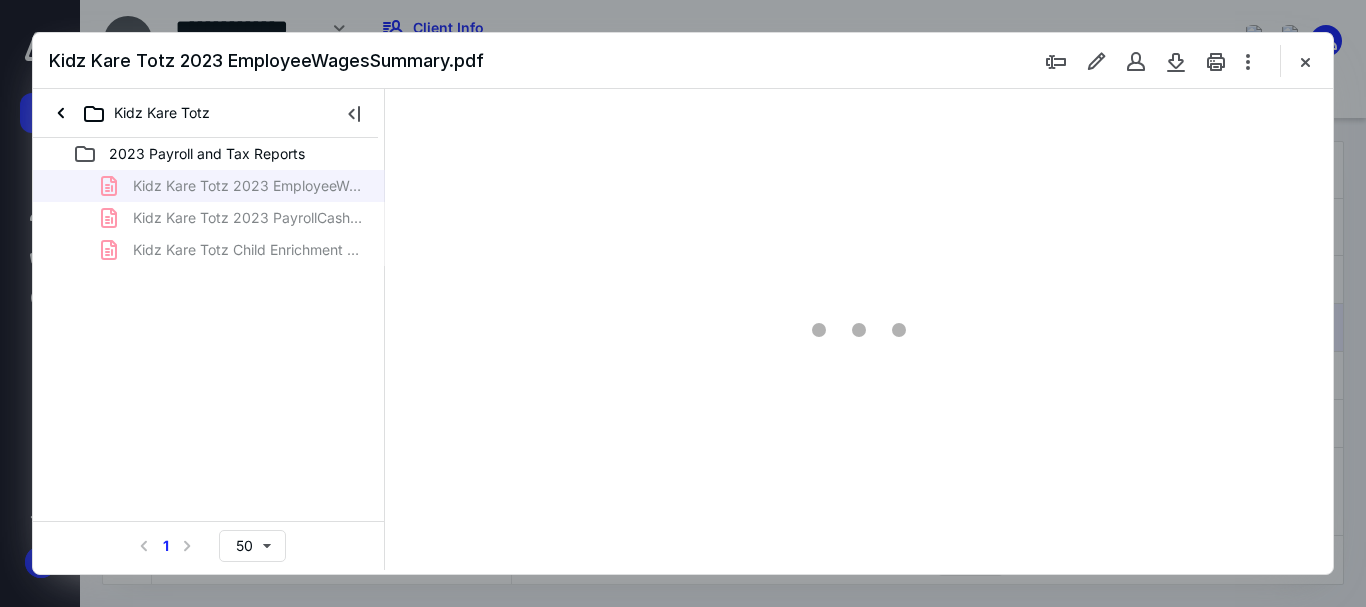 scroll, scrollTop: 0, scrollLeft: 0, axis: both 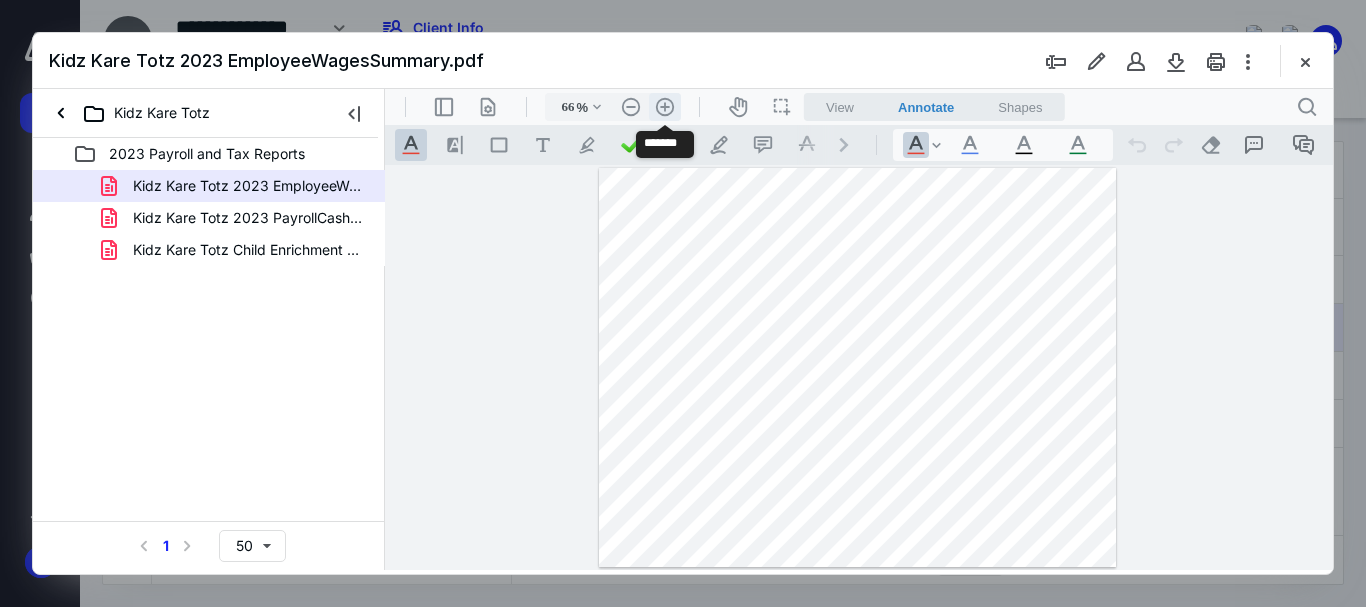 click on ".cls-1{fill:#abb0c4;} icon - header - zoom - in - line" at bounding box center (665, 107) 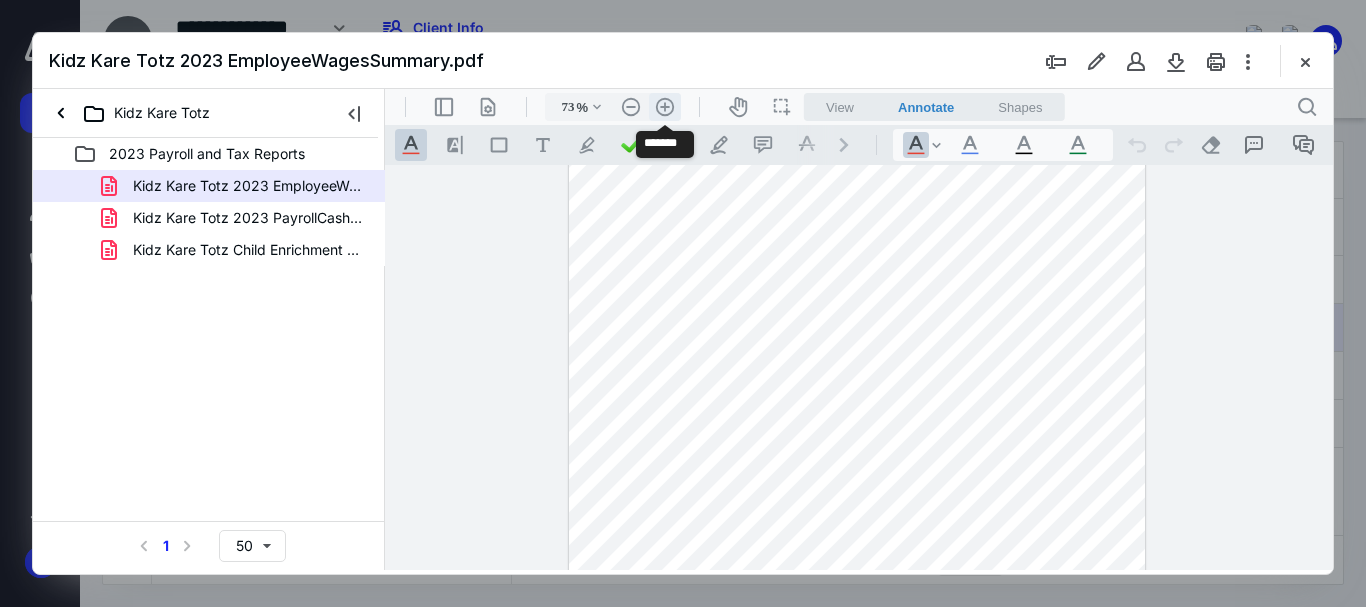 click on ".cls-1{fill:#abb0c4;} icon - header - zoom - in - line" at bounding box center [665, 107] 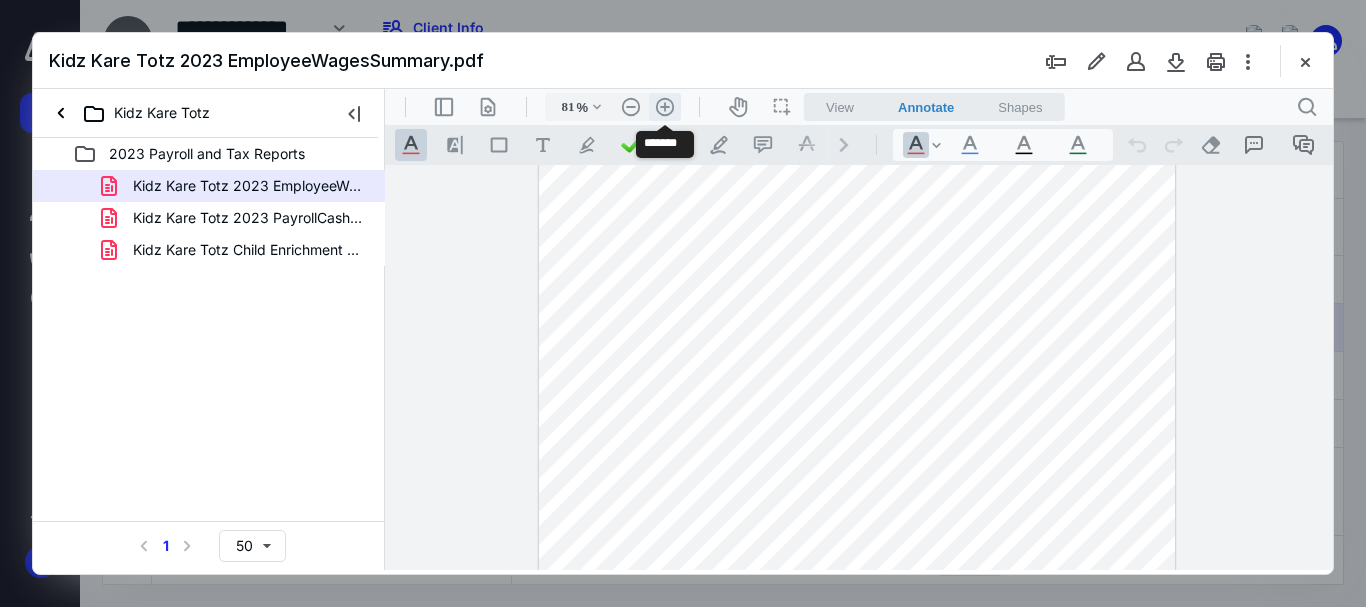 click on ".cls-1{fill:#abb0c4;} icon - header - zoom - in - line" at bounding box center [665, 107] 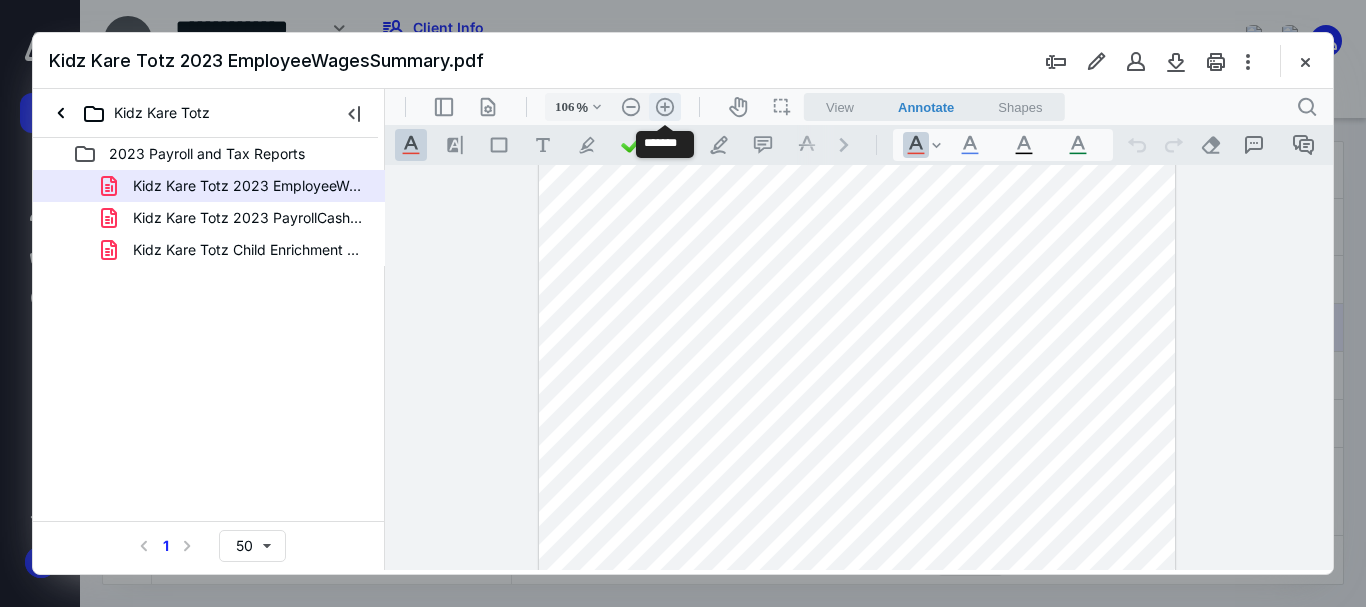 scroll, scrollTop: 101, scrollLeft: 0, axis: vertical 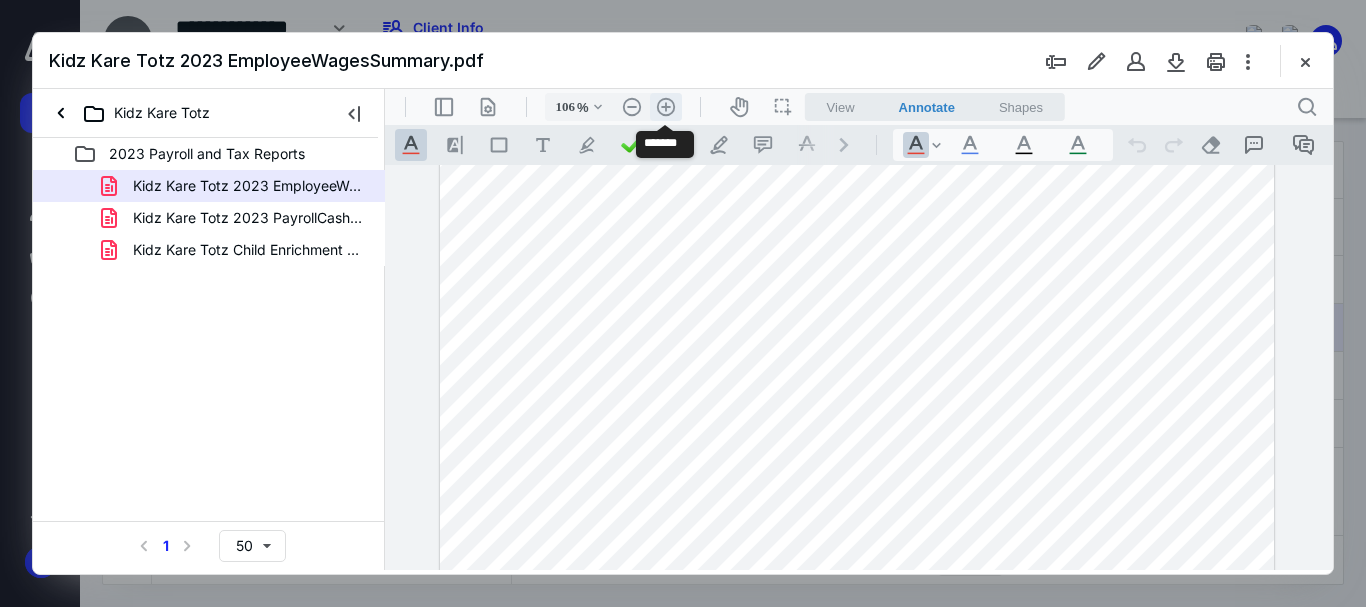click on ".cls-1{fill:#abb0c4;} icon - header - zoom - in - line" at bounding box center [666, 107] 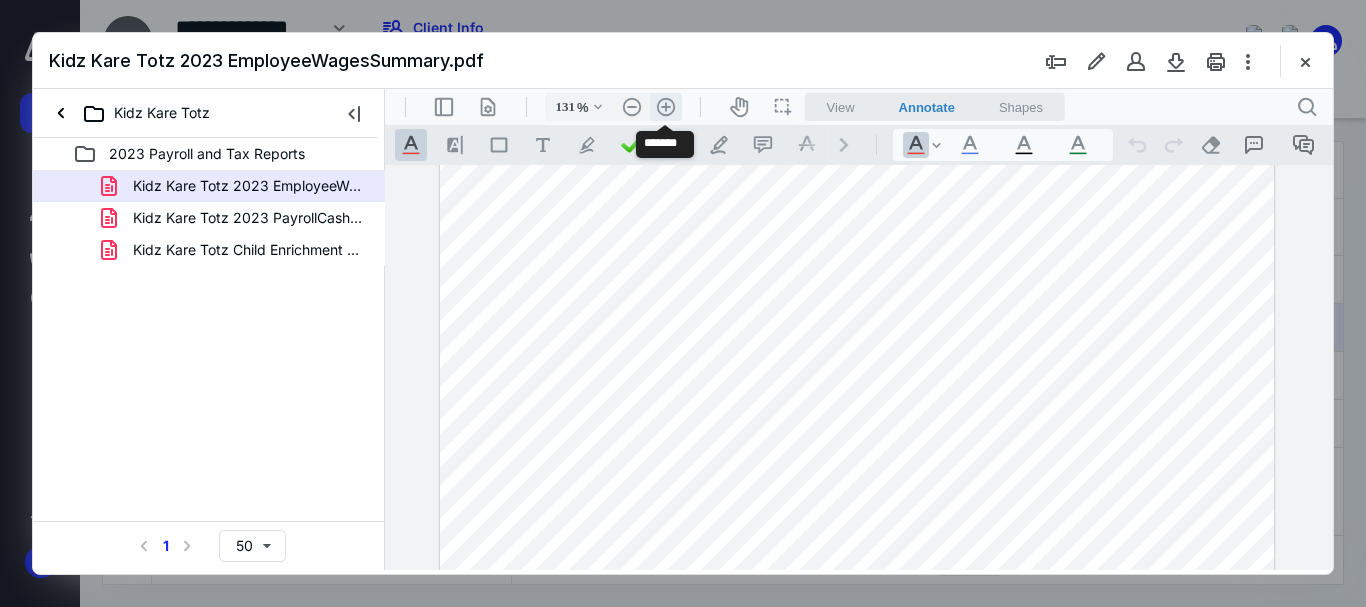 click on ".cls-1{fill:#abb0c4;} icon - header - zoom - in - line" at bounding box center (666, 107) 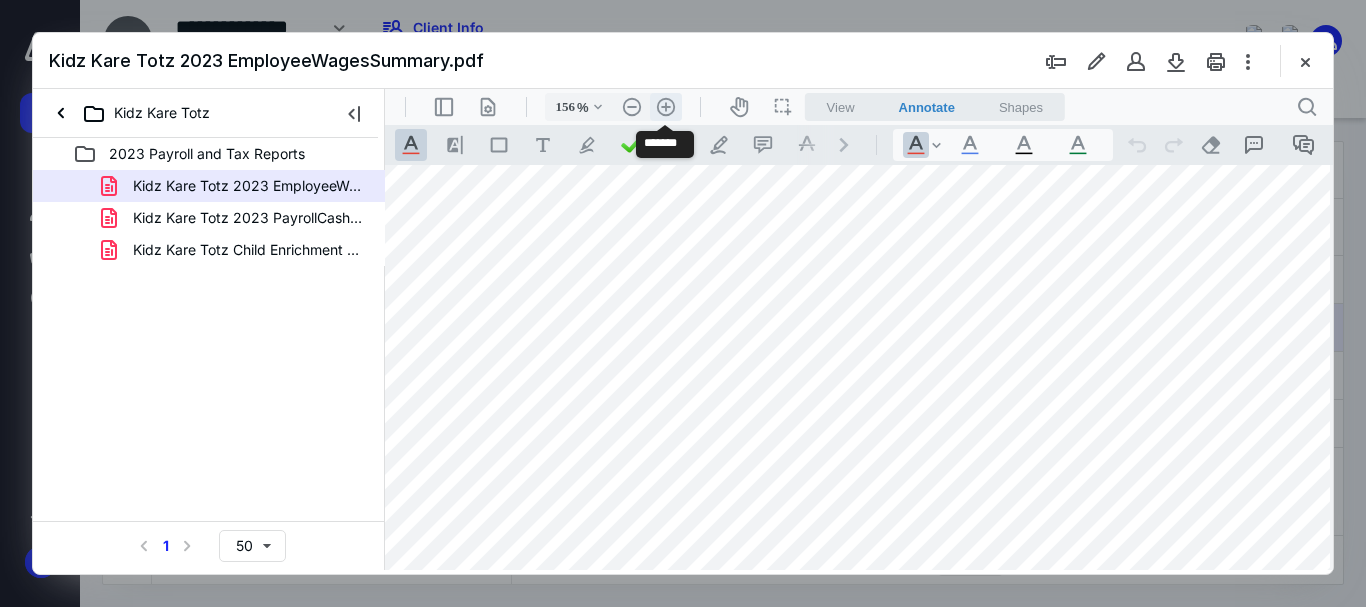 click on ".cls-1{fill:#abb0c4;} icon - header - zoom - in - line" at bounding box center [666, 107] 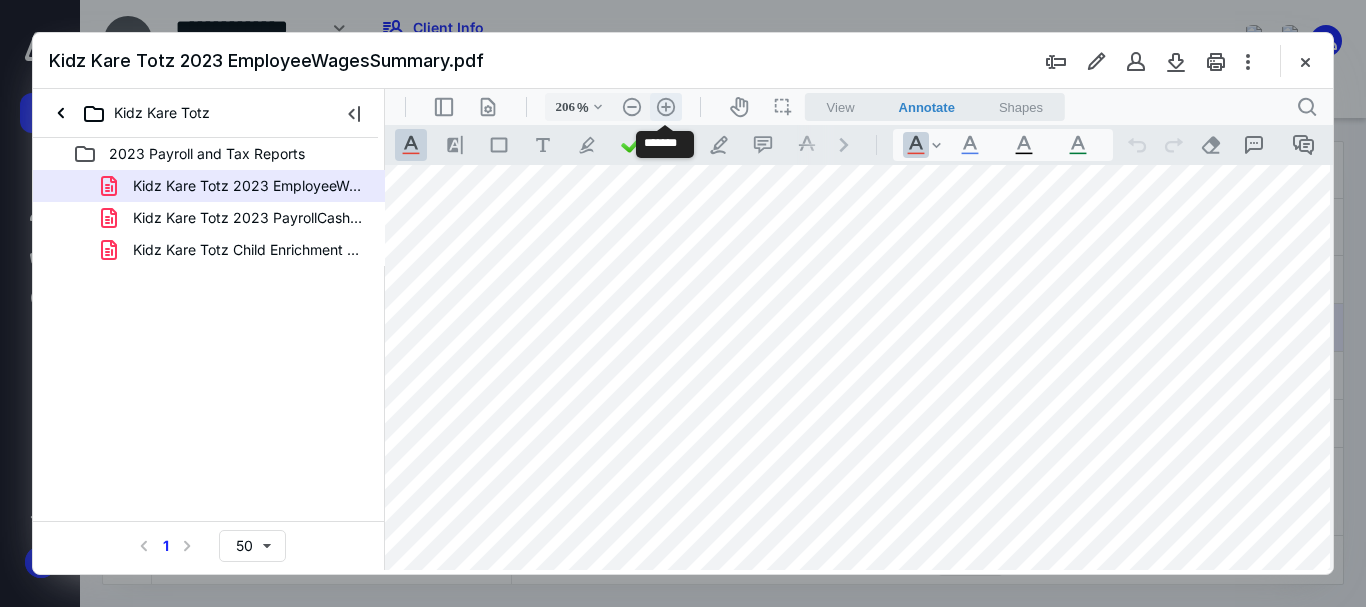scroll, scrollTop: 353, scrollLeft: 356, axis: both 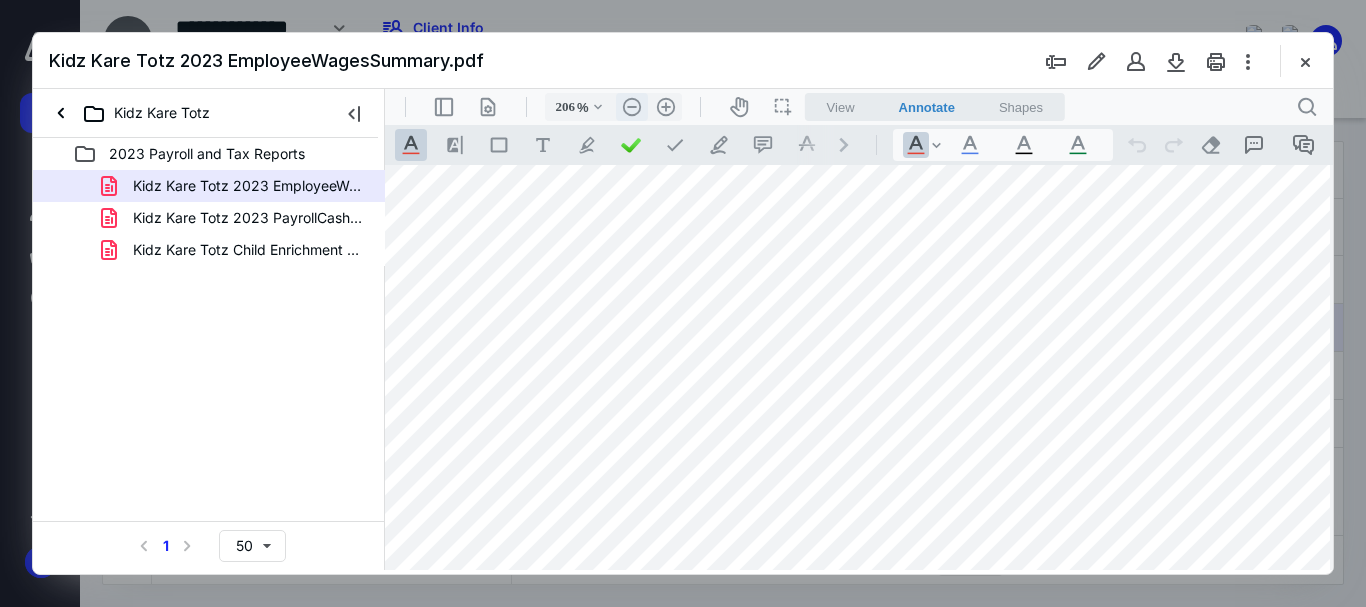 click on ".cls-1{fill:#abb0c4;} icon - header - zoom - out - line" at bounding box center (632, 107) 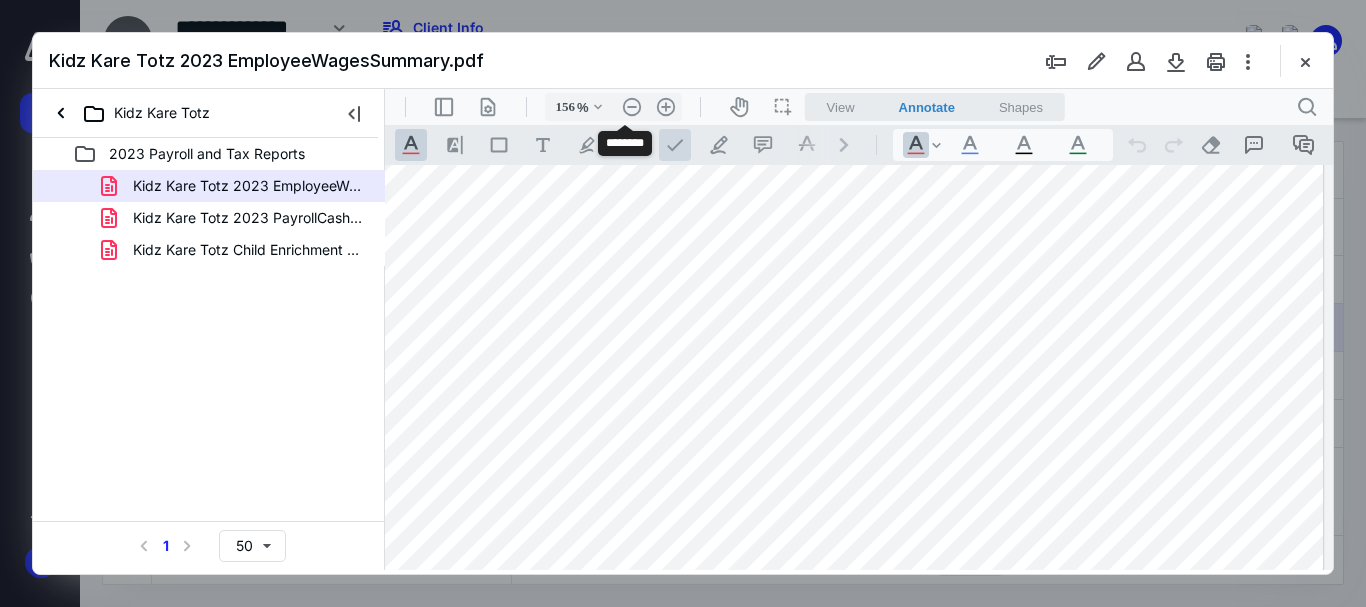 scroll, scrollTop: 227, scrollLeft: 154, axis: both 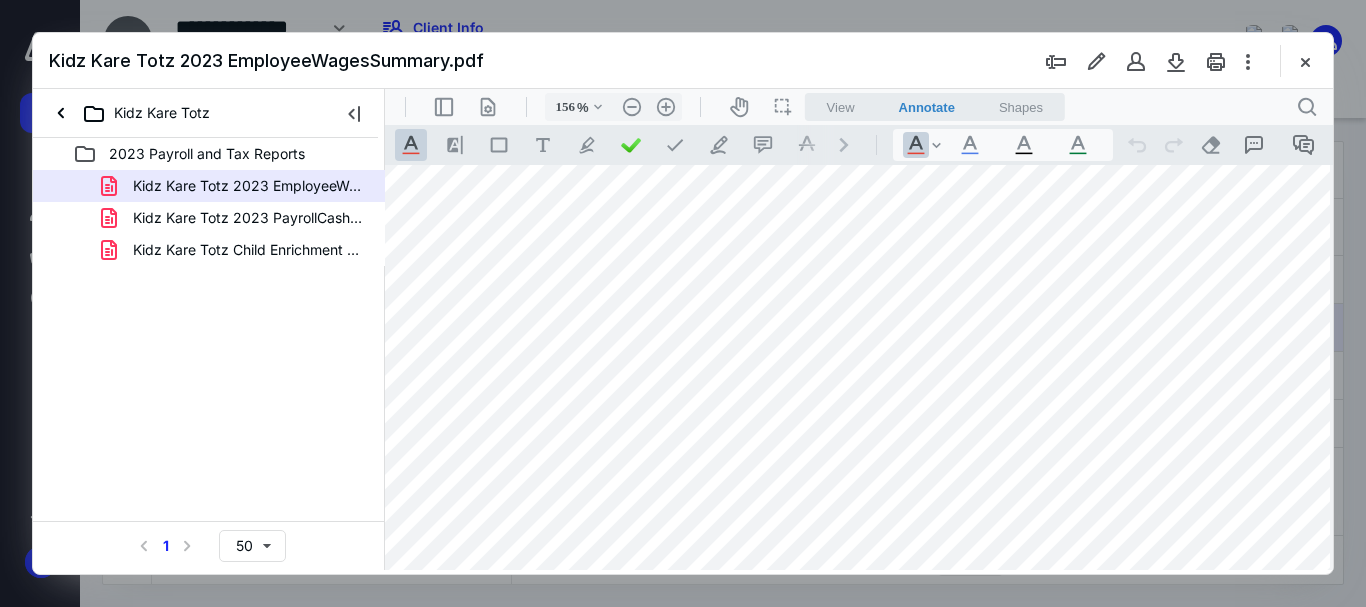 type 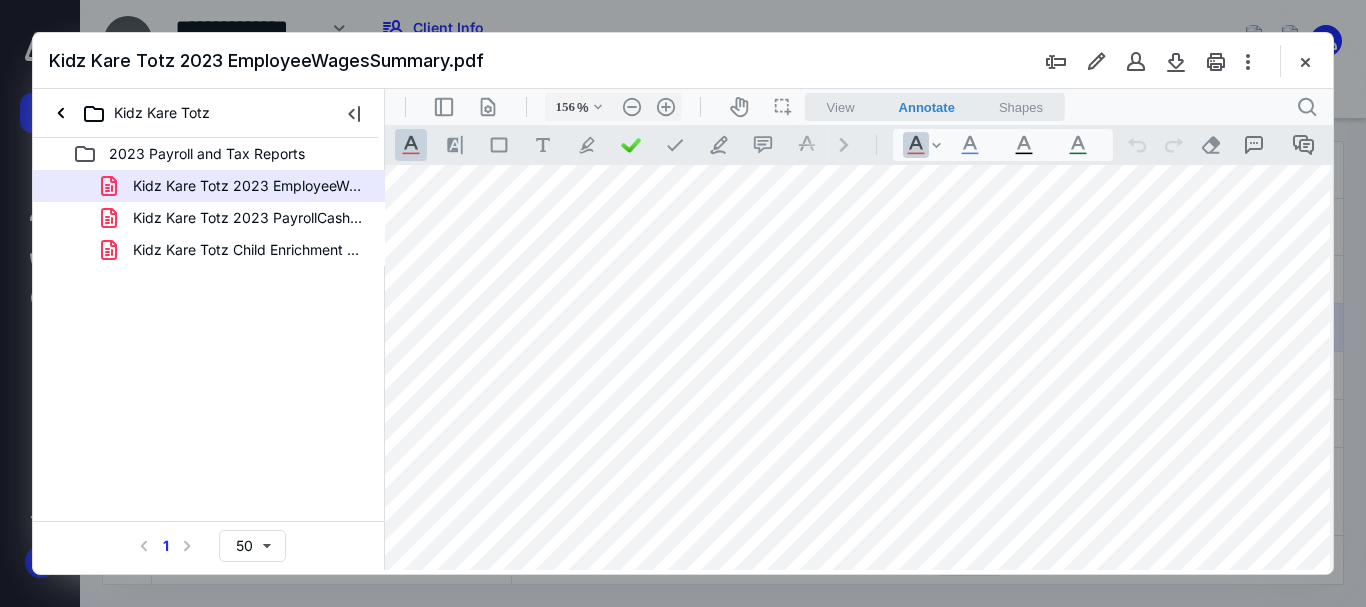 drag, startPoint x: 1051, startPoint y: 659, endPoint x: 629, endPoint y: 567, distance: 431.91202 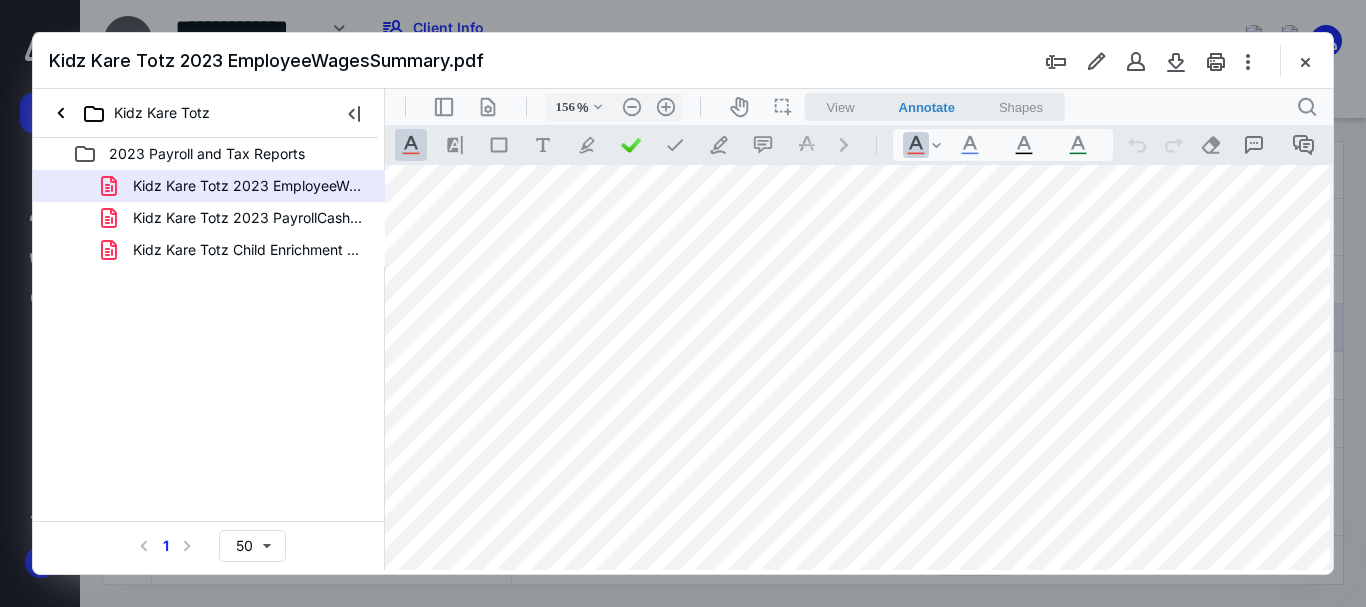 scroll, scrollTop: 227, scrollLeft: 90, axis: both 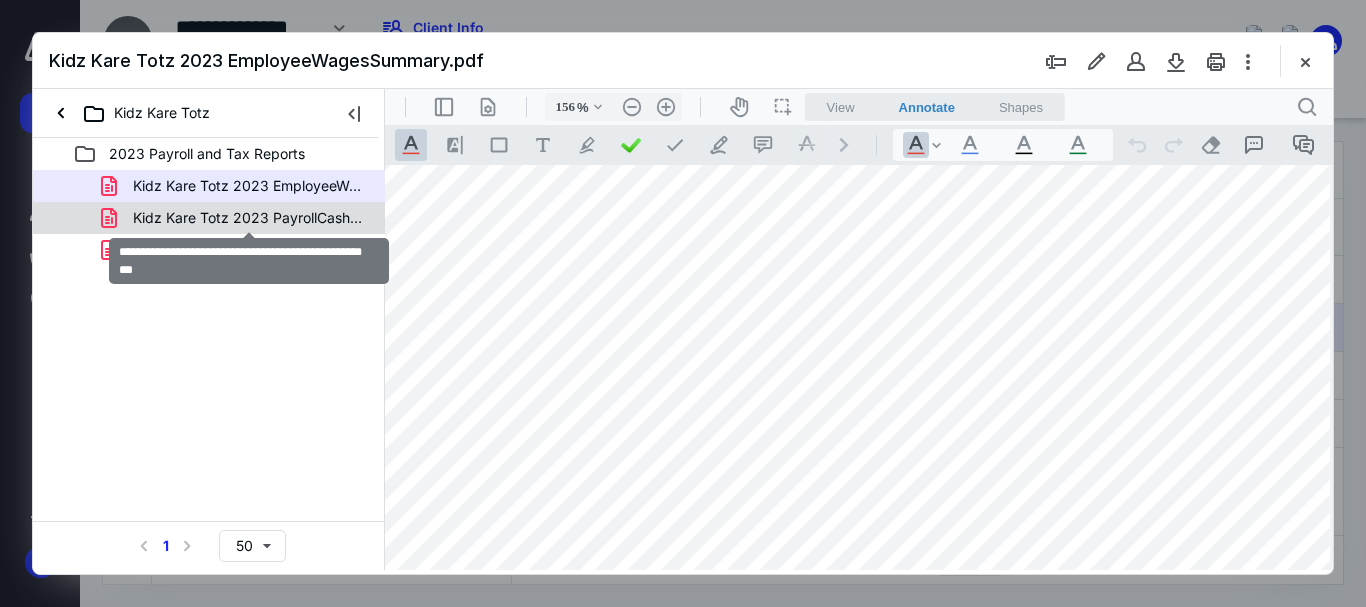 click on "Kidz Kare Totz 2023 PayrollCashRequirementsReport.pdf" at bounding box center (249, 218) 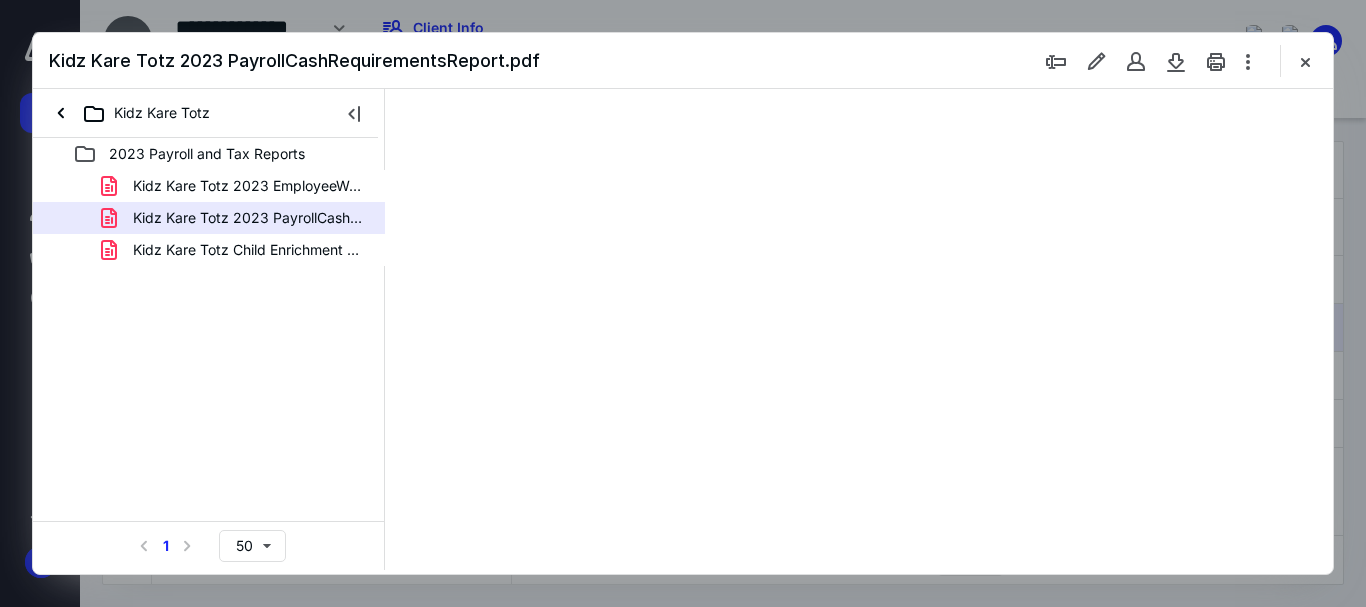 scroll, scrollTop: 0, scrollLeft: 0, axis: both 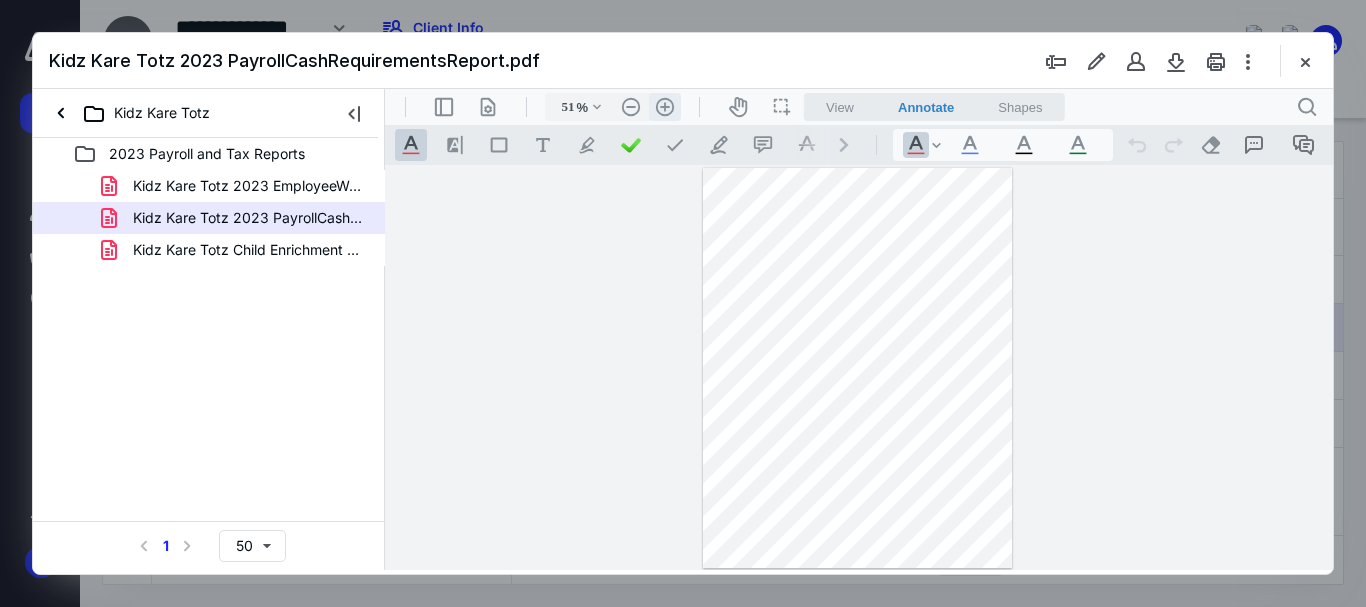 click on ".cls-1{fill:#abb0c4;} icon - header - zoom - in - line" at bounding box center [665, 107] 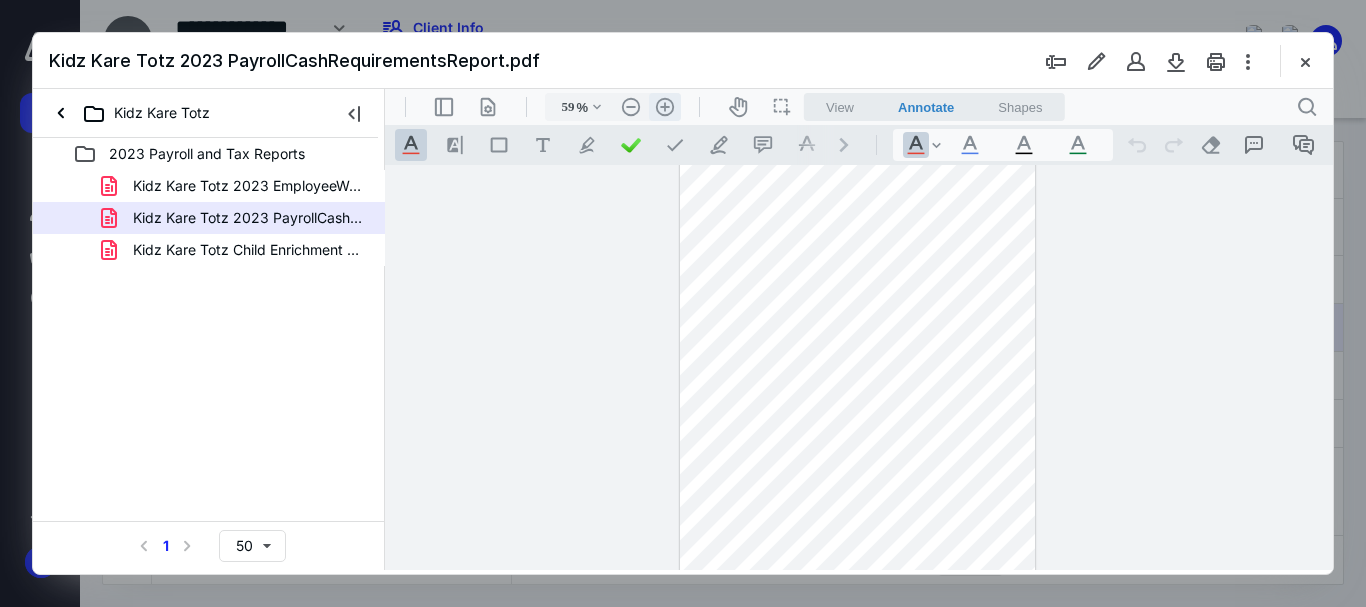 click on ".cls-1{fill:#abb0c4;} icon - header - zoom - in - line" at bounding box center [665, 107] 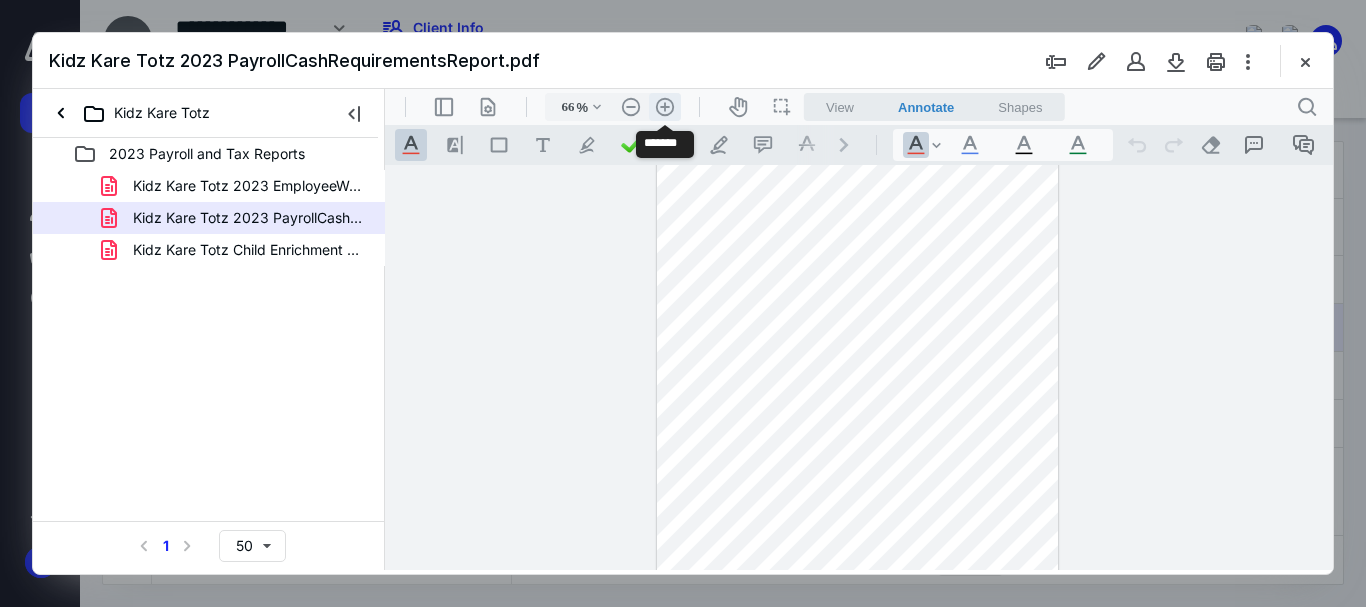 click on ".cls-1{fill:#abb0c4;} icon - header - zoom - in - line" at bounding box center [665, 107] 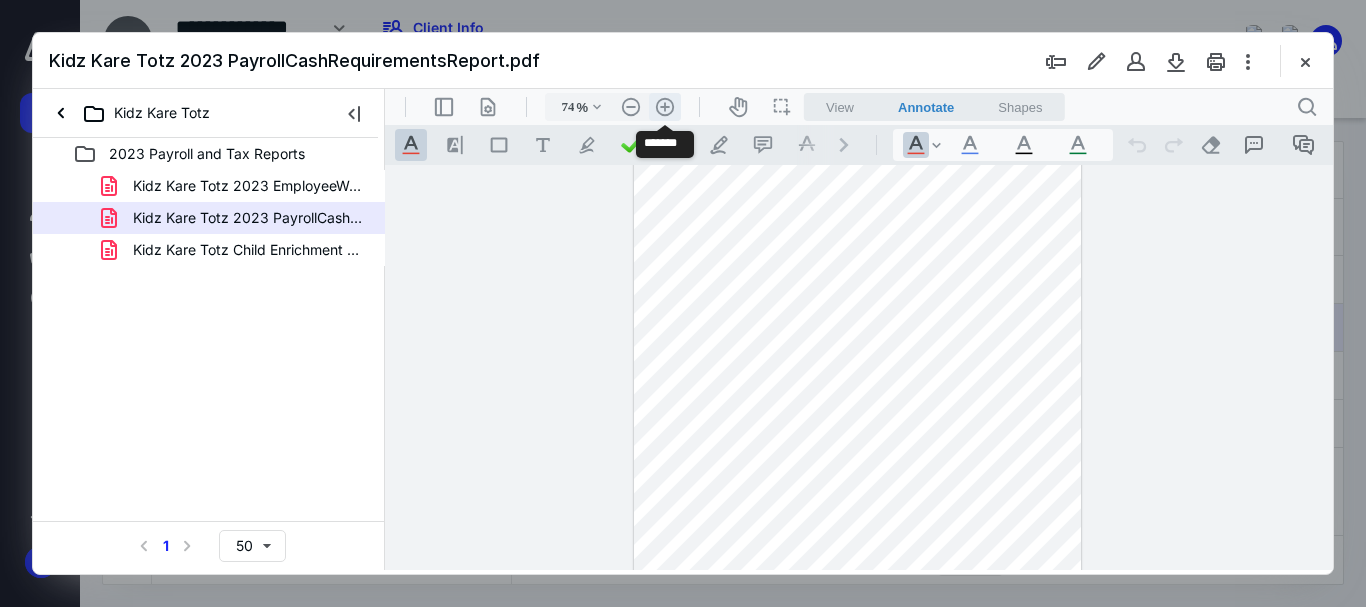 click on ".cls-1{fill:#abb0c4;} icon - header - zoom - in - line" at bounding box center (665, 107) 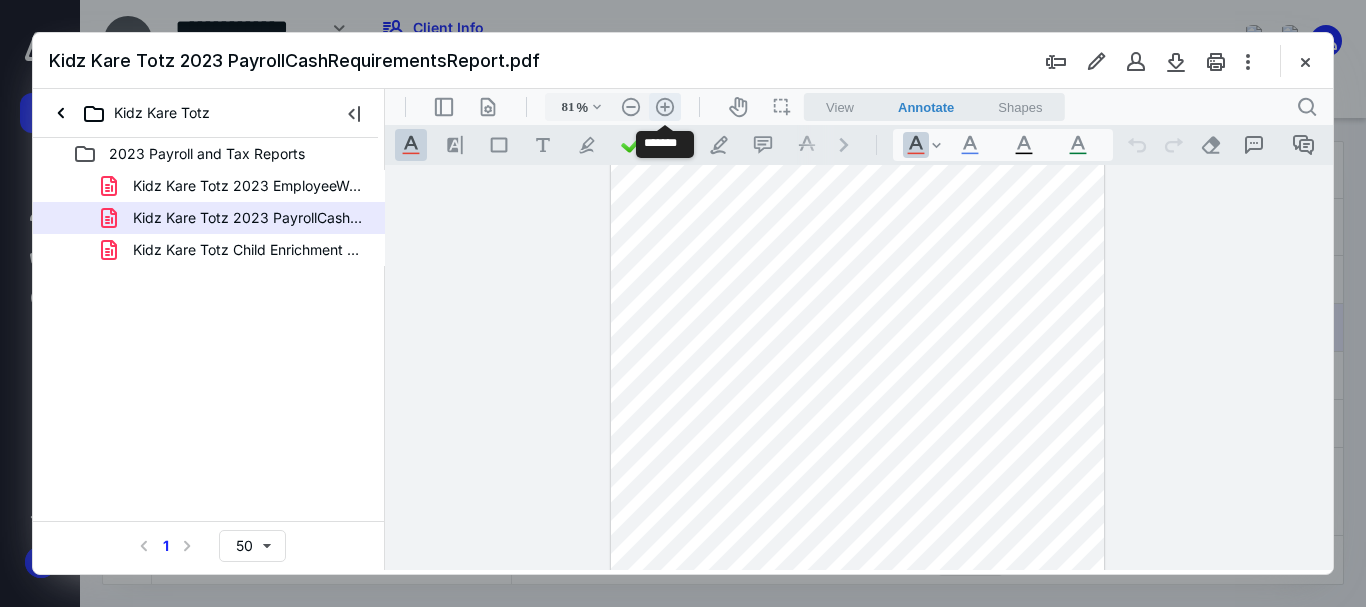 click on ".cls-1{fill:#abb0c4;} icon - header - zoom - in - line" at bounding box center [665, 107] 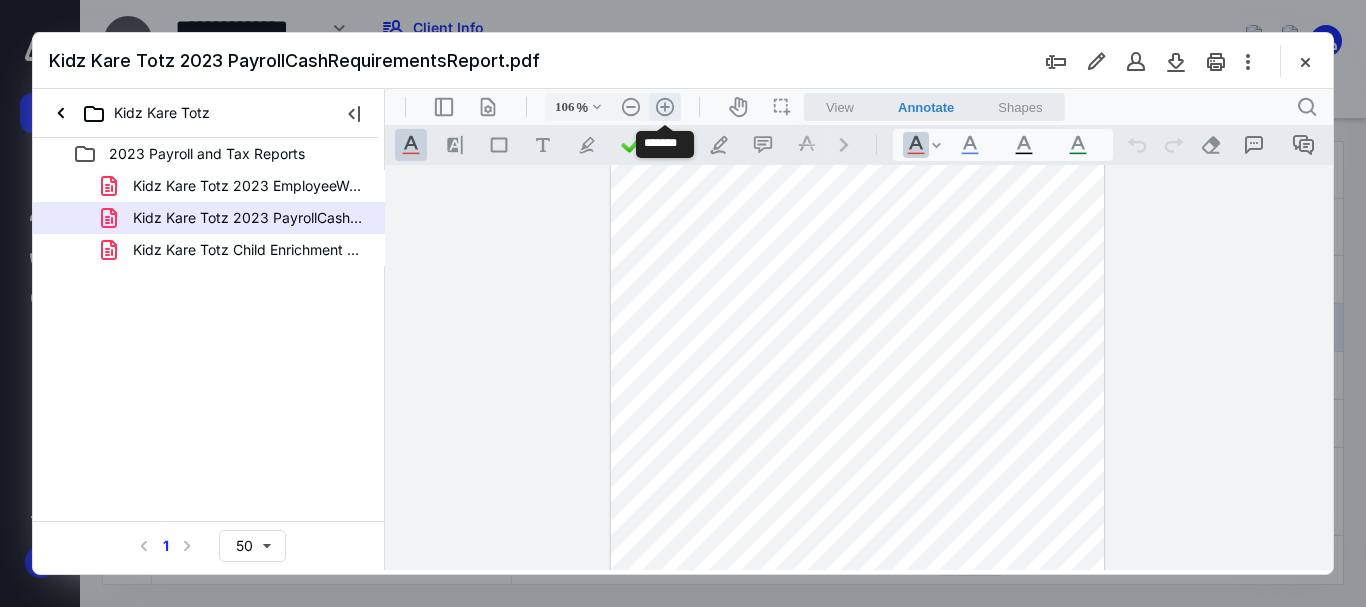 scroll, scrollTop: 175, scrollLeft: 0, axis: vertical 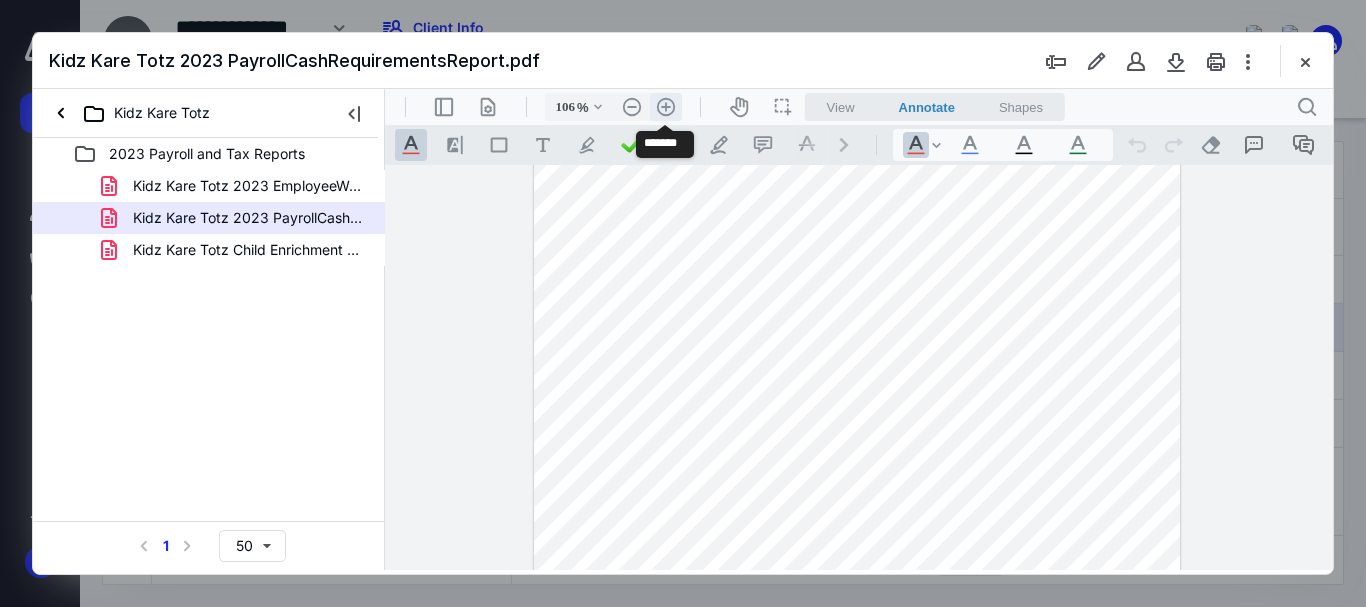 click on ".cls-1{fill:#abb0c4;} icon - header - zoom - in - line" at bounding box center [666, 107] 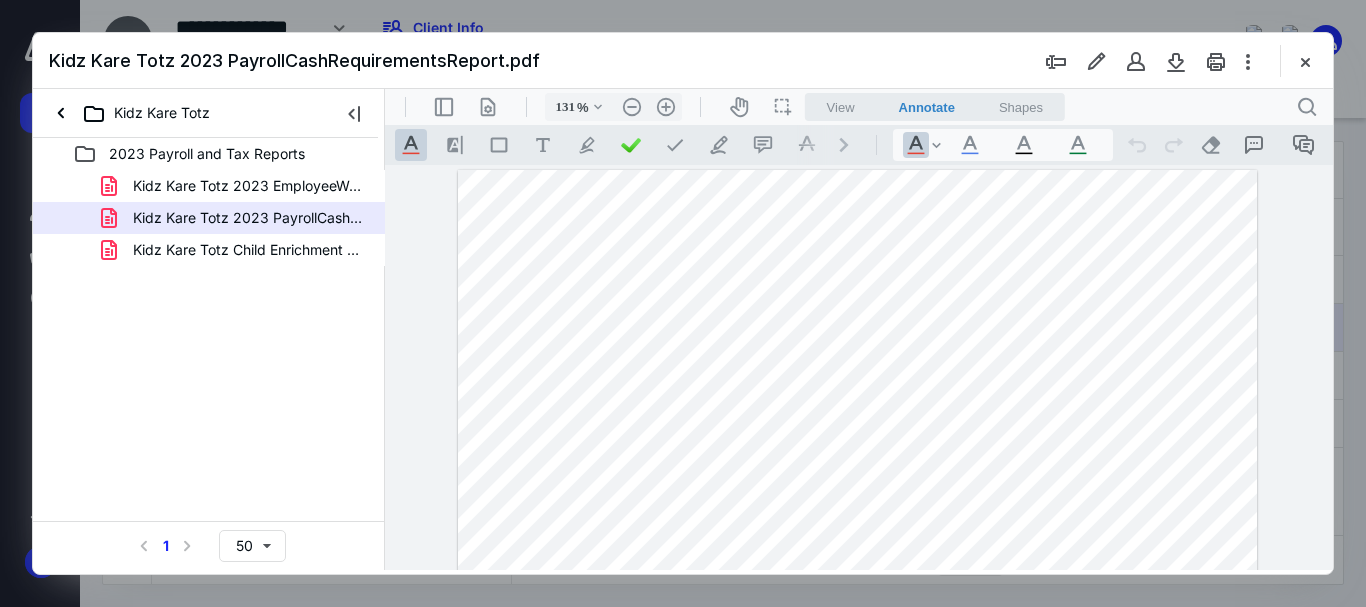 scroll, scrollTop: 100, scrollLeft: 0, axis: vertical 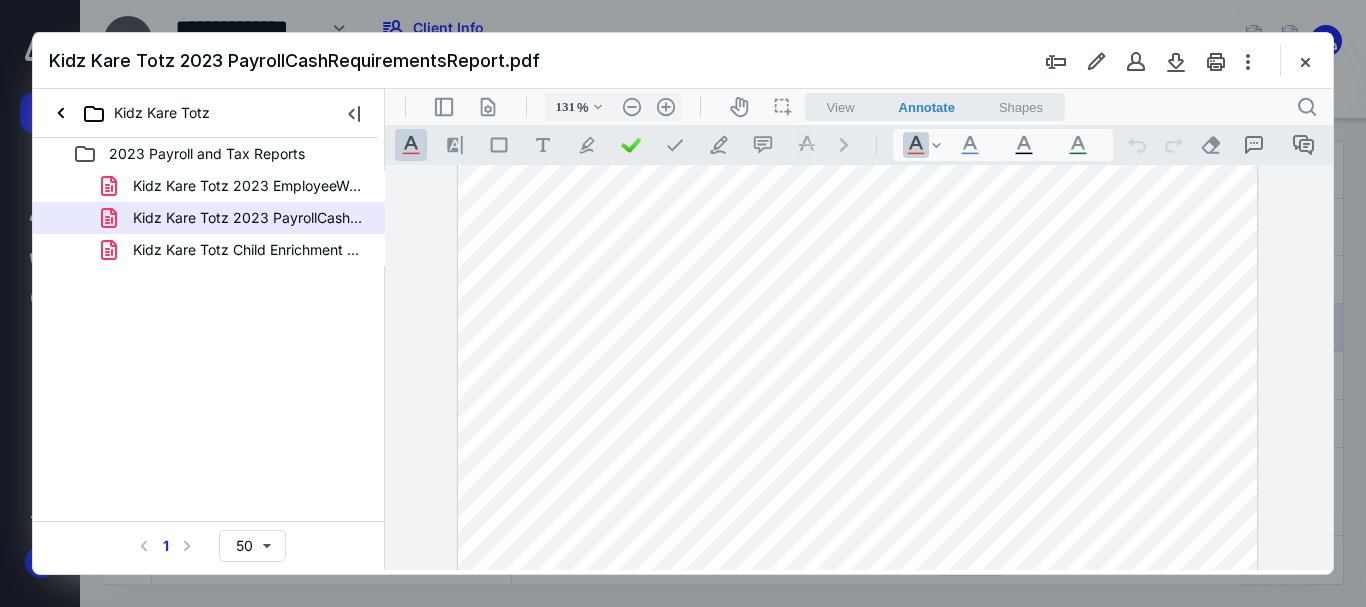 type 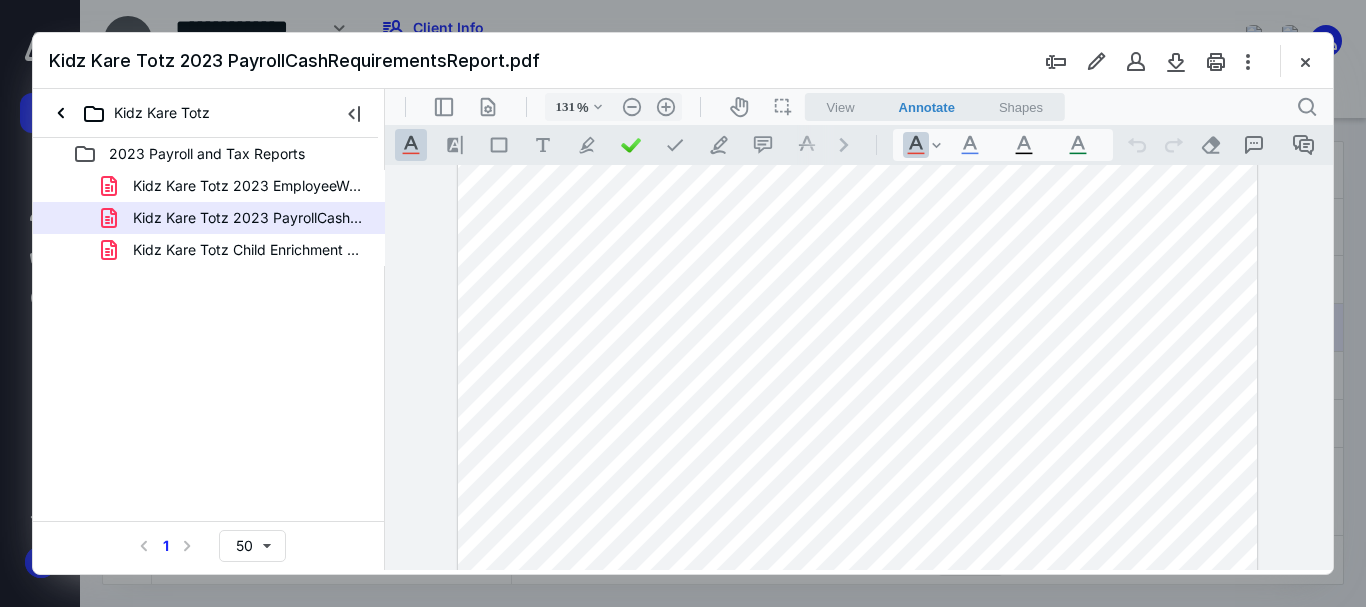 scroll, scrollTop: 100, scrollLeft: 0, axis: vertical 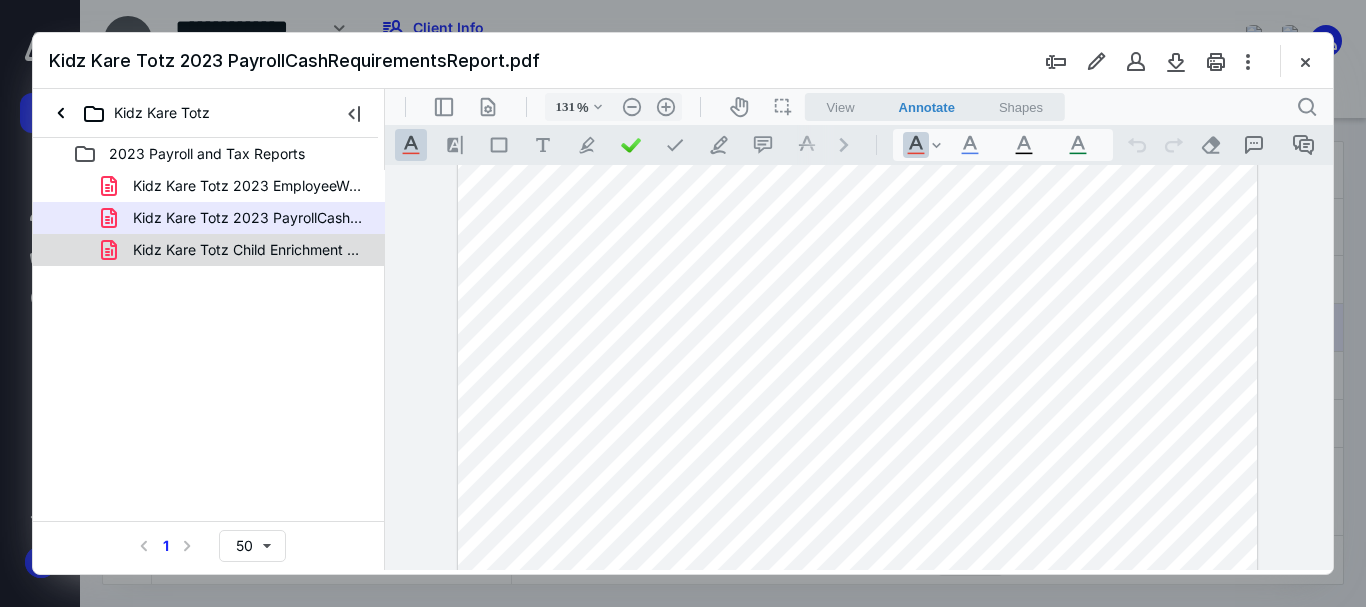 click on "Kidz Kare Totz Child Enrichment Center 2023 TaxReturnRecon.pdf" at bounding box center (249, 250) 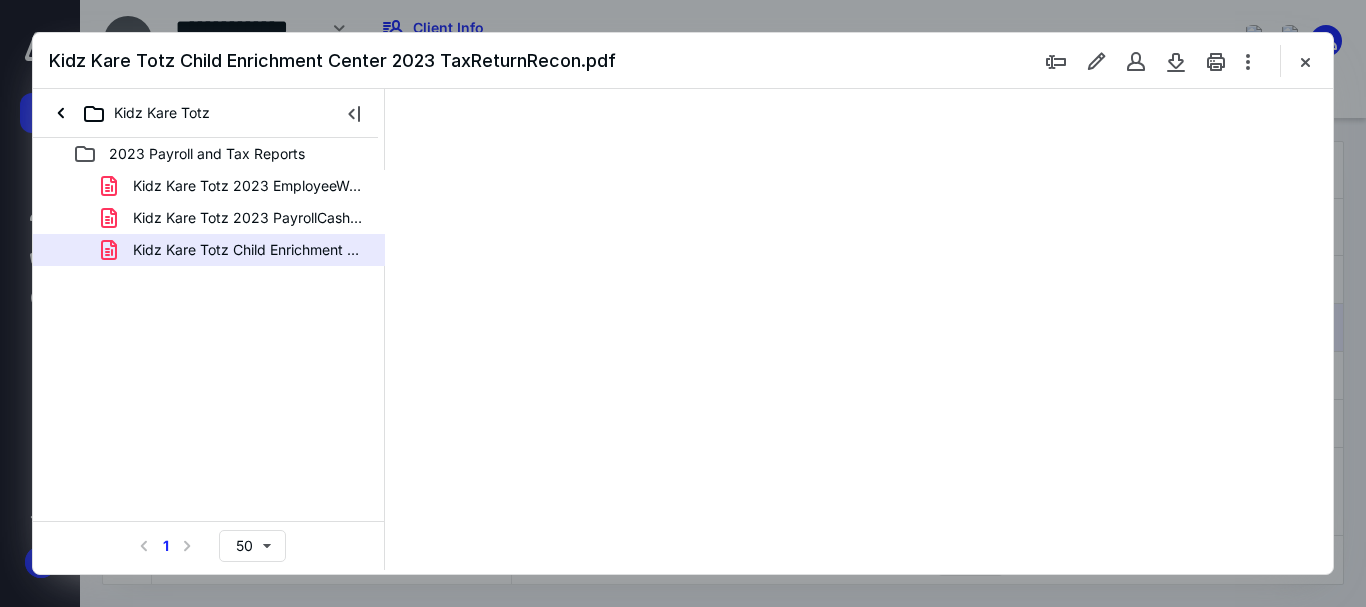 scroll, scrollTop: 0, scrollLeft: 0, axis: both 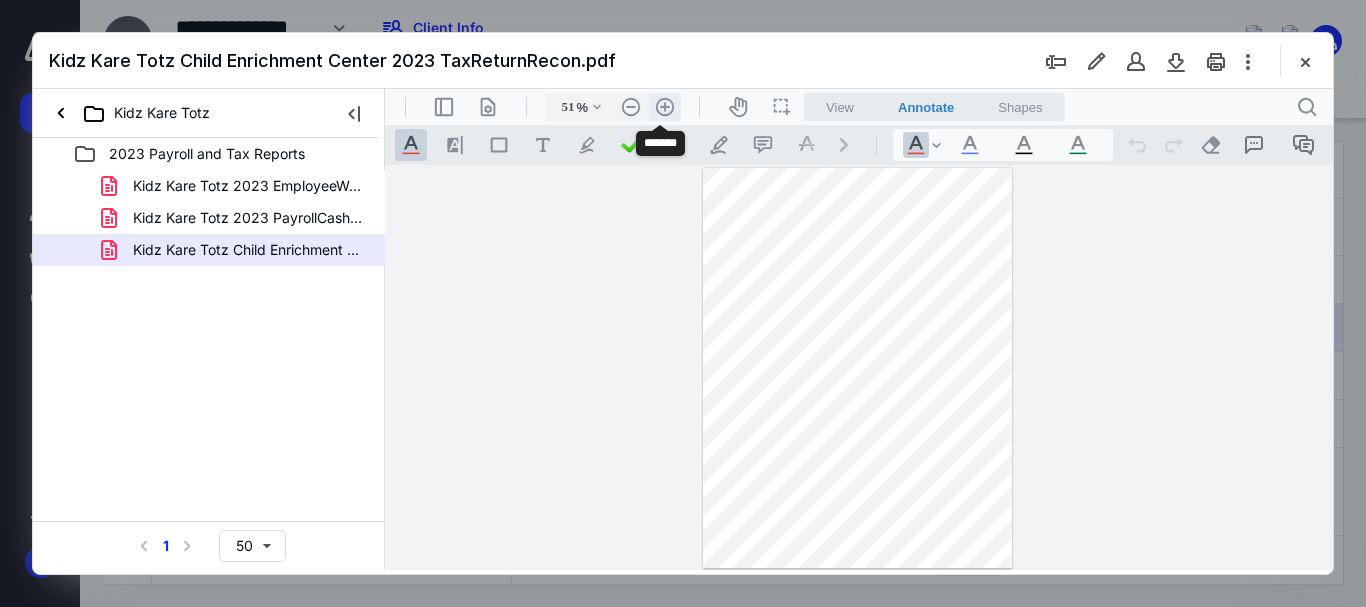 click on ".cls-1{fill:#abb0c4;} icon - header - zoom - in - line" at bounding box center [665, 107] 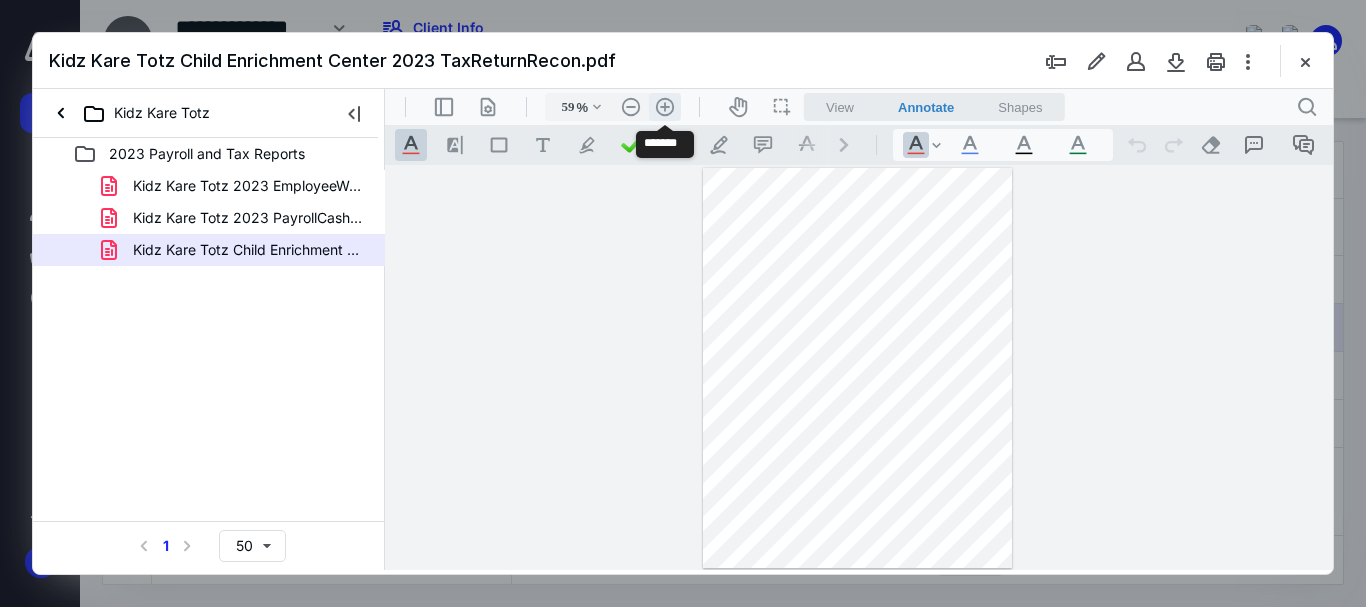 click on ".cls-1{fill:#abb0c4;} icon - header - zoom - in - line" at bounding box center [665, 107] 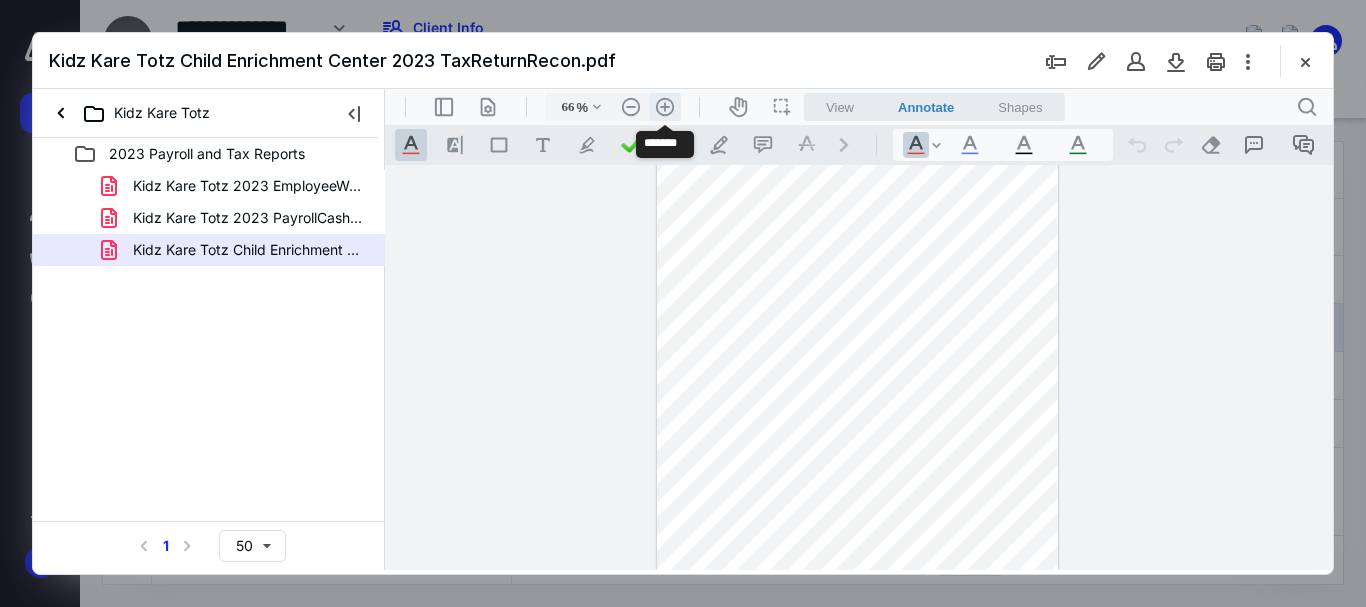 click on ".cls-1{fill:#abb0c4;} icon - header - zoom - in - line" at bounding box center (665, 107) 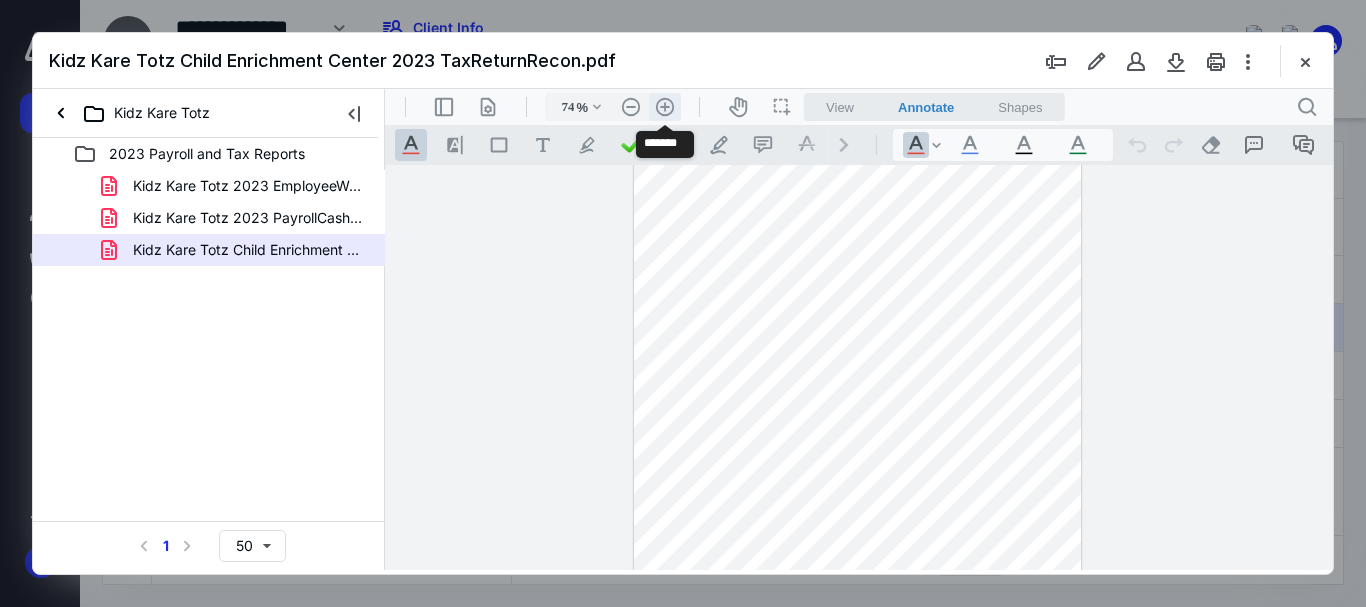 click on ".cls-1{fill:#abb0c4;} icon - header - zoom - in - line" at bounding box center (665, 107) 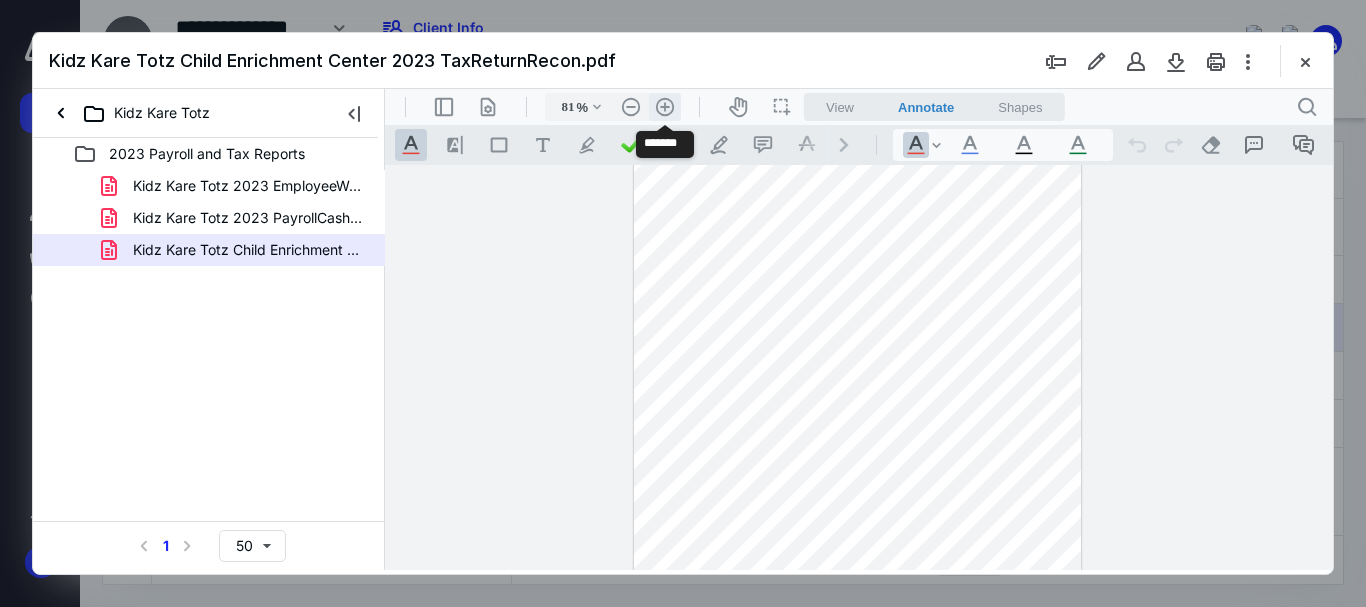 click on ".cls-1{fill:#abb0c4;} icon - header - zoom - in - line" at bounding box center [665, 107] 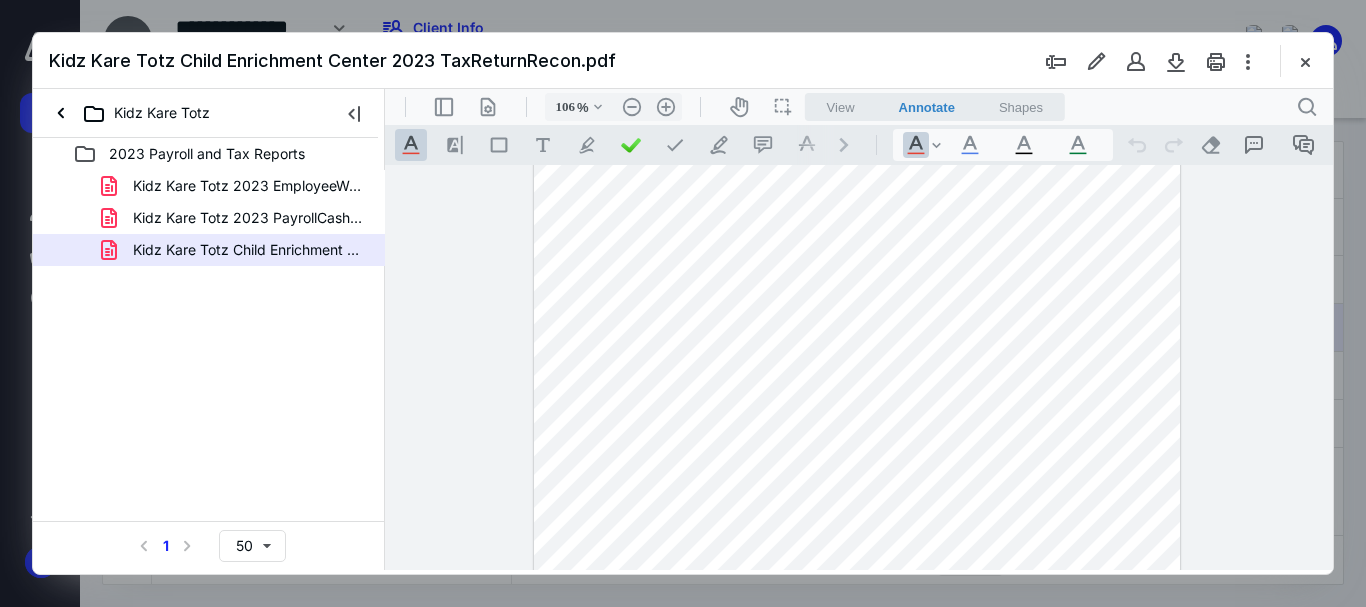 scroll, scrollTop: 0, scrollLeft: 0, axis: both 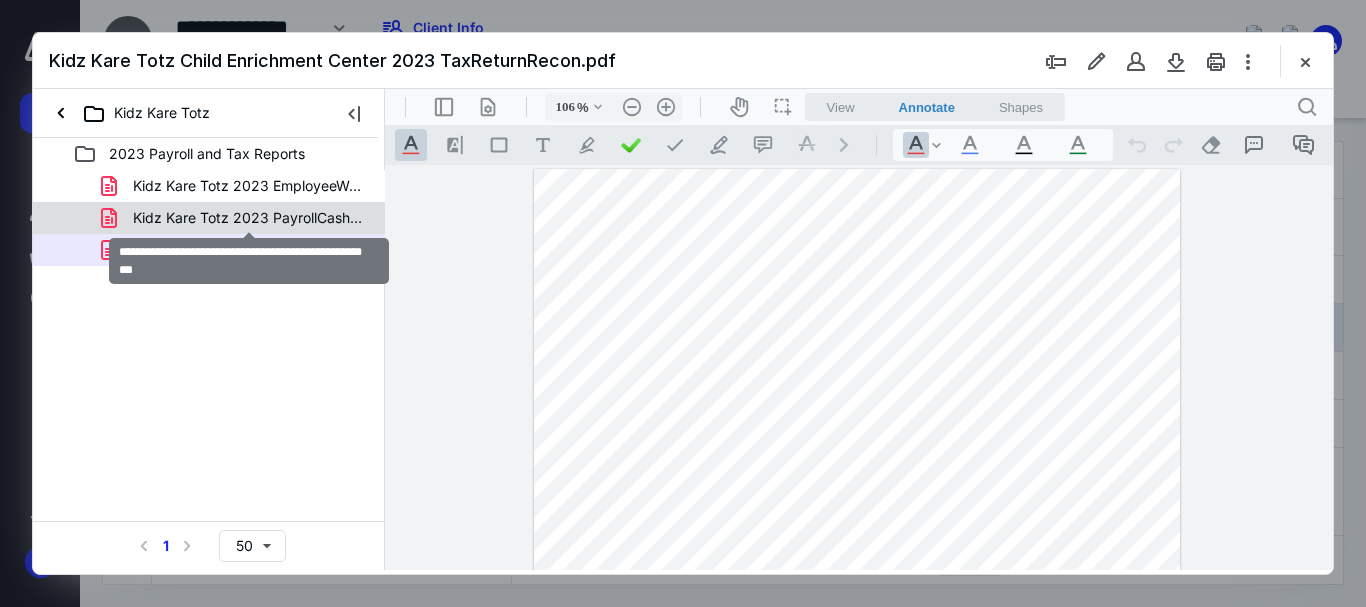 click on "Kidz Kare Totz 2023 PayrollCashRequirementsReport.pdf" at bounding box center (249, 218) 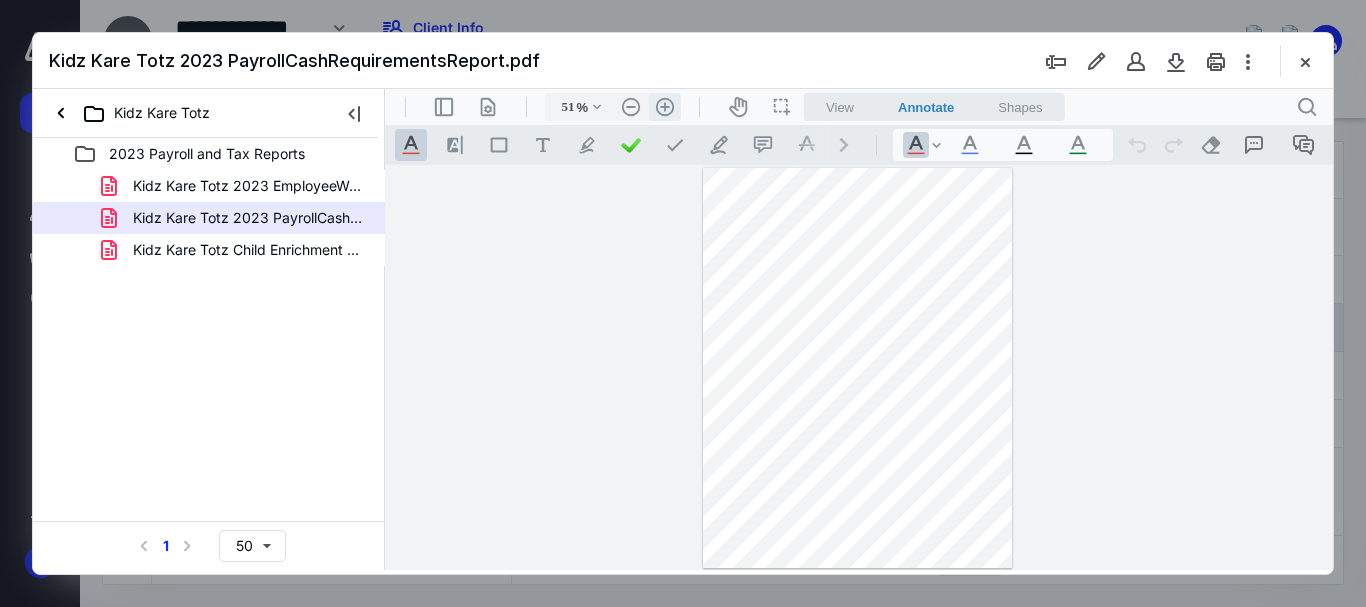 click on ".cls-1{fill:#abb0c4;} icon - header - zoom - in - line" at bounding box center (665, 107) 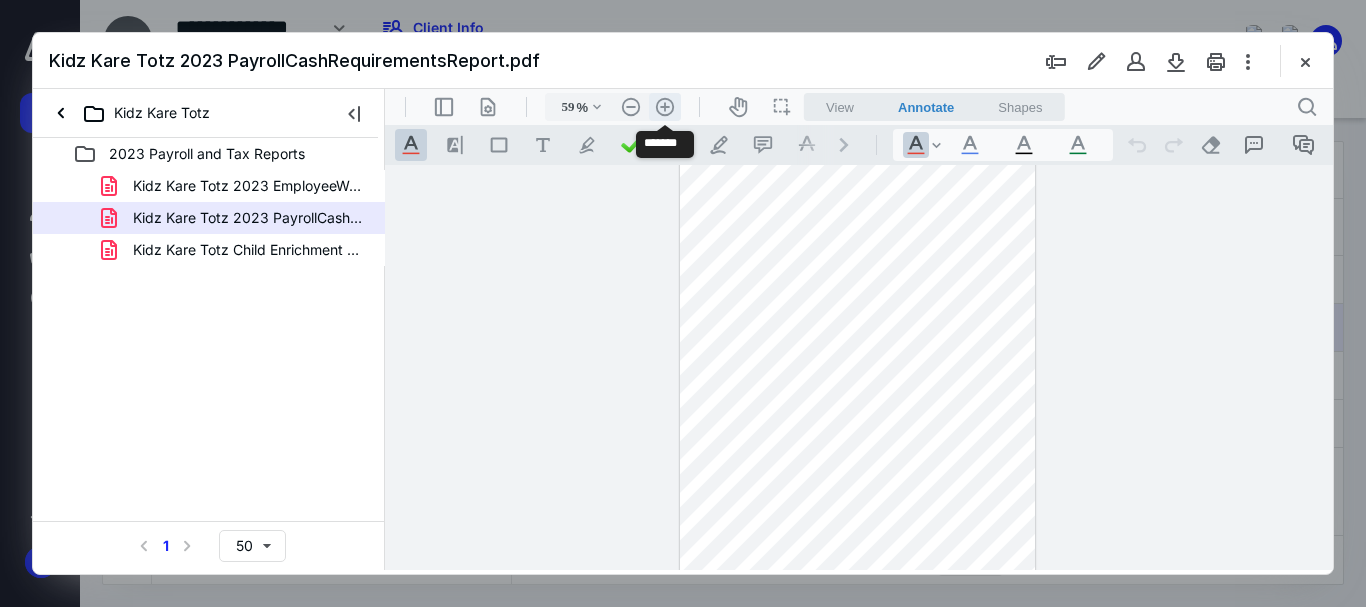 click on ".cls-1{fill:#abb0c4;} icon - header - zoom - in - line" at bounding box center [665, 107] 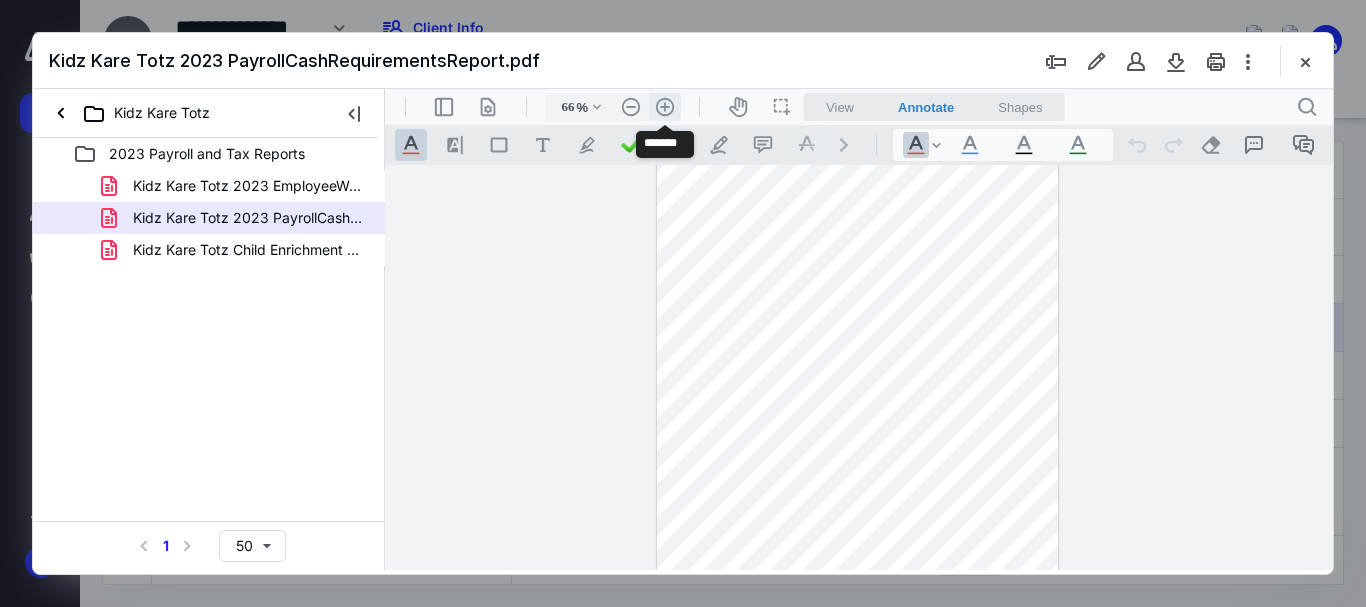 click on ".cls-1{fill:#abb0c4;} icon - header - zoom - in - line" at bounding box center [665, 107] 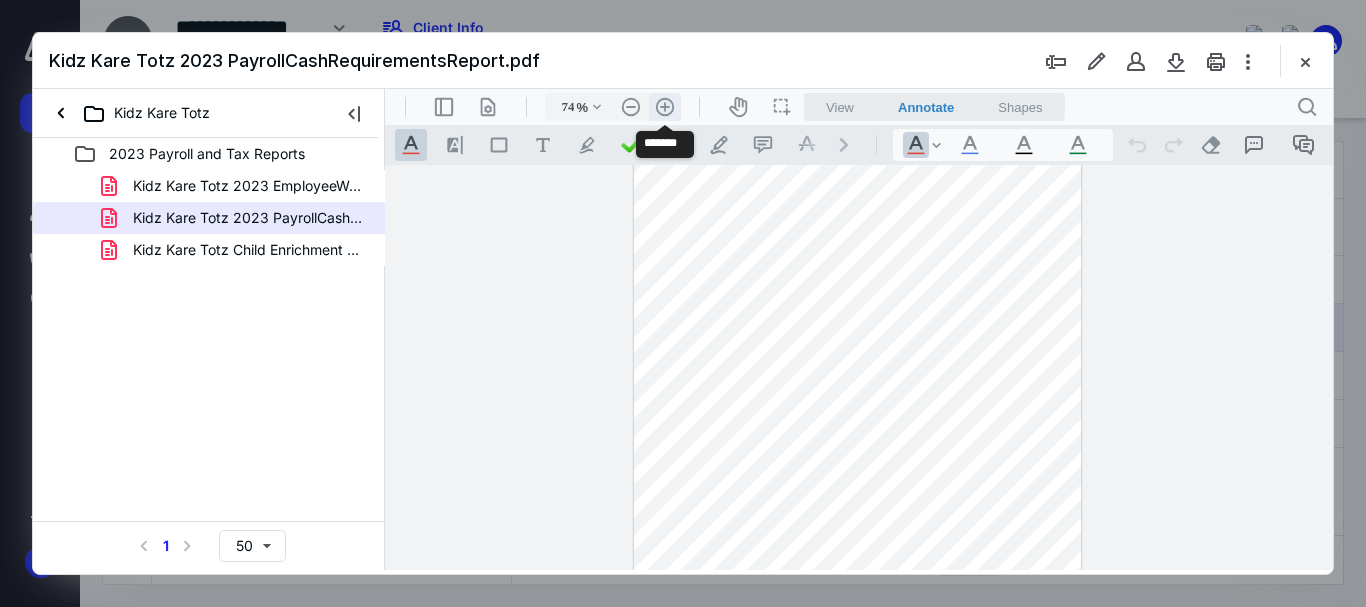 click on ".cls-1{fill:#abb0c4;} icon - header - zoom - in - line" at bounding box center [665, 107] 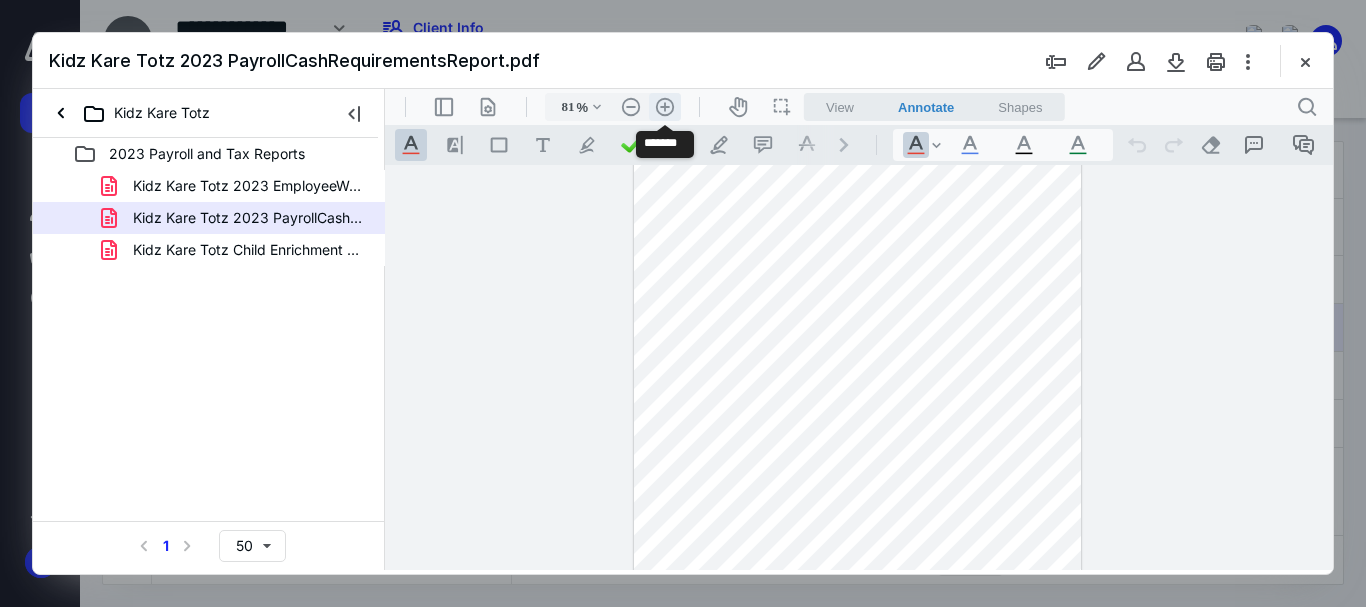 click on ".cls-1{fill:#abb0c4;} icon - header - zoom - in - line" at bounding box center (665, 107) 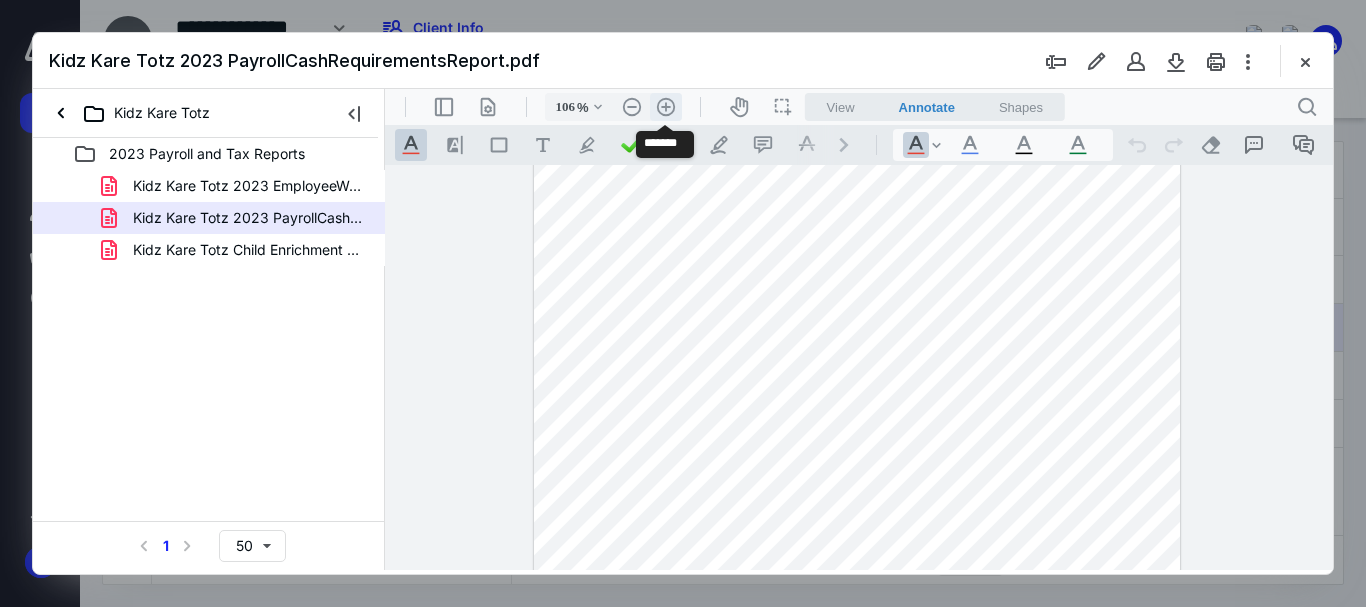 click on ".cls-1{fill:#abb0c4;} icon - header - zoom - in - line" at bounding box center [666, 107] 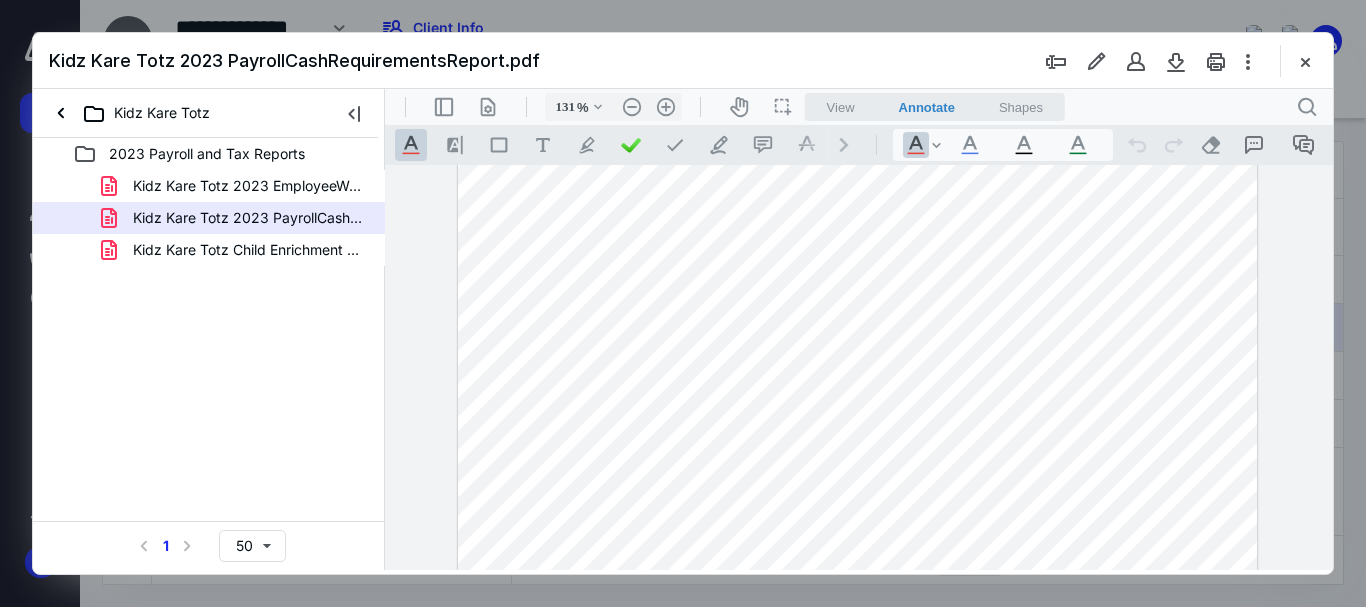 scroll, scrollTop: 400, scrollLeft: 0, axis: vertical 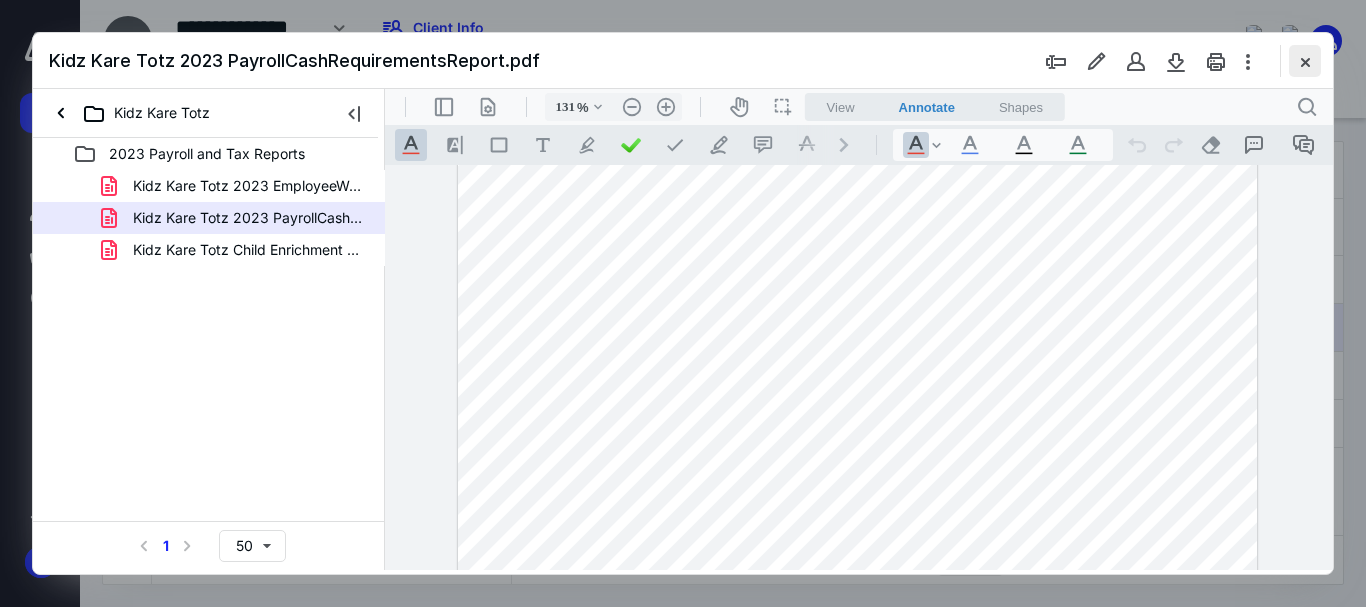 click at bounding box center [1305, 61] 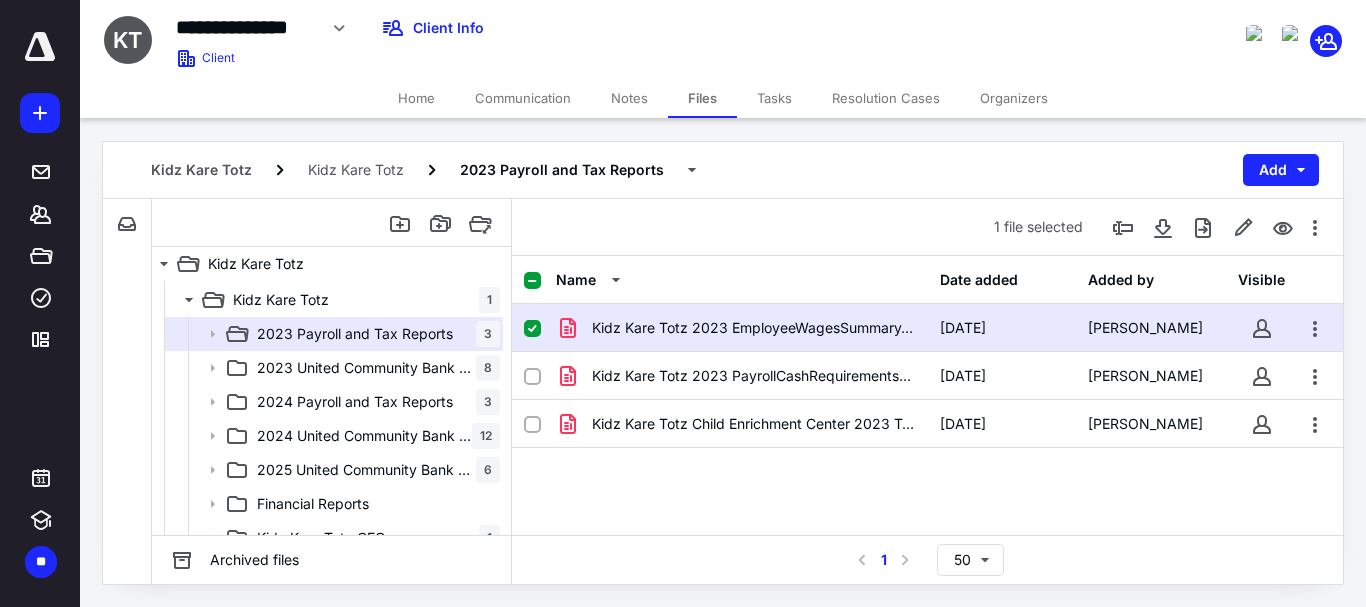 click on "Kidz Kare Totz 2023 EmployeeWagesSummary.pdf" at bounding box center (754, 328) 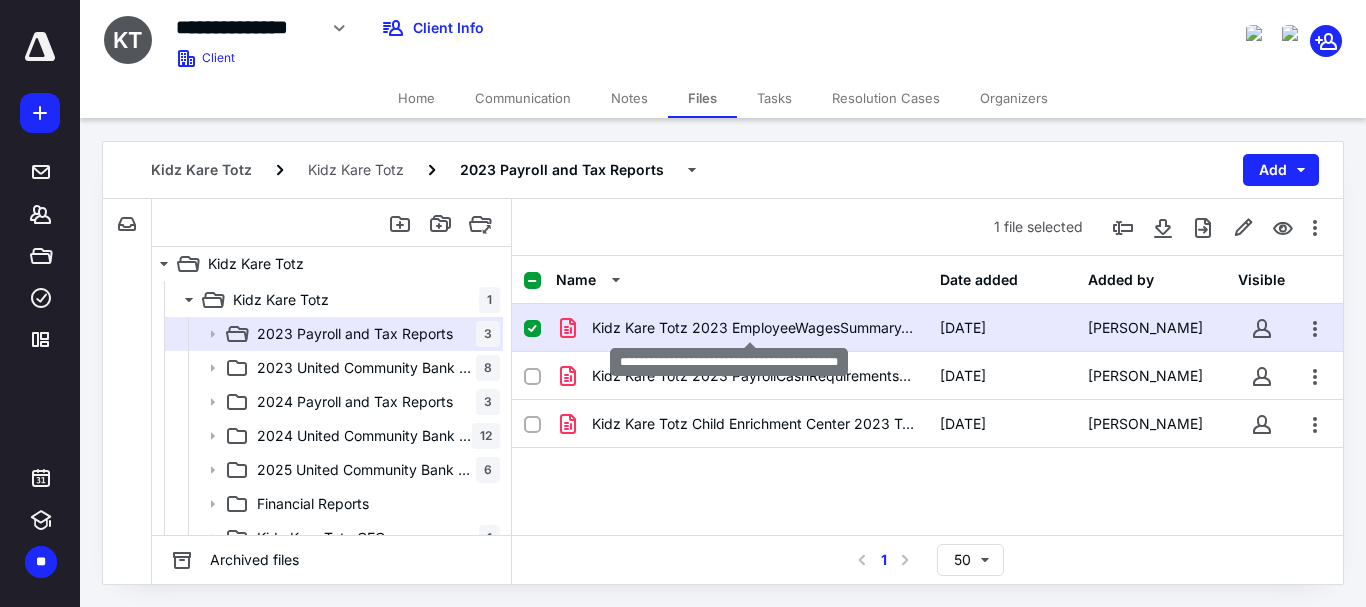 click on "Kidz Kare Totz 2023 EmployeeWagesSummary.pdf" at bounding box center (754, 328) 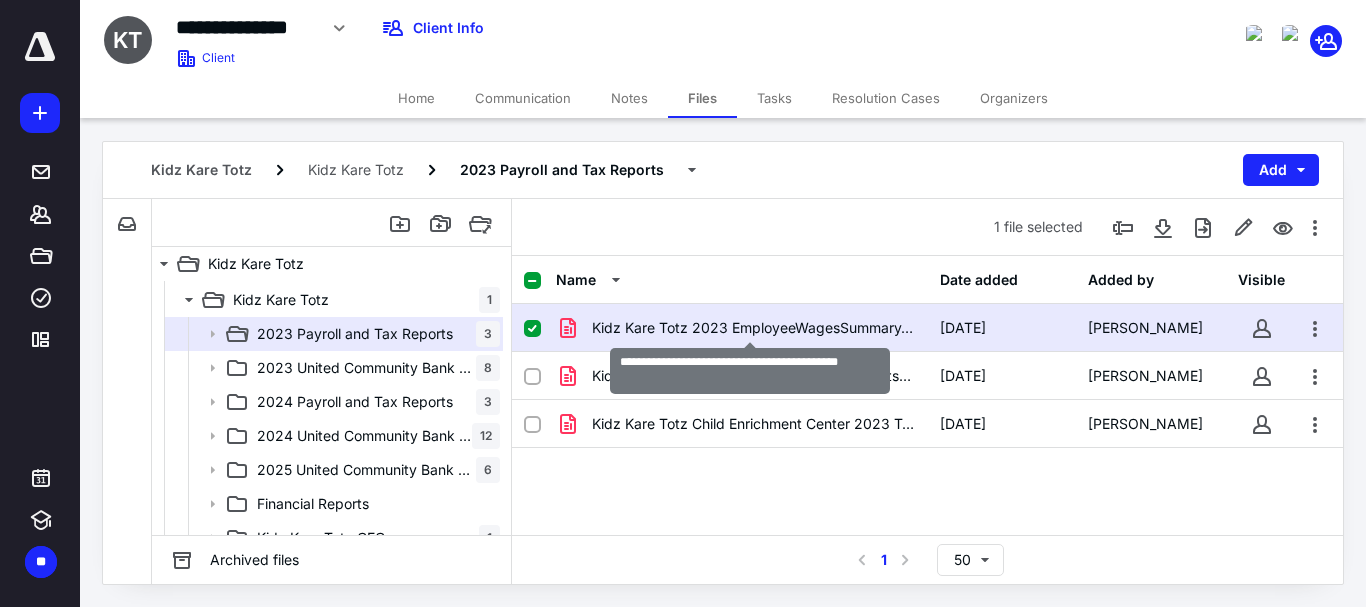 click on "Kidz Kare Totz 2023 EmployeeWagesSummary.pdf" at bounding box center (754, 328) 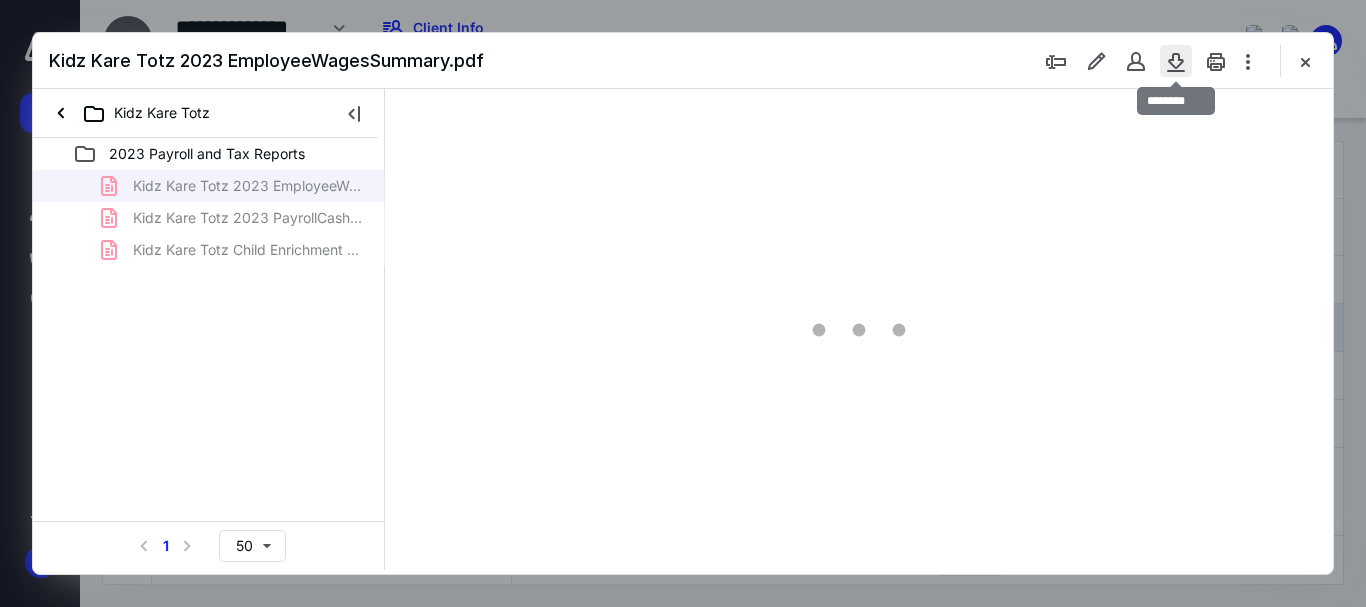 scroll, scrollTop: 0, scrollLeft: 0, axis: both 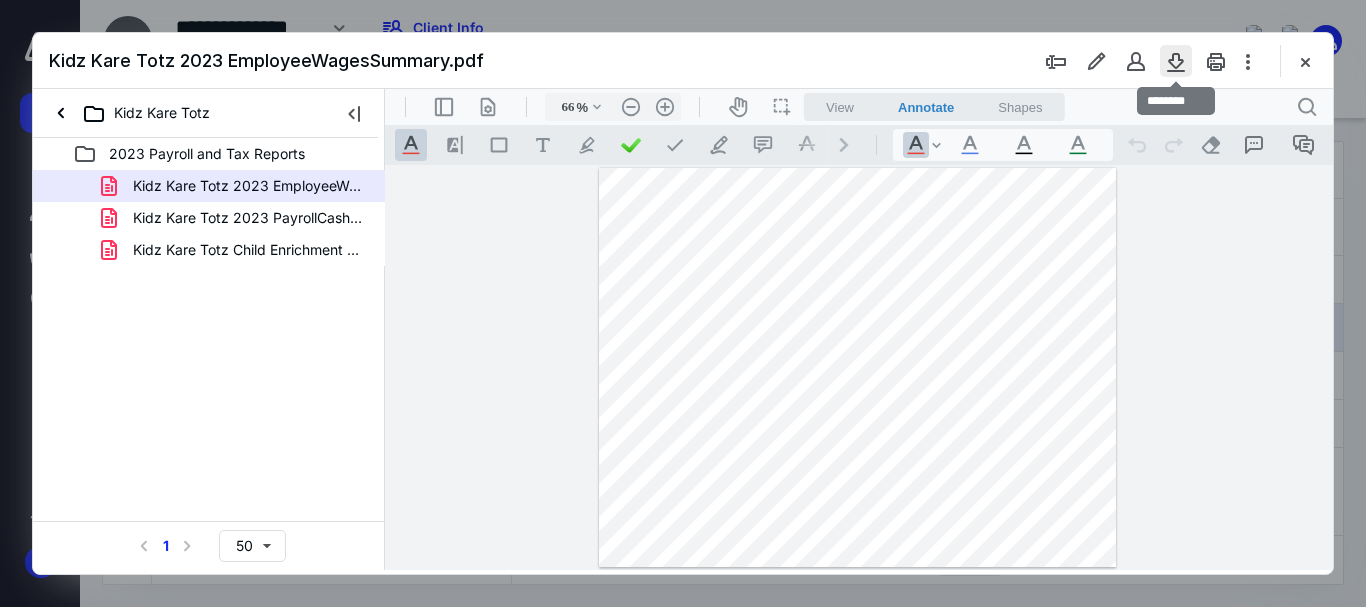 click at bounding box center [1176, 61] 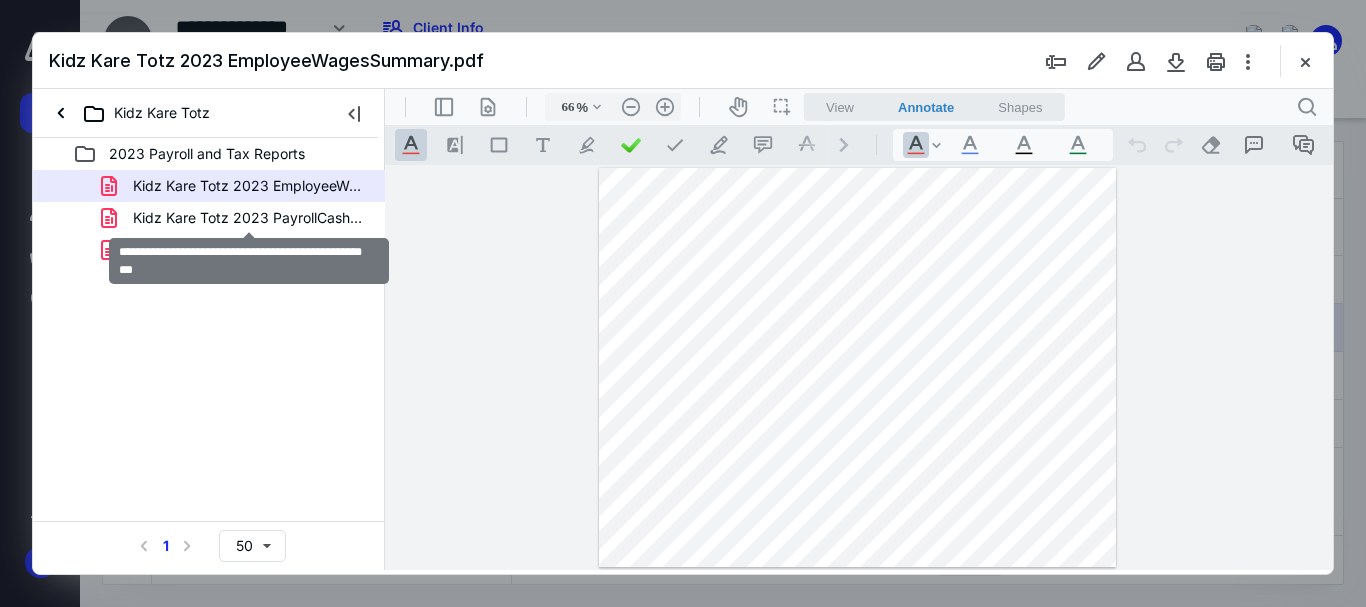 drag, startPoint x: 324, startPoint y: 210, endPoint x: 682, endPoint y: 166, distance: 360.6938 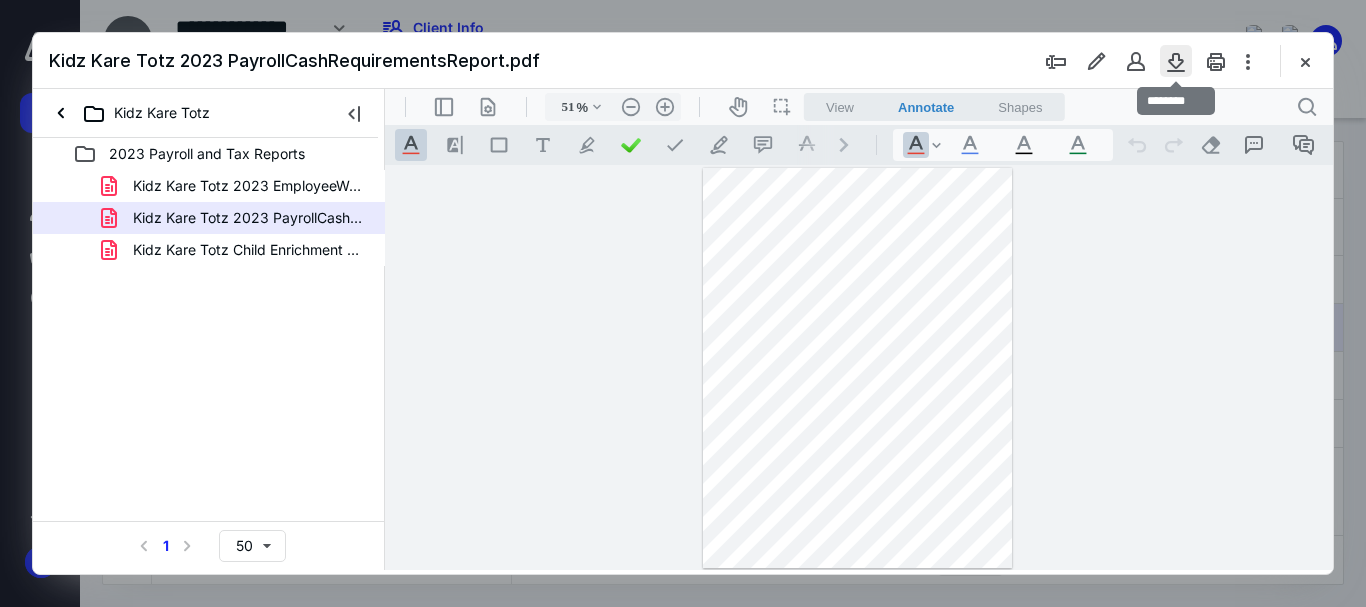 click at bounding box center (1176, 61) 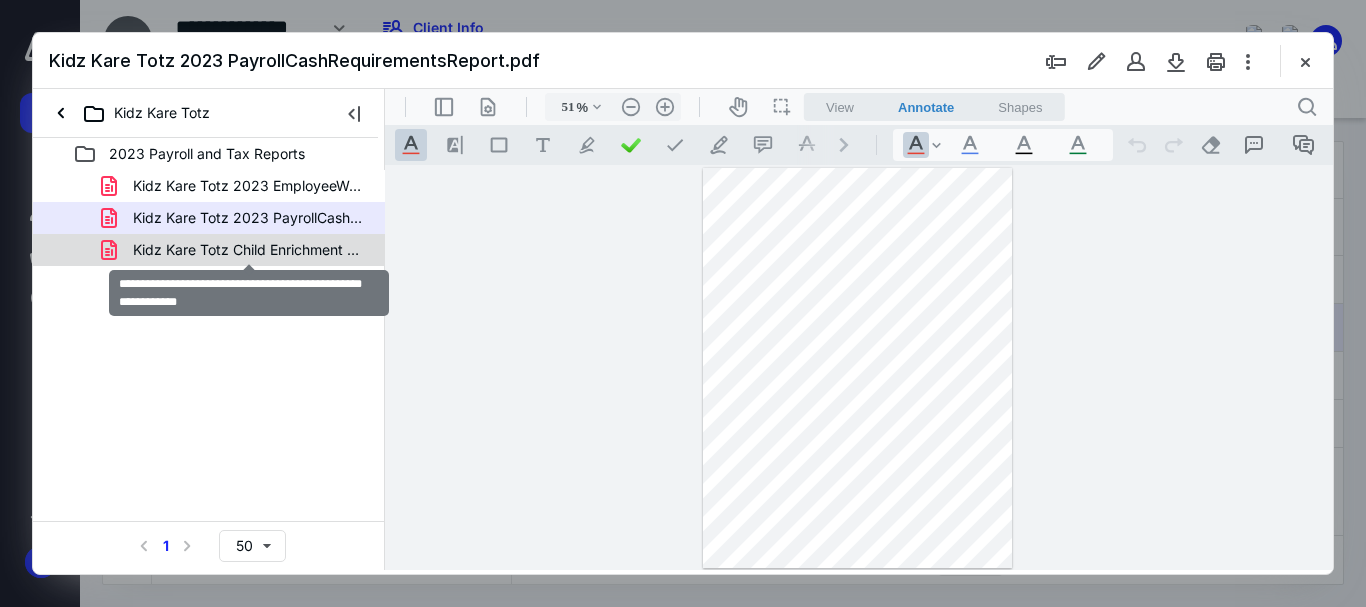 click on "Kidz Kare Totz Child Enrichment Center 2023 TaxReturnRecon.pdf" at bounding box center (249, 250) 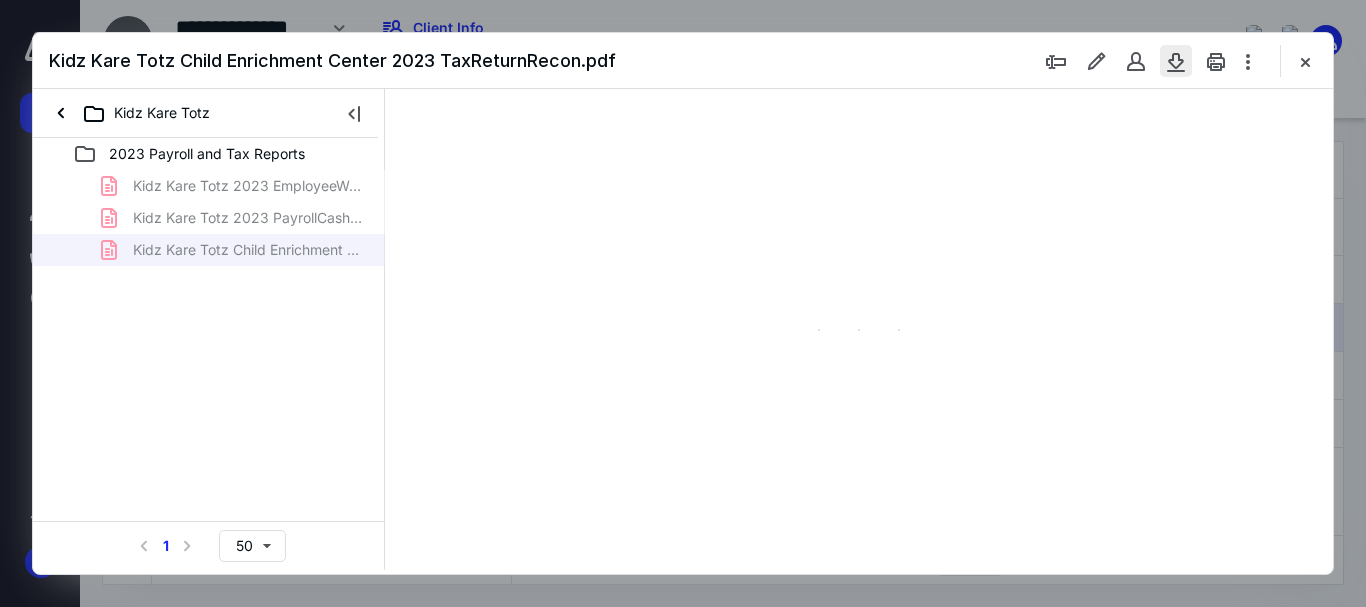 type on "51" 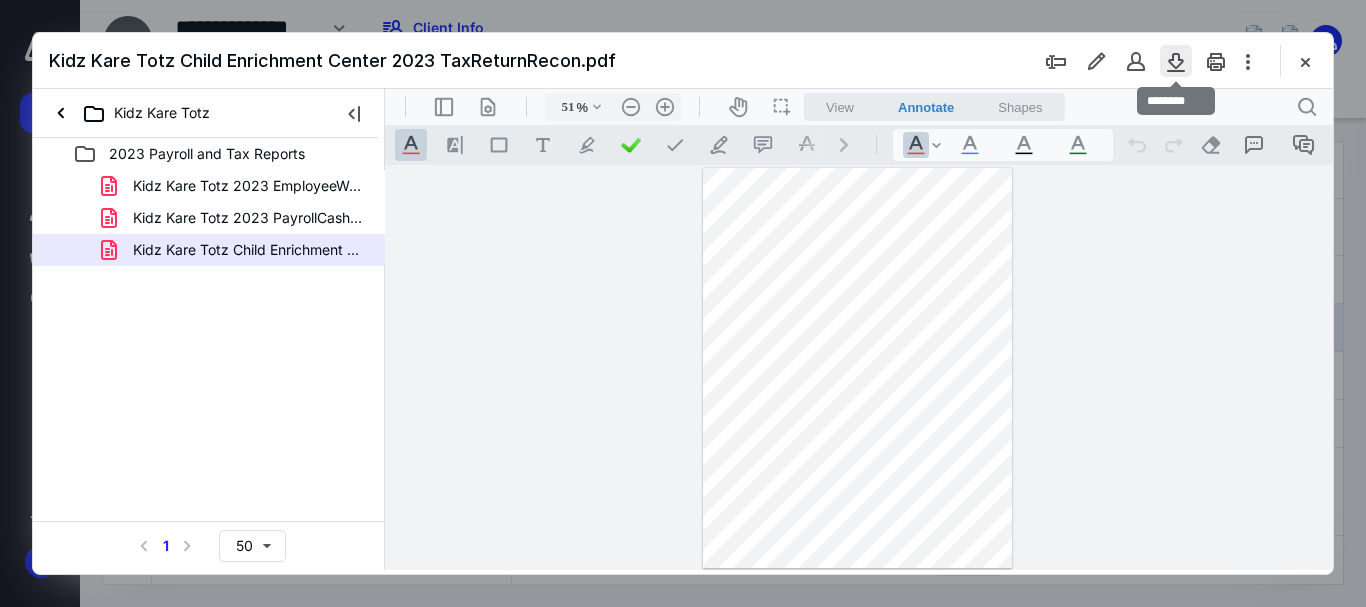 click at bounding box center [1176, 61] 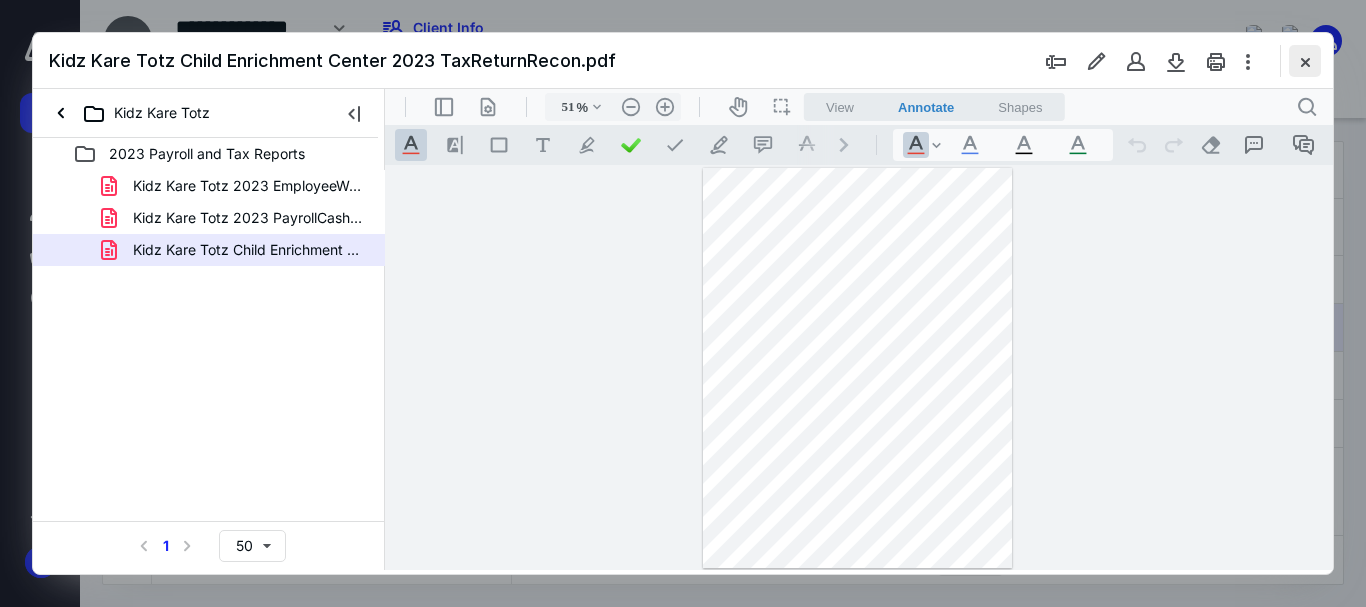 click at bounding box center (1305, 61) 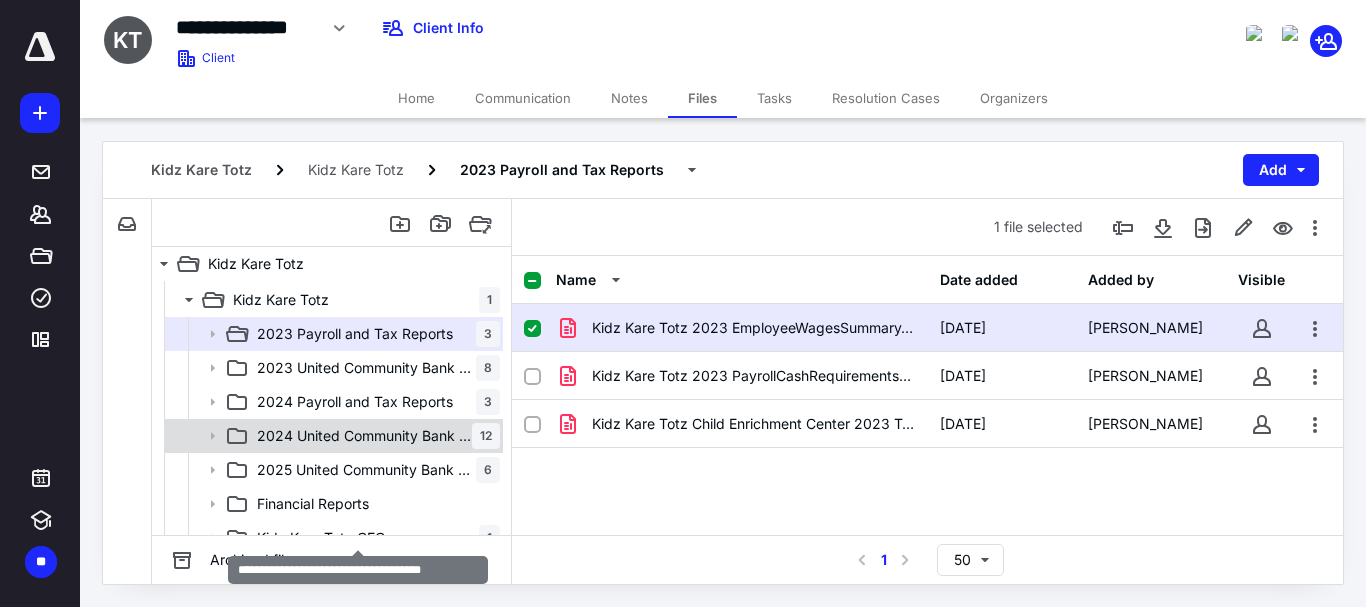 scroll, scrollTop: 0, scrollLeft: 0, axis: both 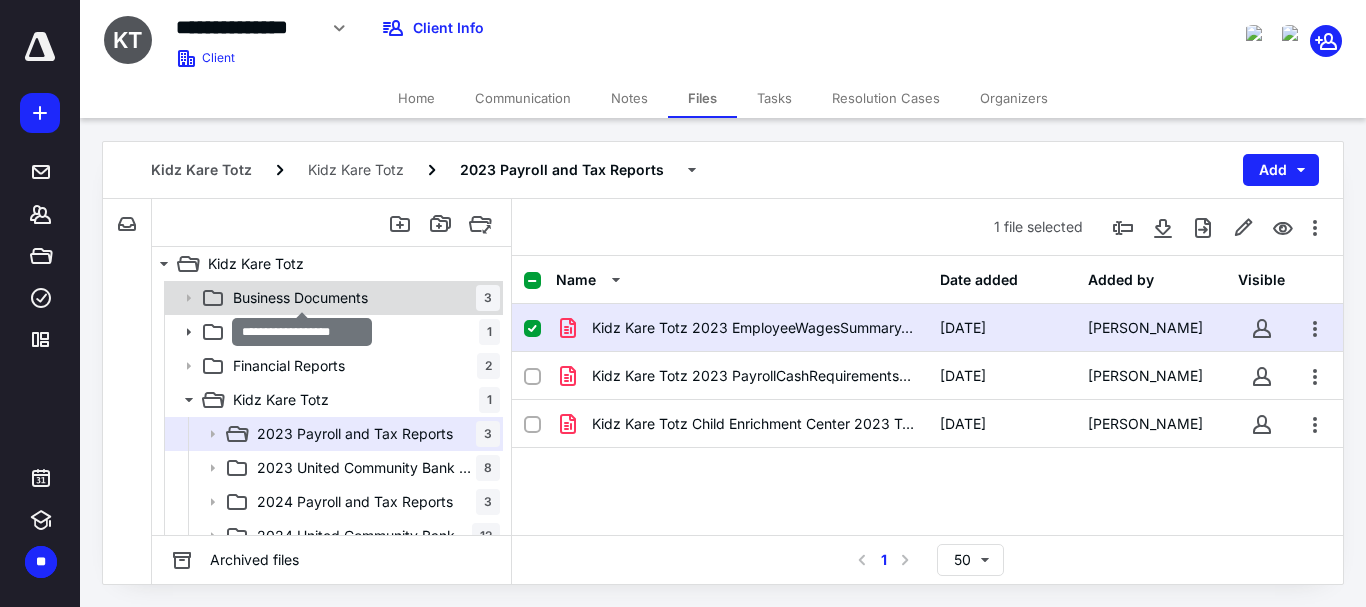 click on "Business Documents" at bounding box center [300, 298] 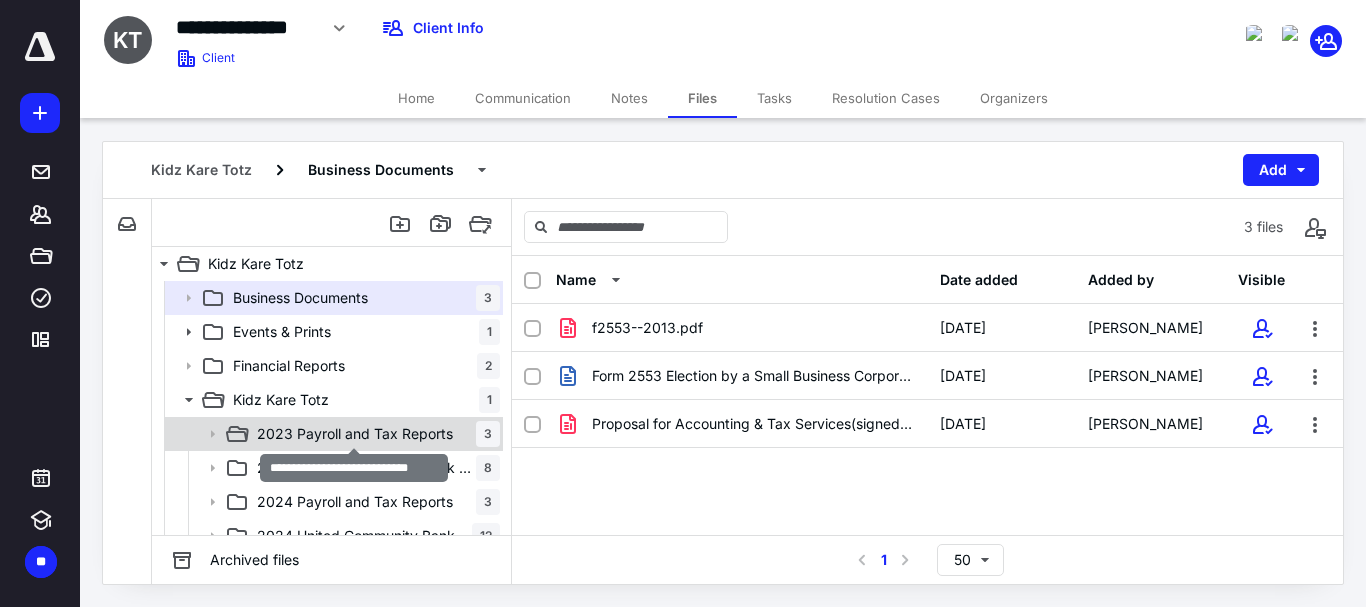 click on "2023 Payroll and Tax Reports" at bounding box center (355, 434) 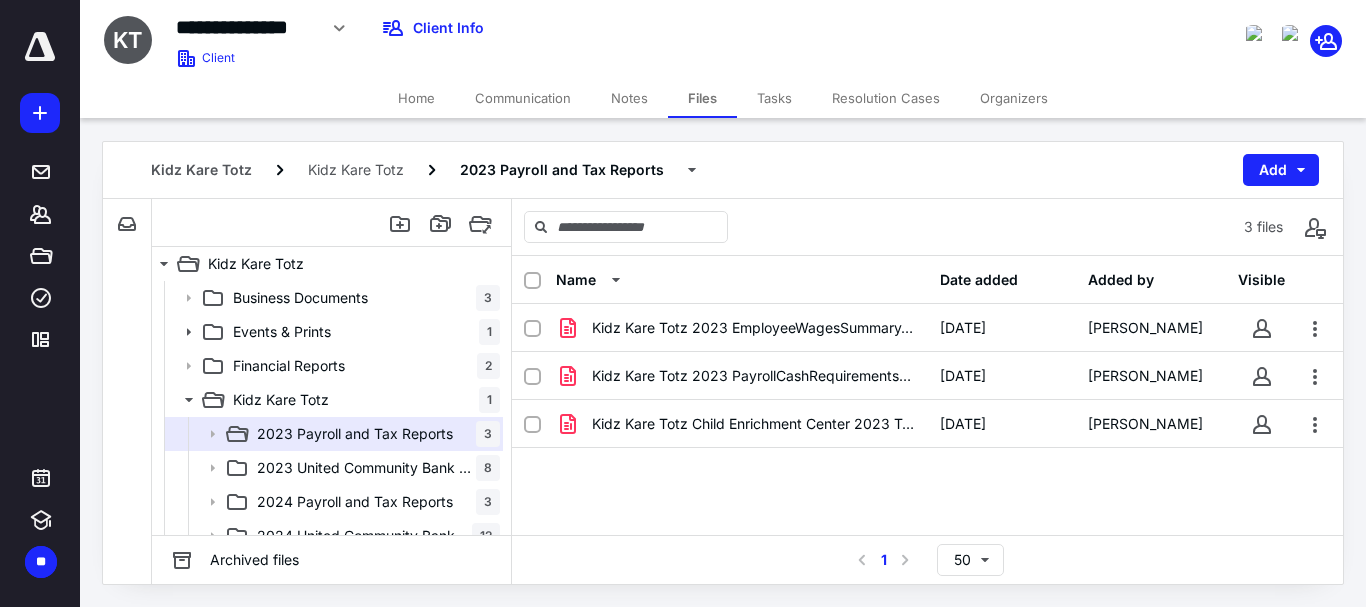 click on "2023 United Community Bank Statements" at bounding box center [366, 468] 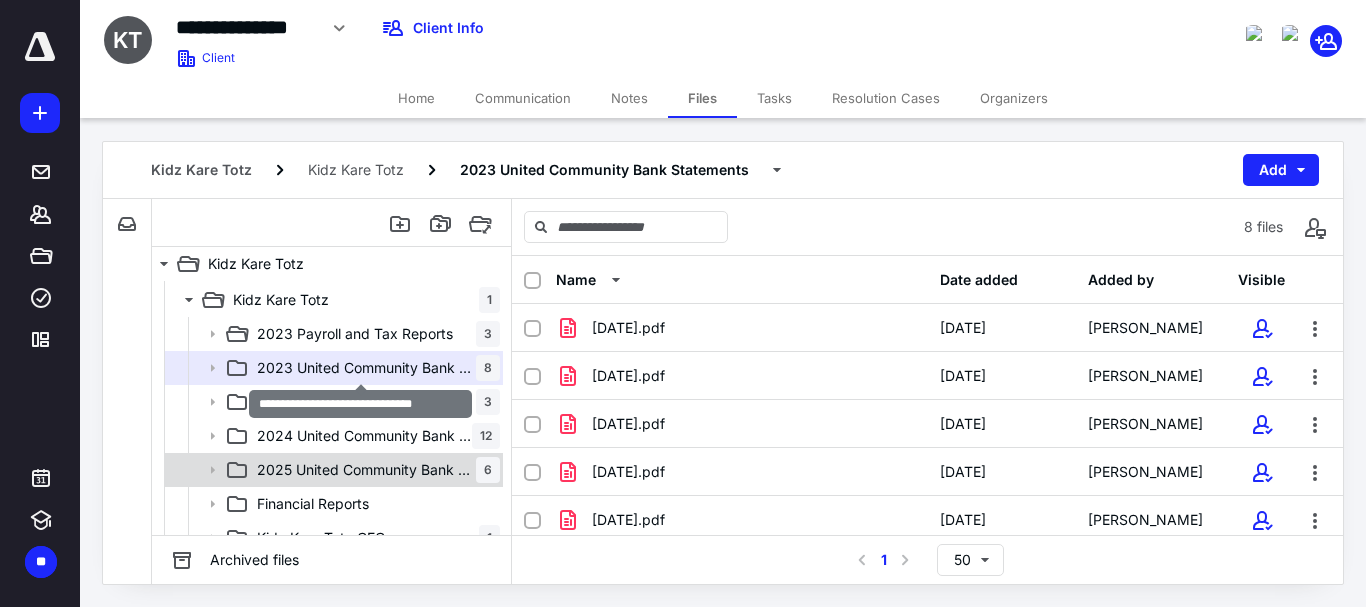 scroll, scrollTop: 200, scrollLeft: 0, axis: vertical 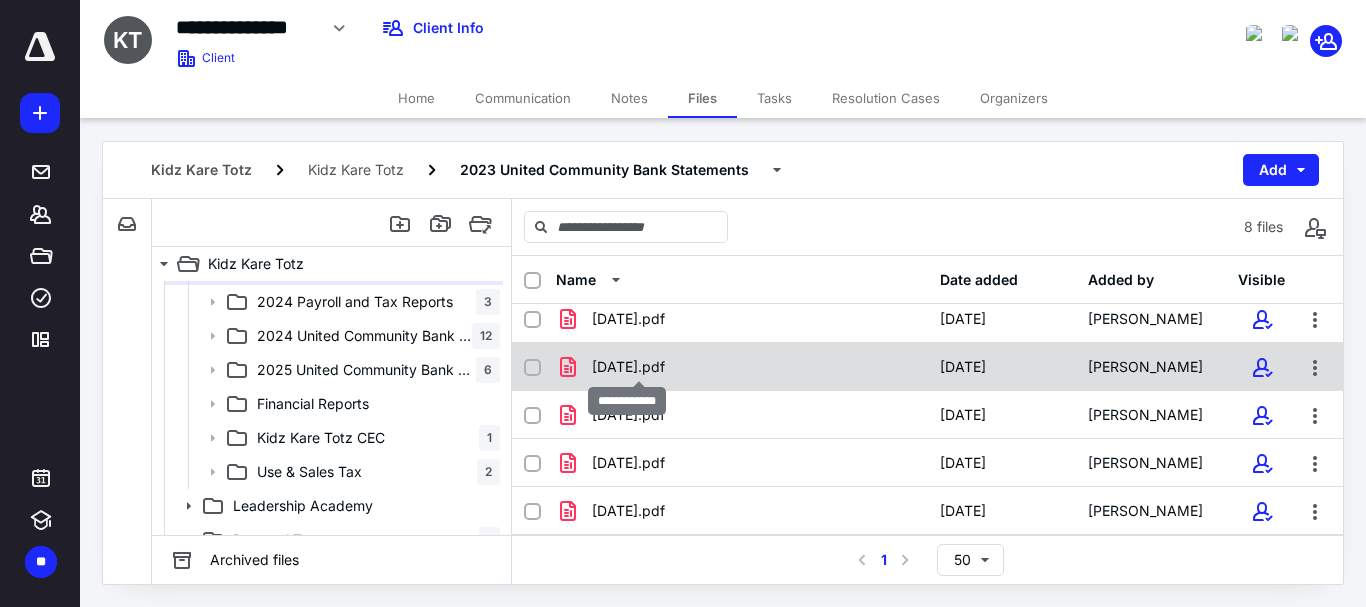 click on "[DATE].pdf" at bounding box center [628, 367] 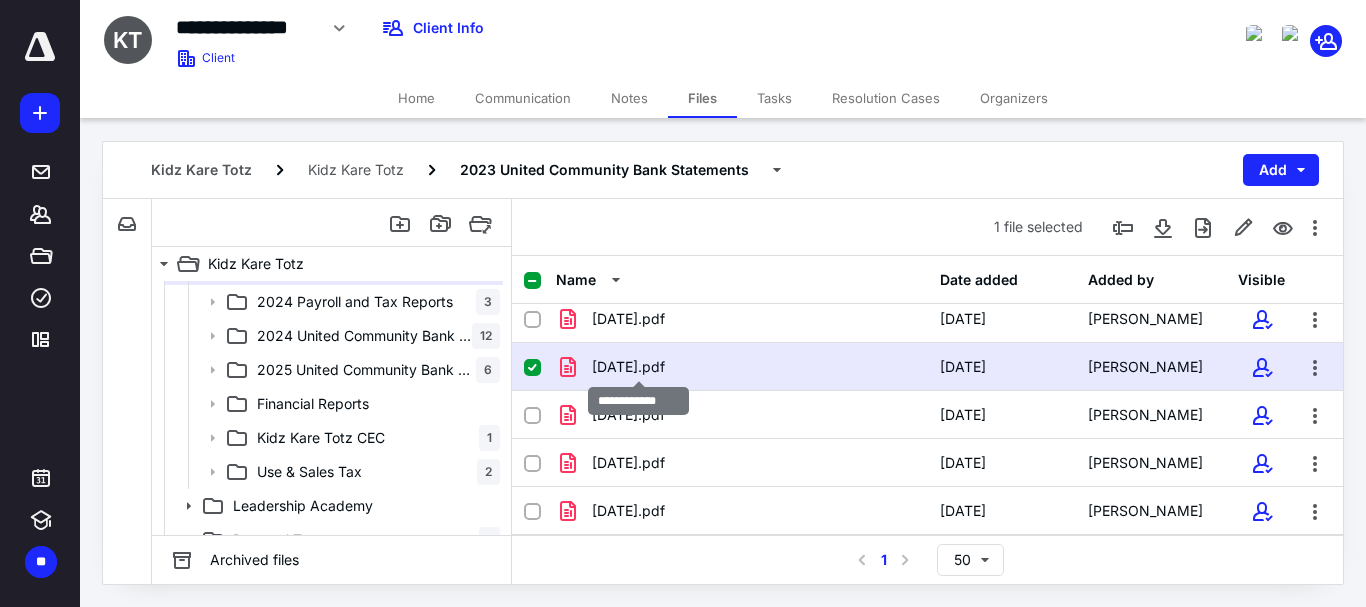 click on "[DATE].pdf" at bounding box center (628, 367) 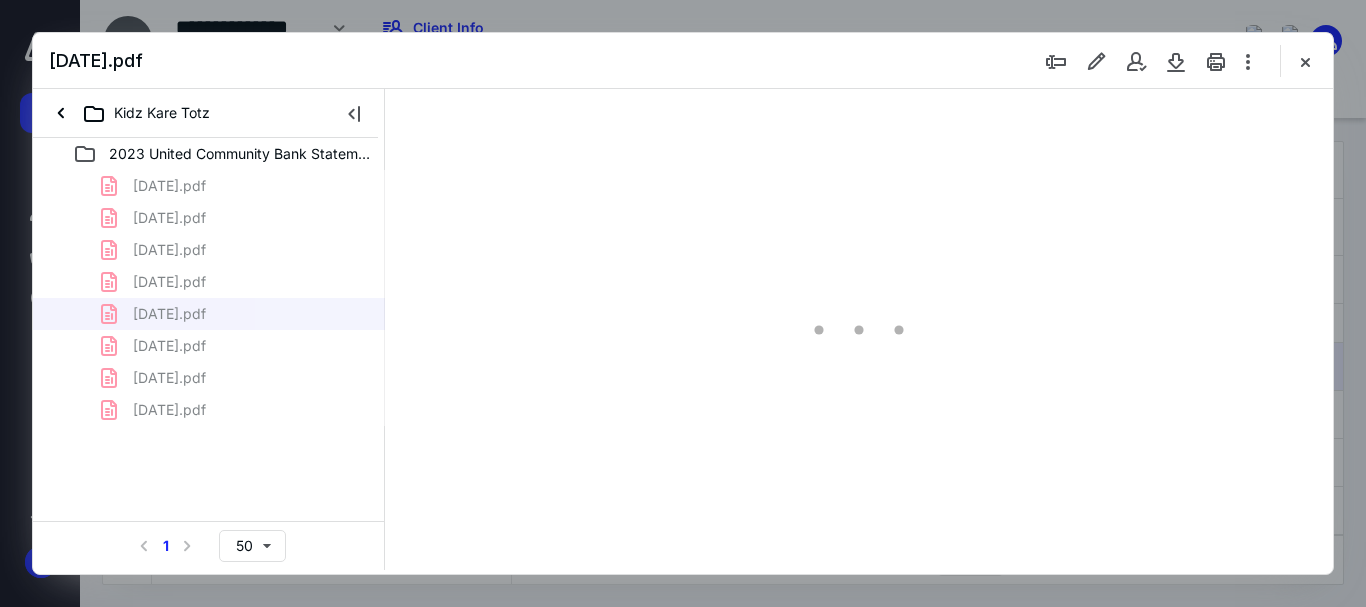 scroll, scrollTop: 0, scrollLeft: 0, axis: both 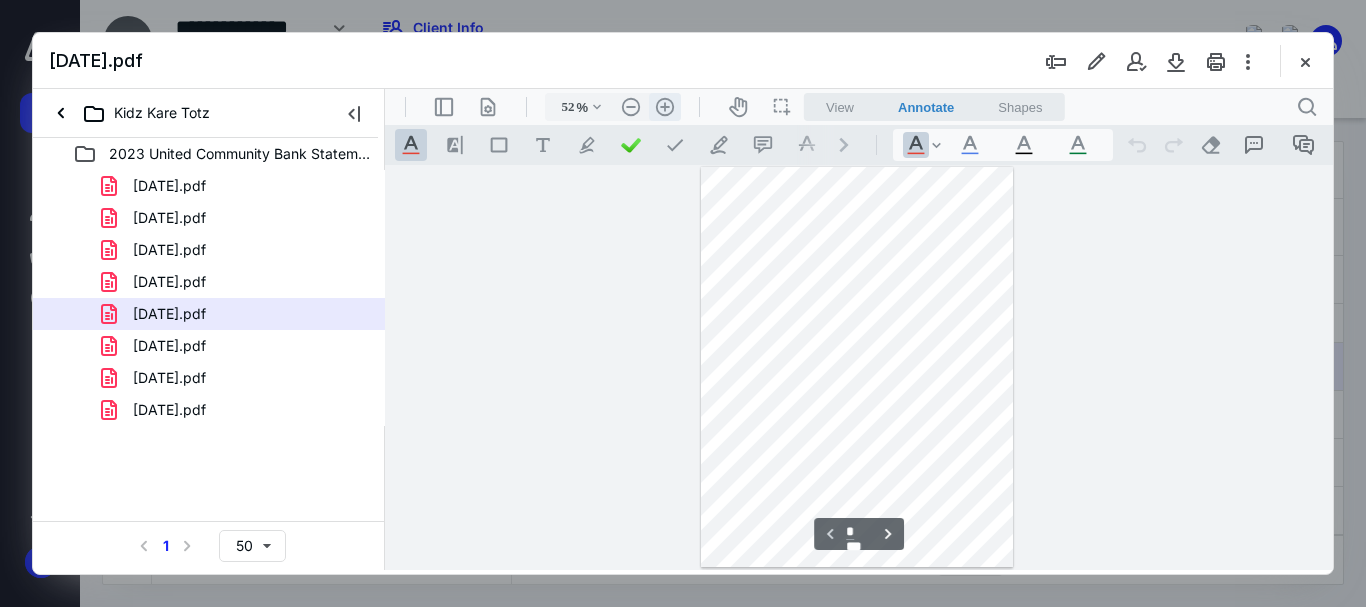 click on ".cls-1{fill:#abb0c4;} icon - header - zoom - in - line" at bounding box center (665, 107) 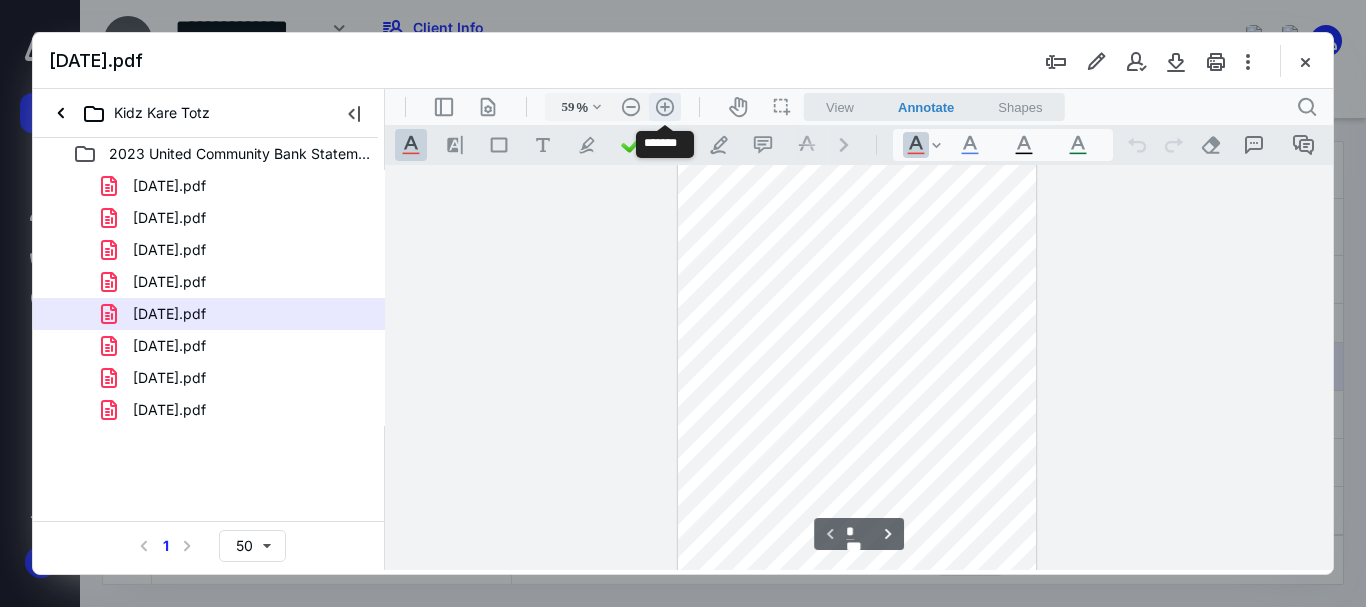 click on ".cls-1{fill:#abb0c4;} icon - header - zoom - in - line" at bounding box center [665, 107] 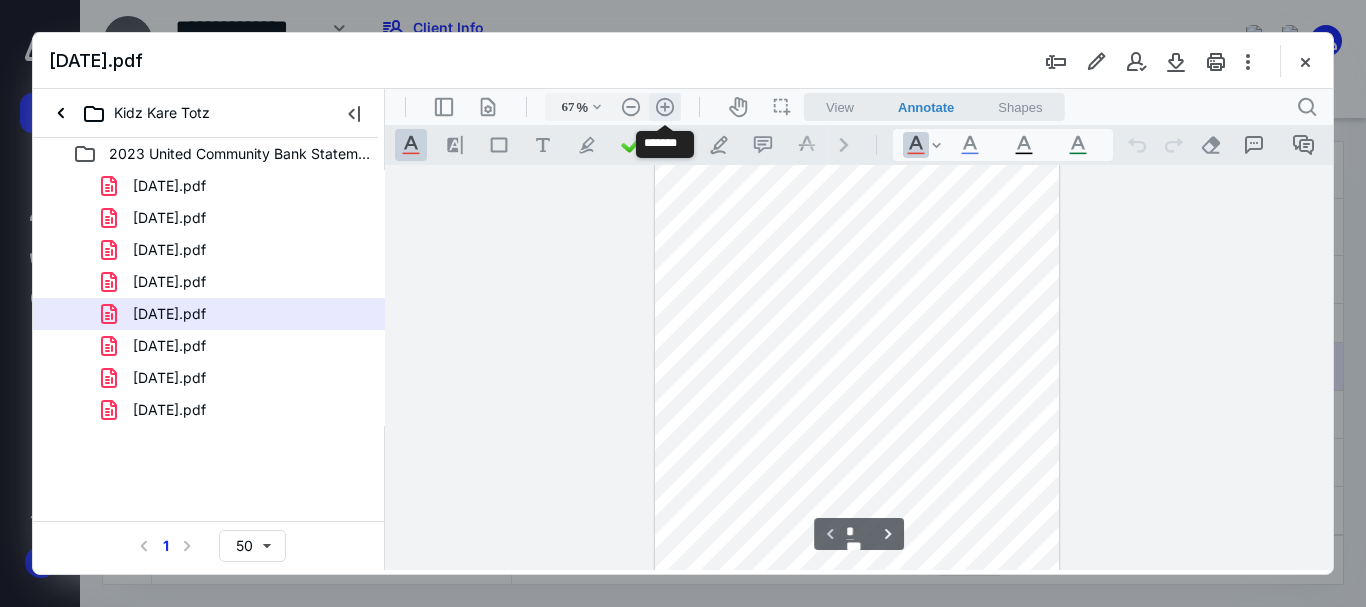 click on ".cls-1{fill:#abb0c4;} icon - header - zoom - in - line" at bounding box center (665, 107) 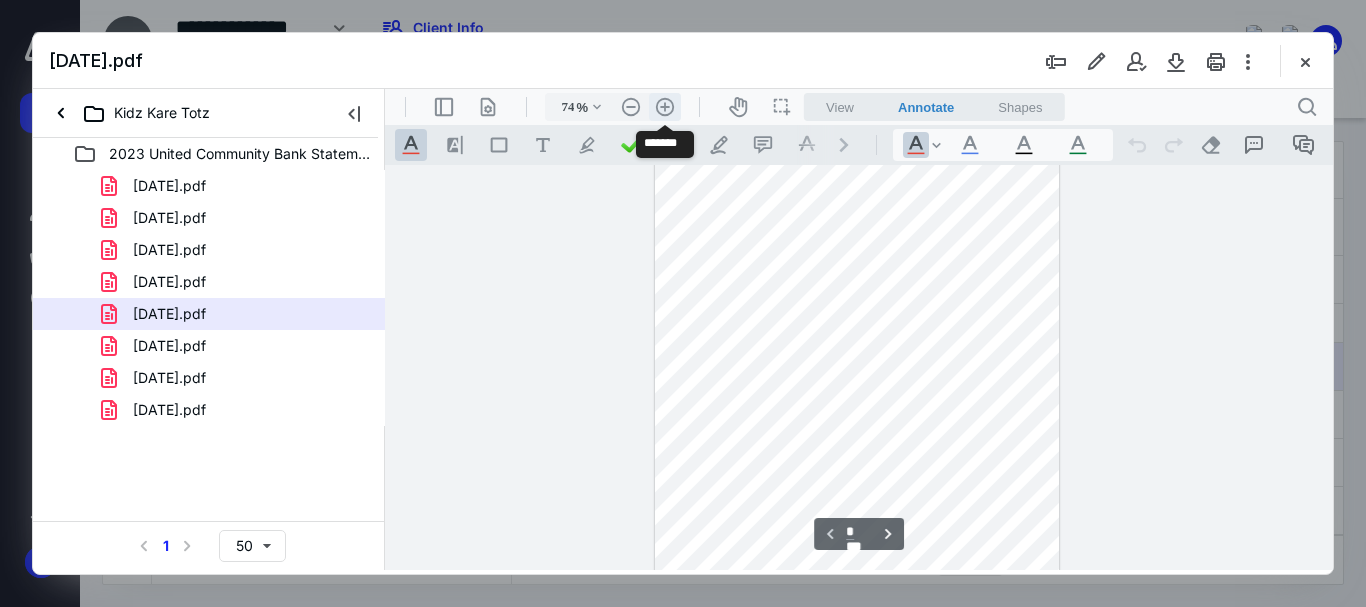 click on ".cls-1{fill:#abb0c4;} icon - header - zoom - in - line" at bounding box center [665, 107] 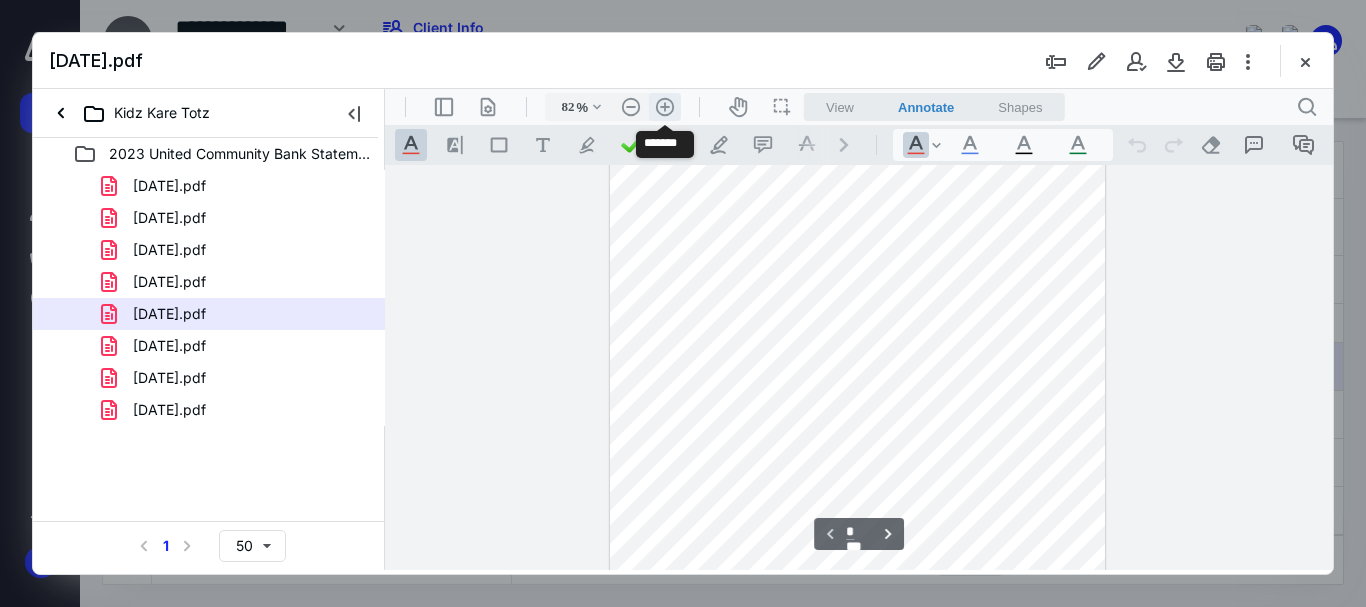 click on ".cls-1{fill:#abb0c4;} icon - header - zoom - in - line" at bounding box center (665, 107) 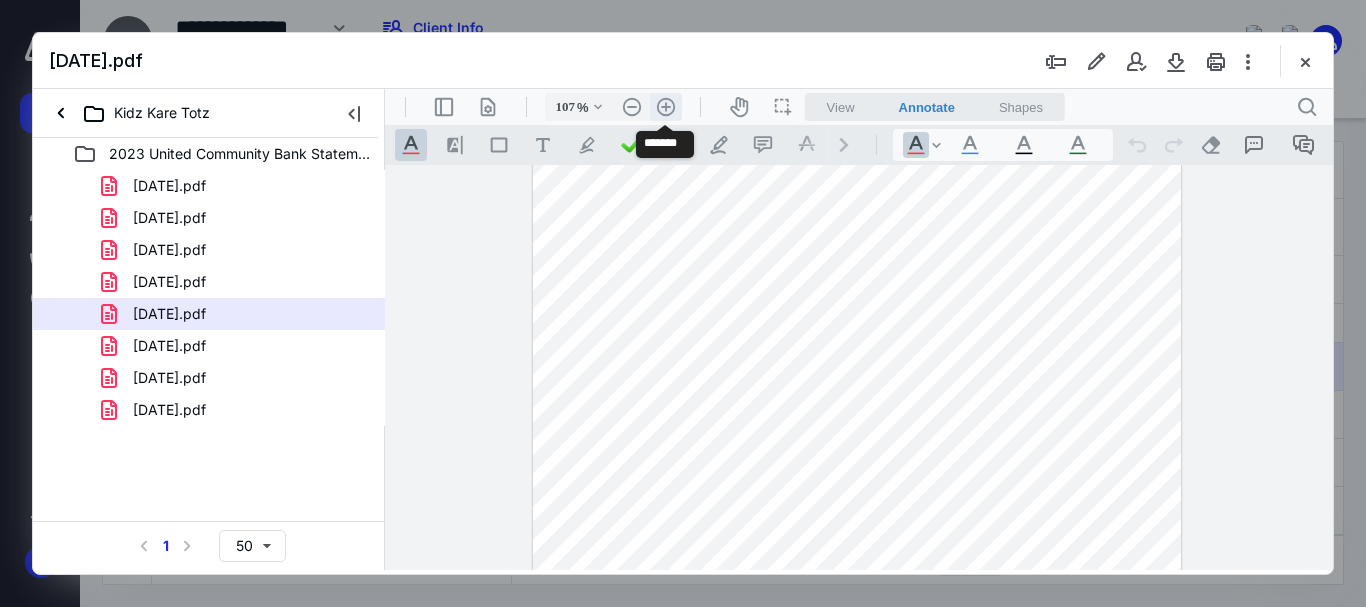 click on ".cls-1{fill:#abb0c4;} icon - header - zoom - in - line" at bounding box center [666, 107] 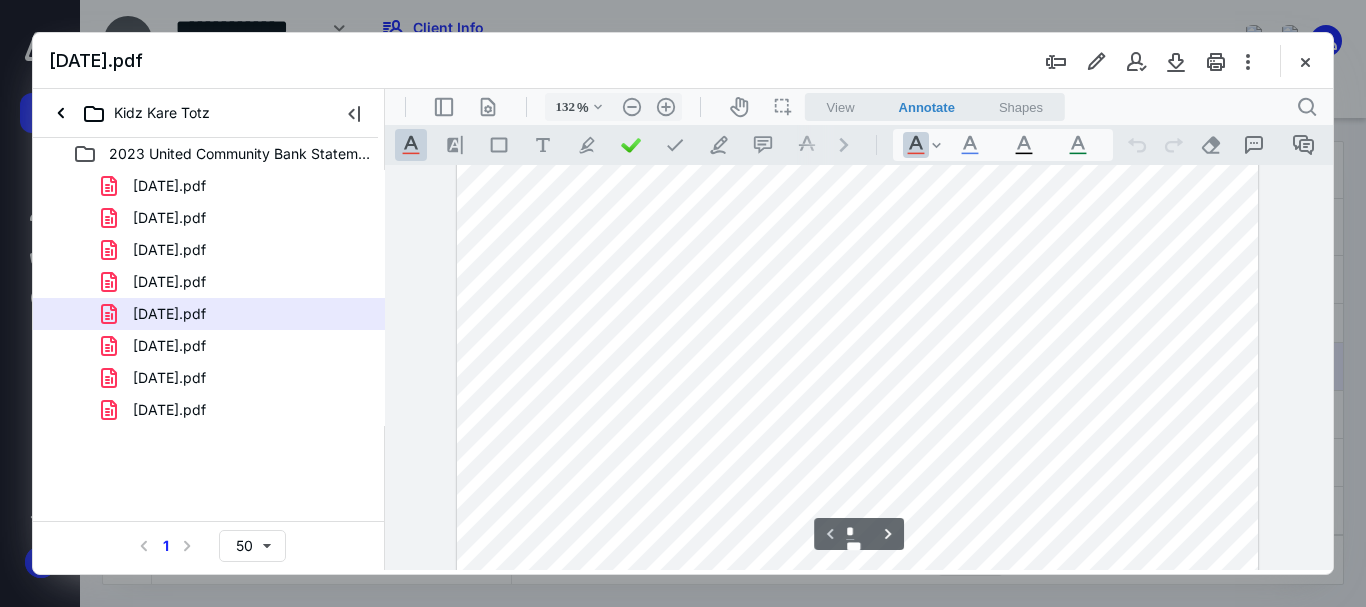 scroll, scrollTop: 356, scrollLeft: 0, axis: vertical 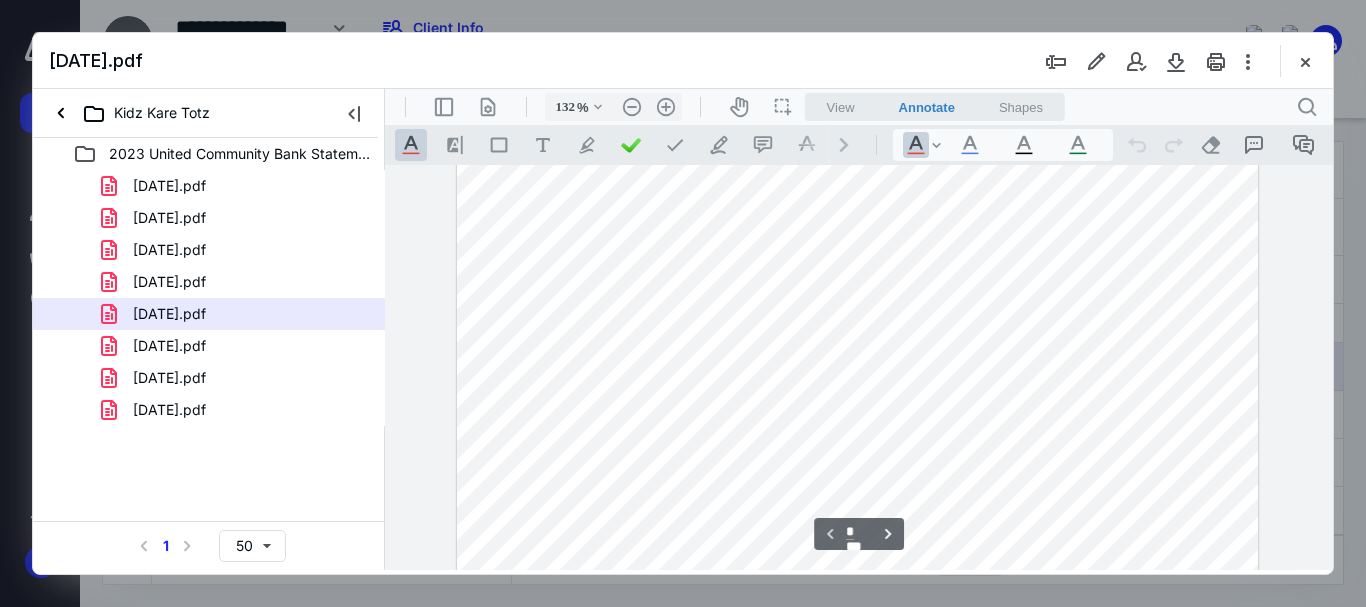 drag, startPoint x: 1135, startPoint y: 268, endPoint x: 1085, endPoint y: 265, distance: 50.08992 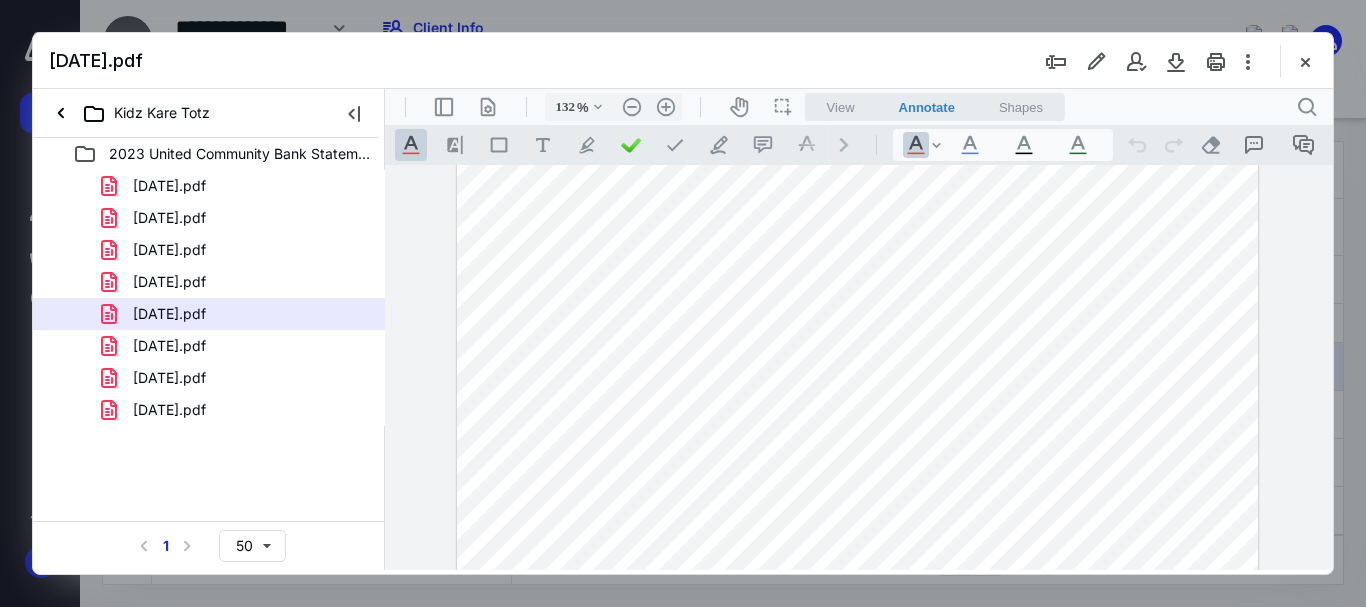 drag, startPoint x: 1132, startPoint y: 267, endPoint x: 1094, endPoint y: 277, distance: 39.293766 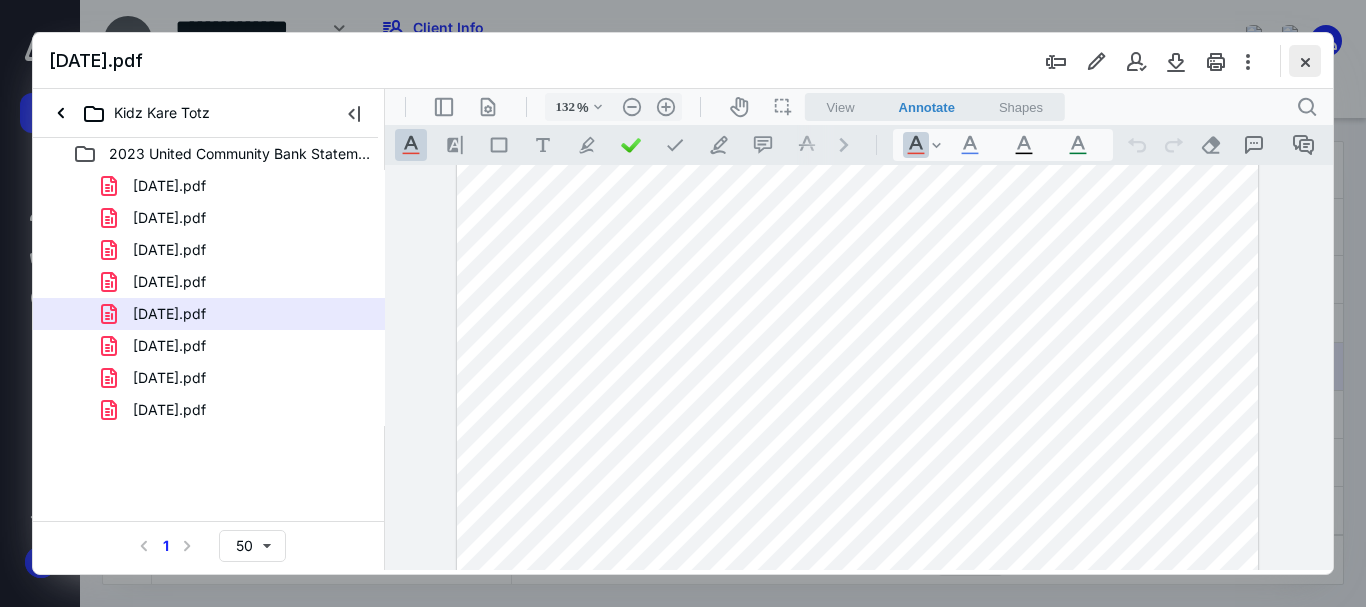 click at bounding box center [1305, 61] 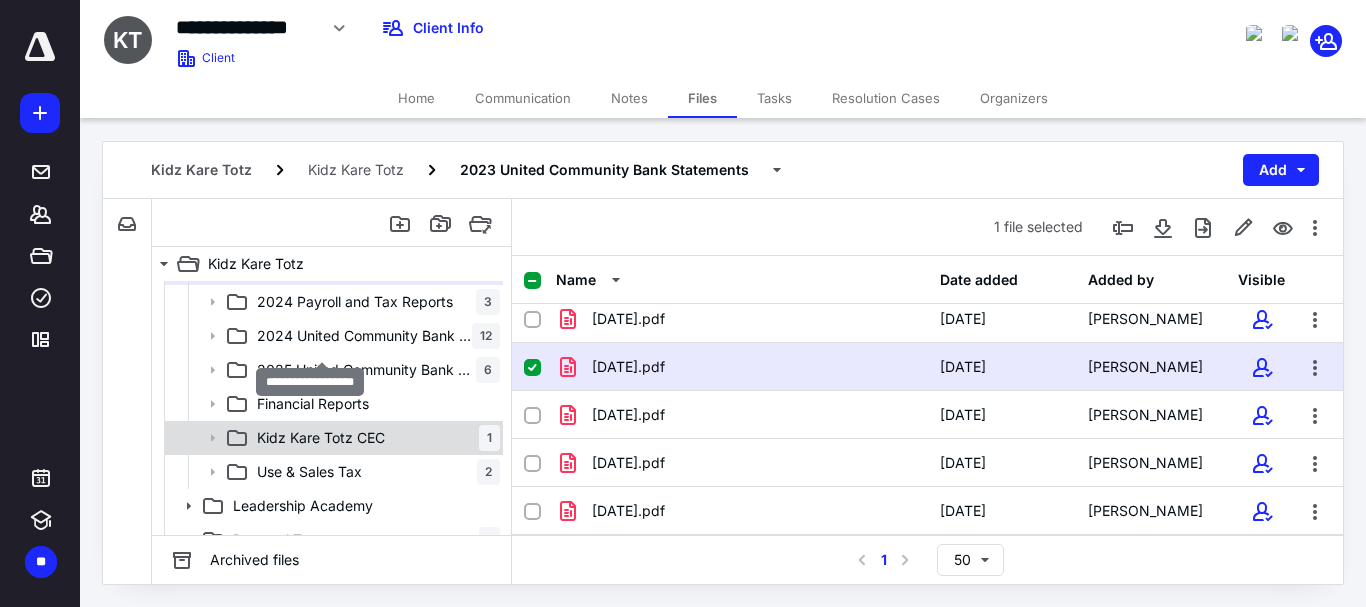 scroll, scrollTop: 290, scrollLeft: 0, axis: vertical 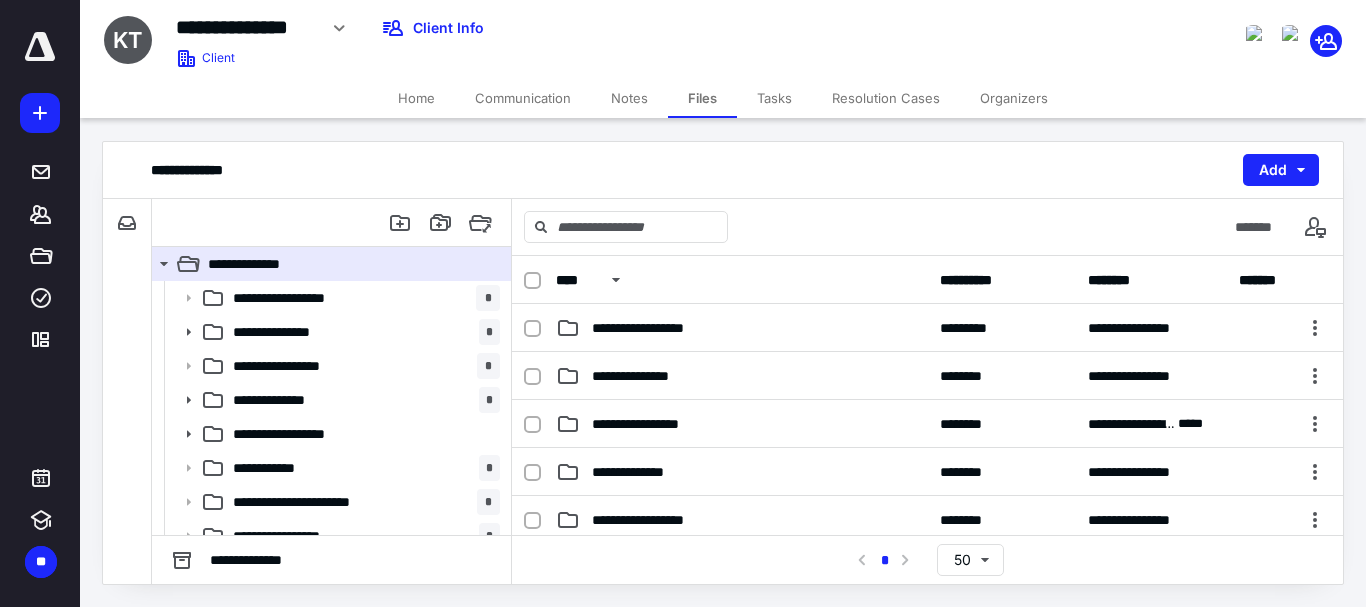 click on "Notes" at bounding box center [629, 98] 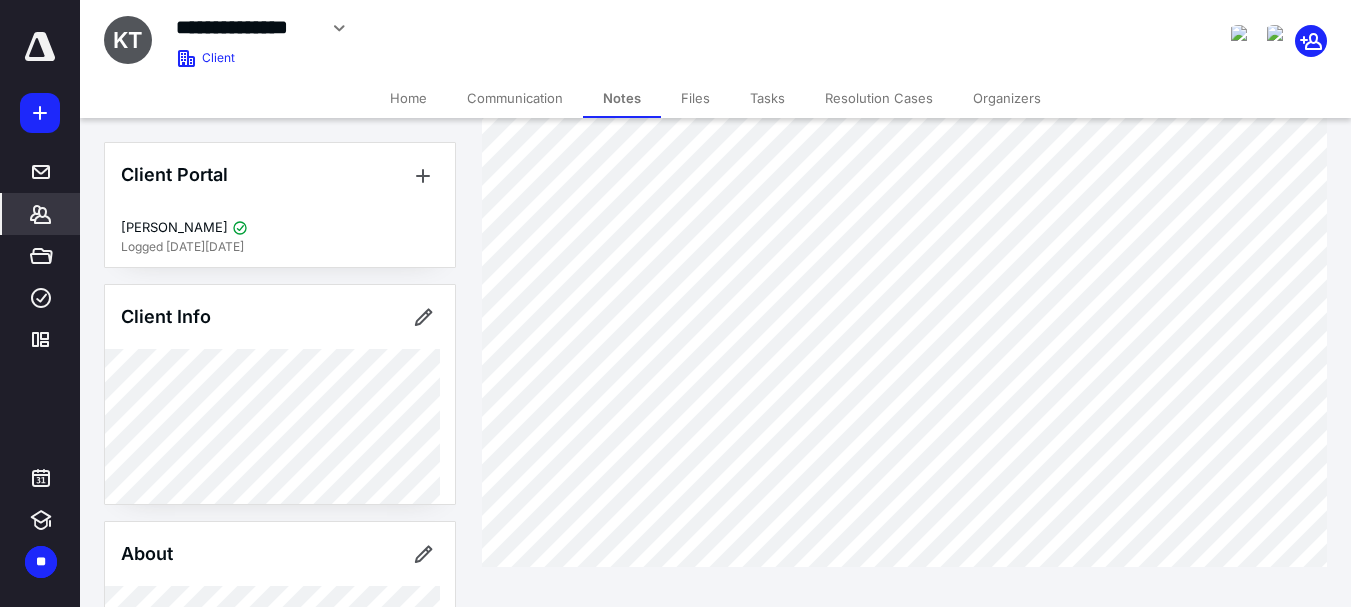scroll, scrollTop: 0, scrollLeft: 0, axis: both 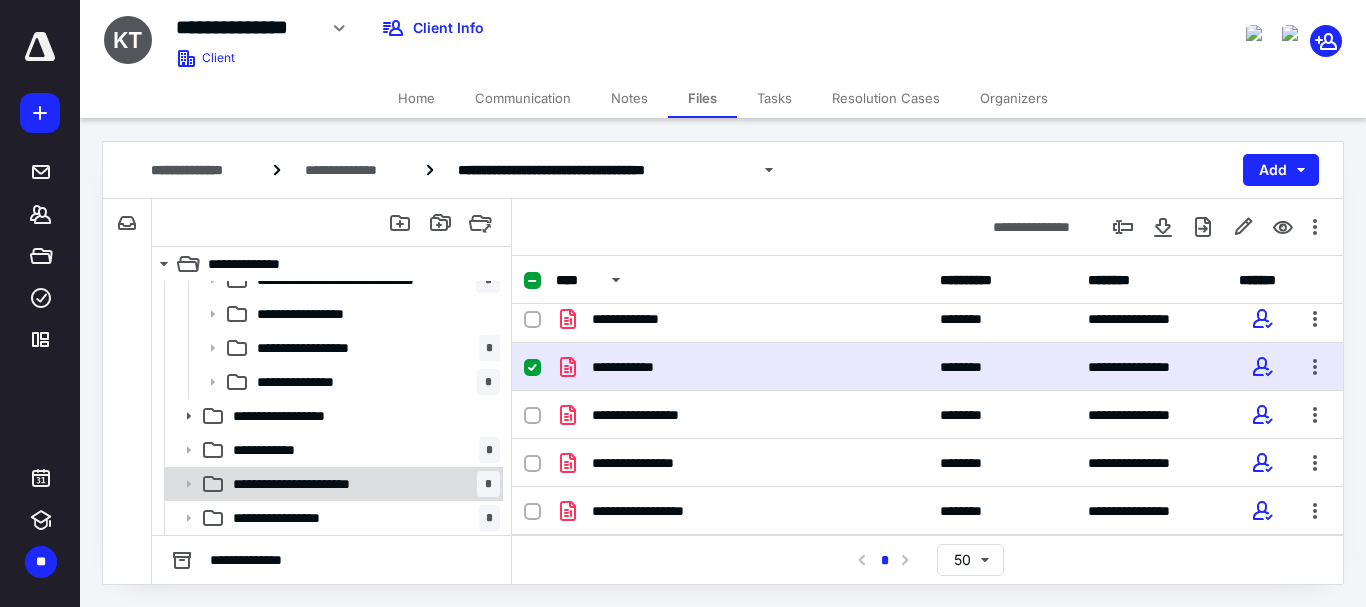 click on "**********" at bounding box center [362, 484] 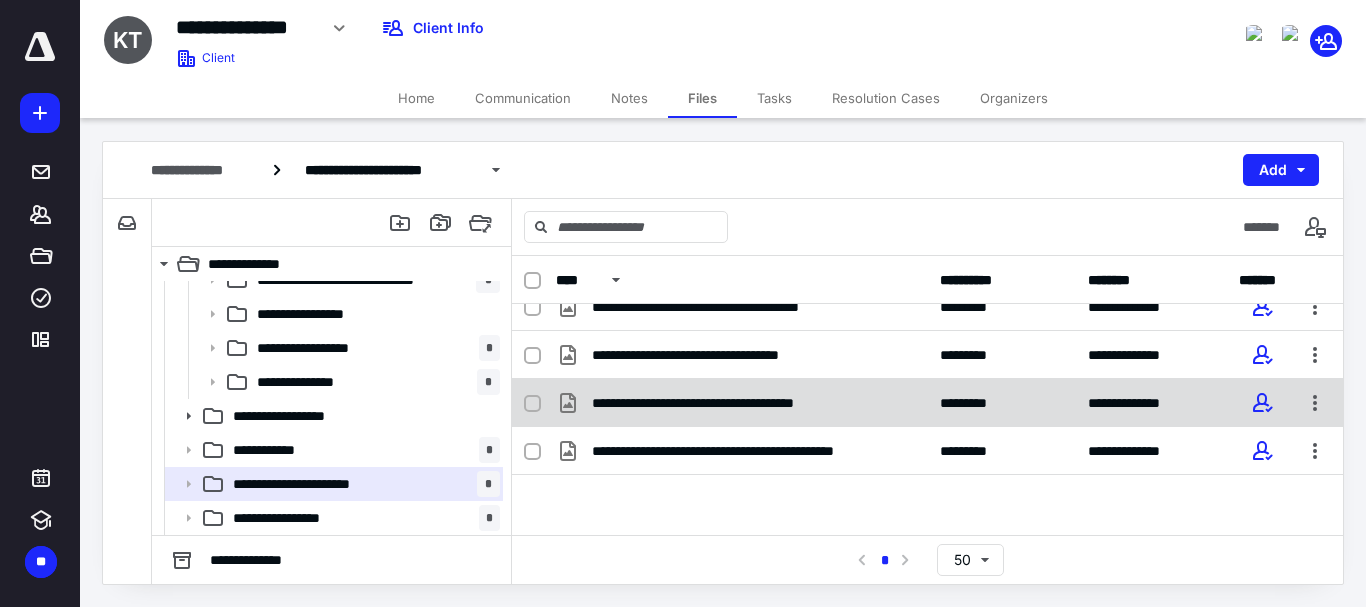 scroll, scrollTop: 0, scrollLeft: 0, axis: both 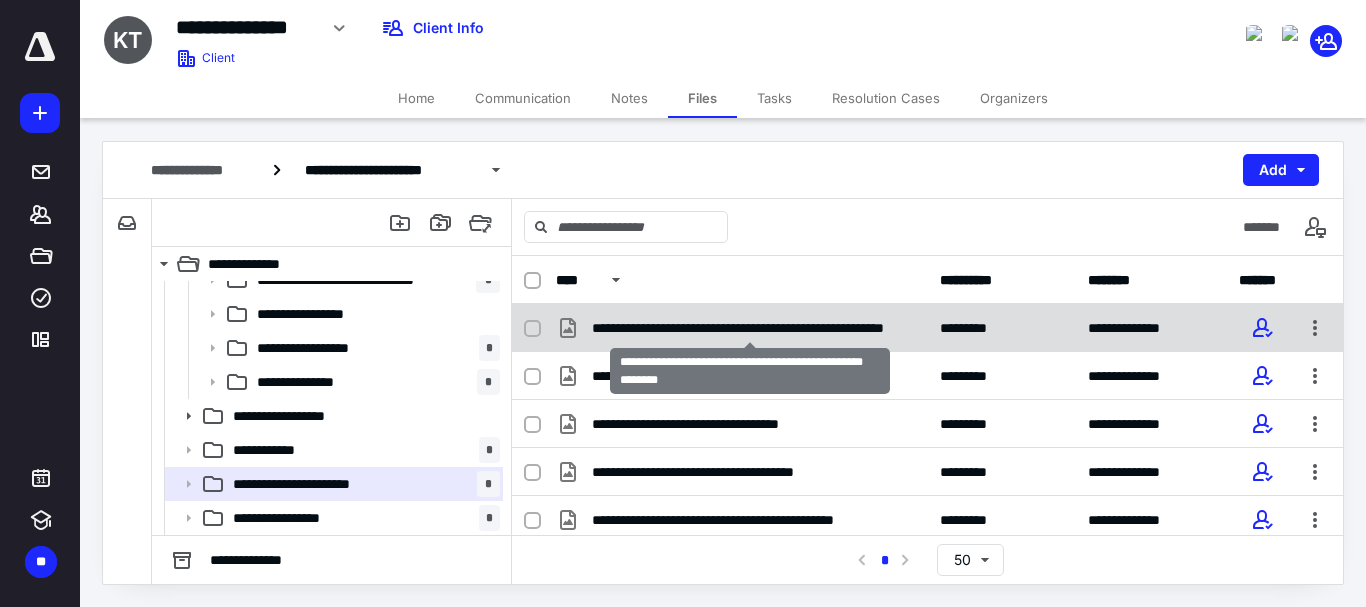 click on "**********" at bounding box center [750, 328] 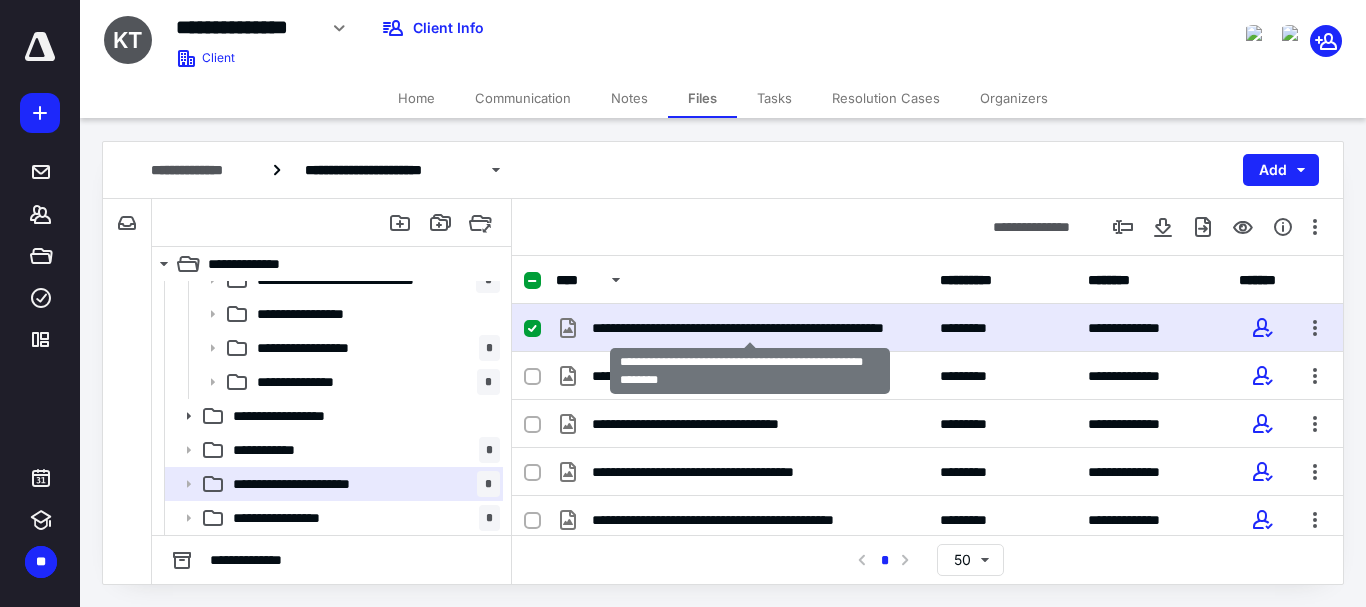 click on "**********" at bounding box center [750, 328] 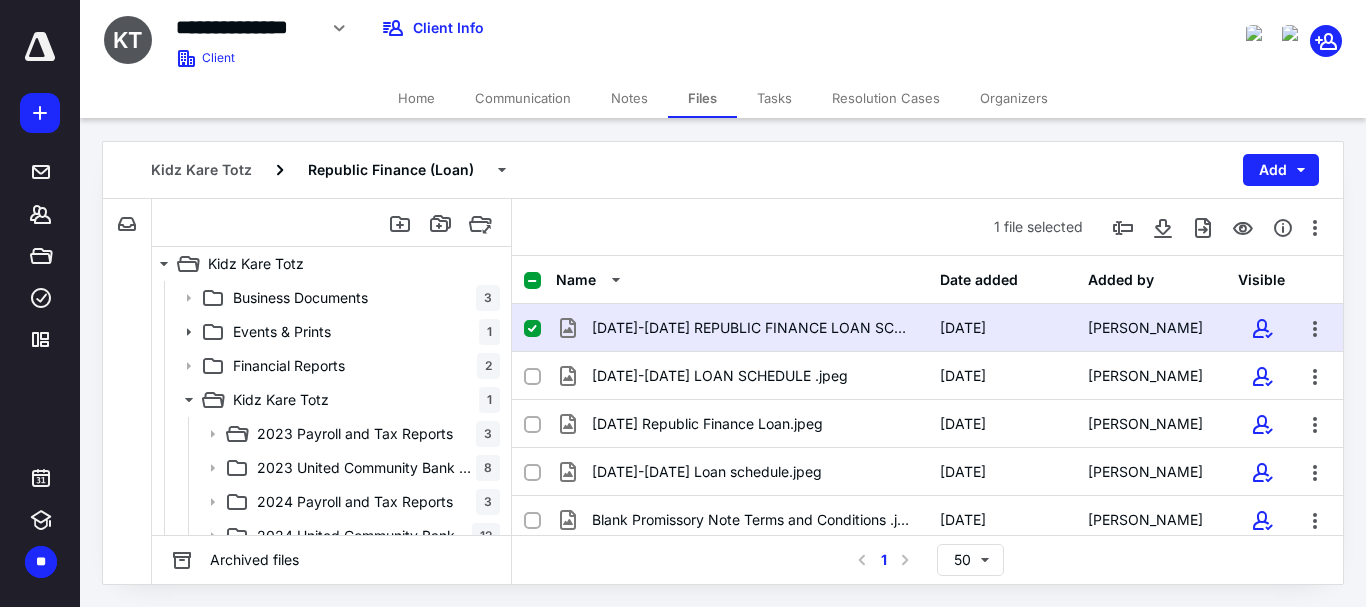 scroll, scrollTop: 290, scrollLeft: 0, axis: vertical 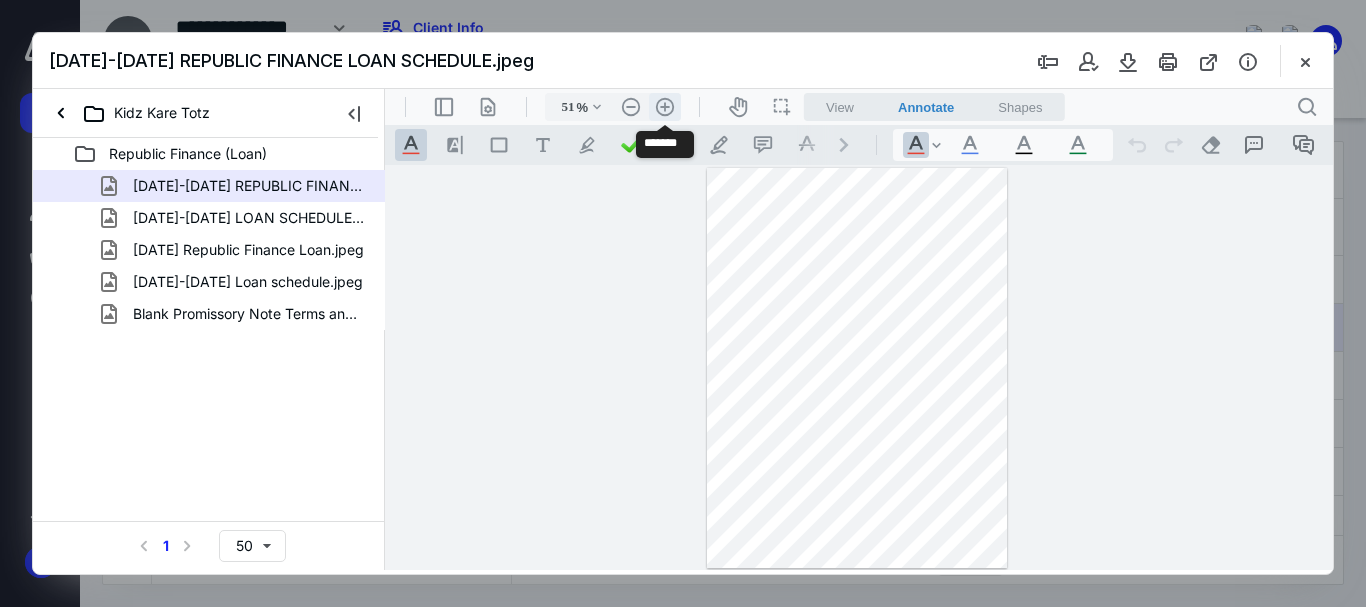 click on ".cls-1{fill:#abb0c4;} icon - header - zoom - in - line" at bounding box center (665, 107) 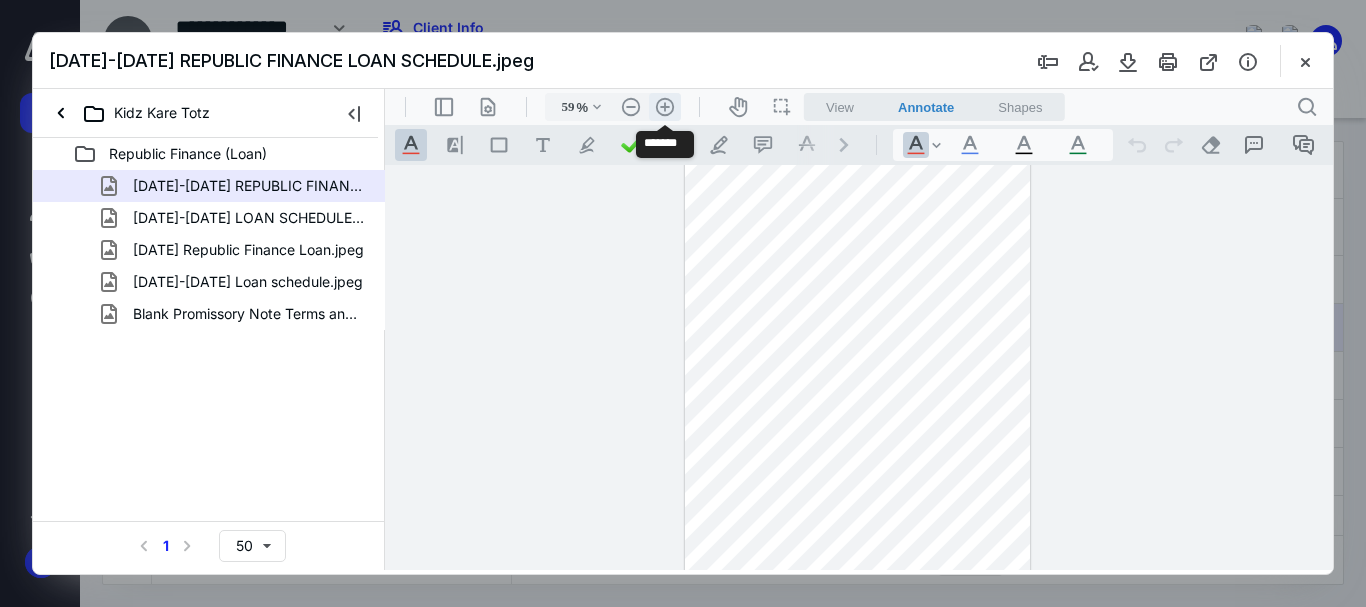click on ".cls-1{fill:#abb0c4;} icon - header - zoom - in - line" at bounding box center (665, 107) 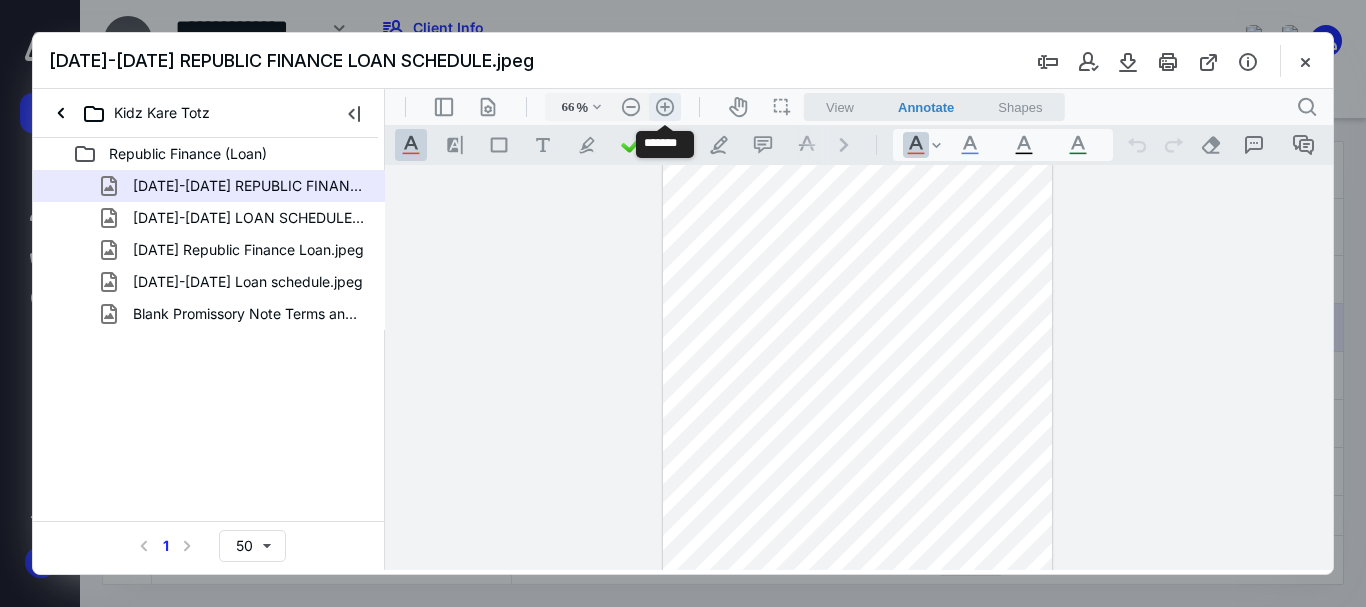 click on ".cls-1{fill:#abb0c4;} icon - header - zoom - in - line" at bounding box center [665, 107] 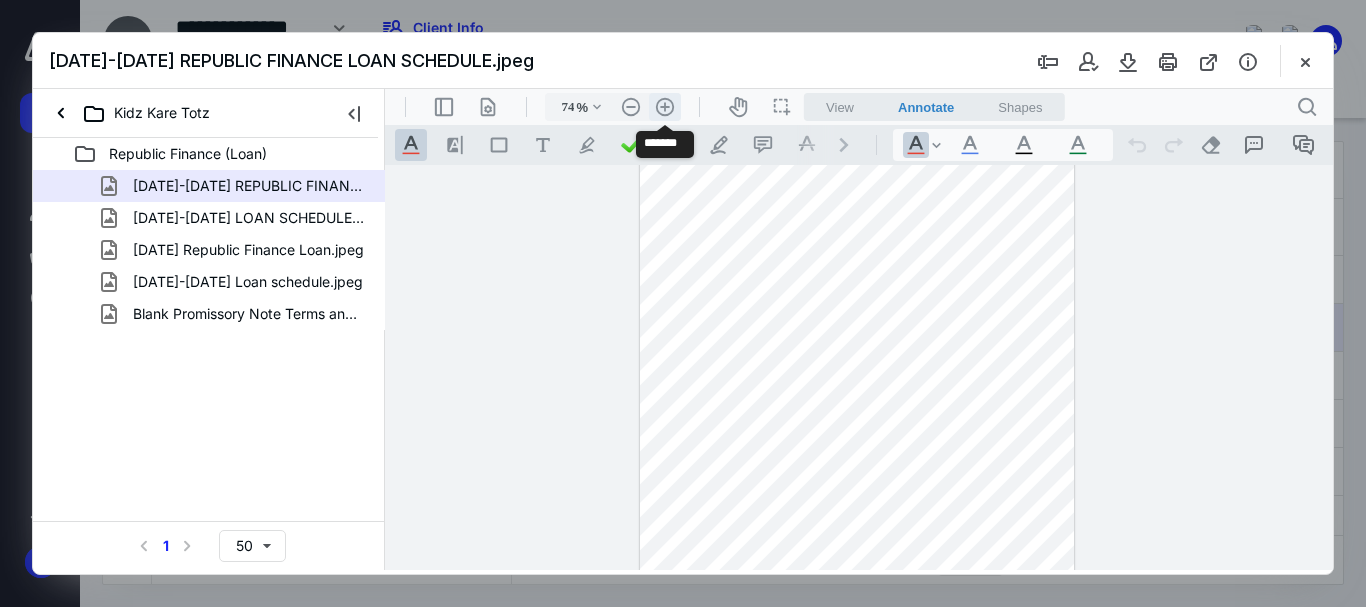 scroll, scrollTop: 71, scrollLeft: 0, axis: vertical 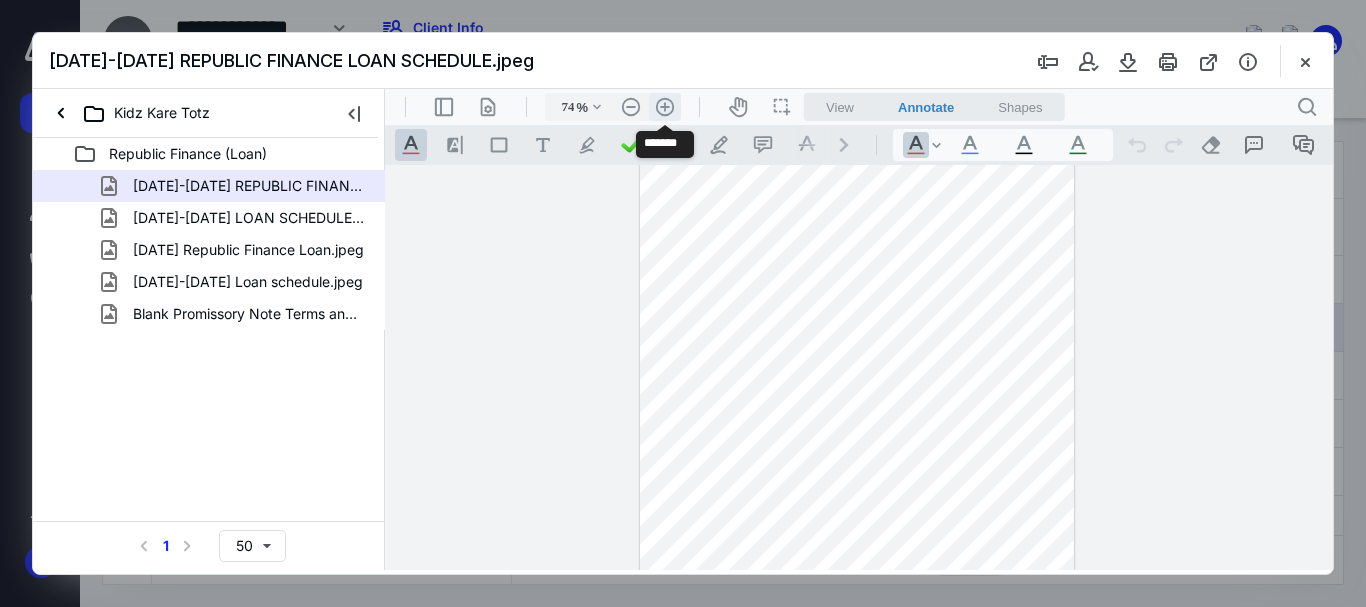 click on ".cls-1{fill:#abb0c4;} icon - header - zoom - in - line" at bounding box center [665, 107] 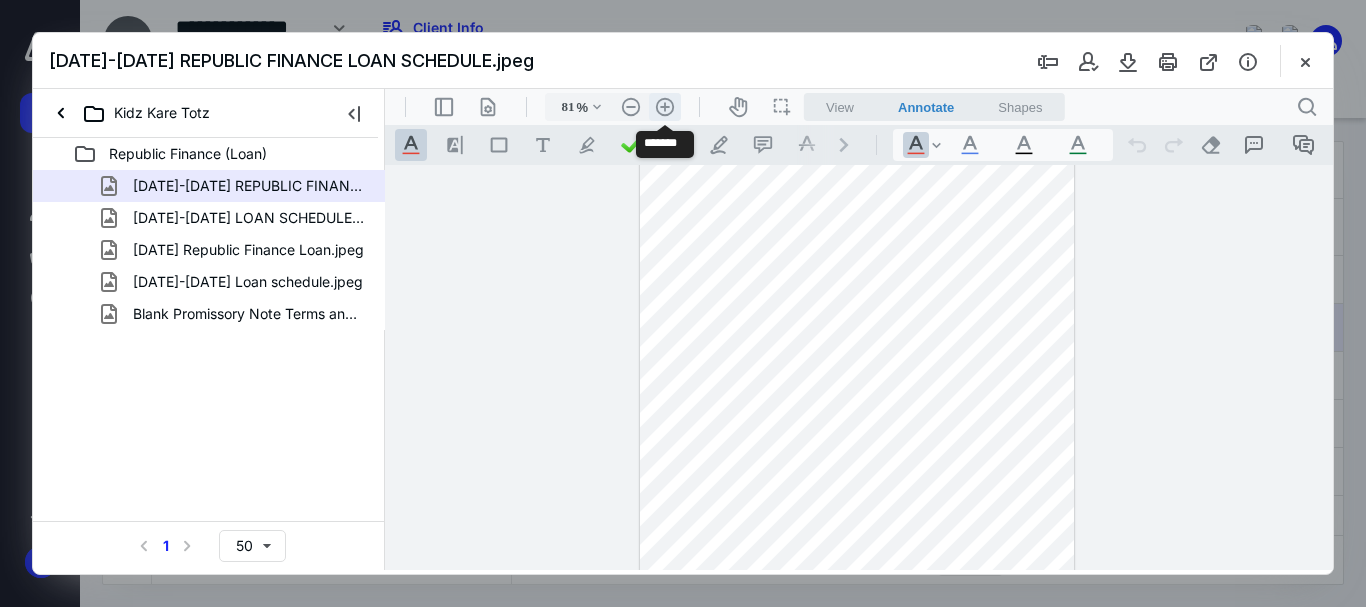 scroll, scrollTop: 95, scrollLeft: 0, axis: vertical 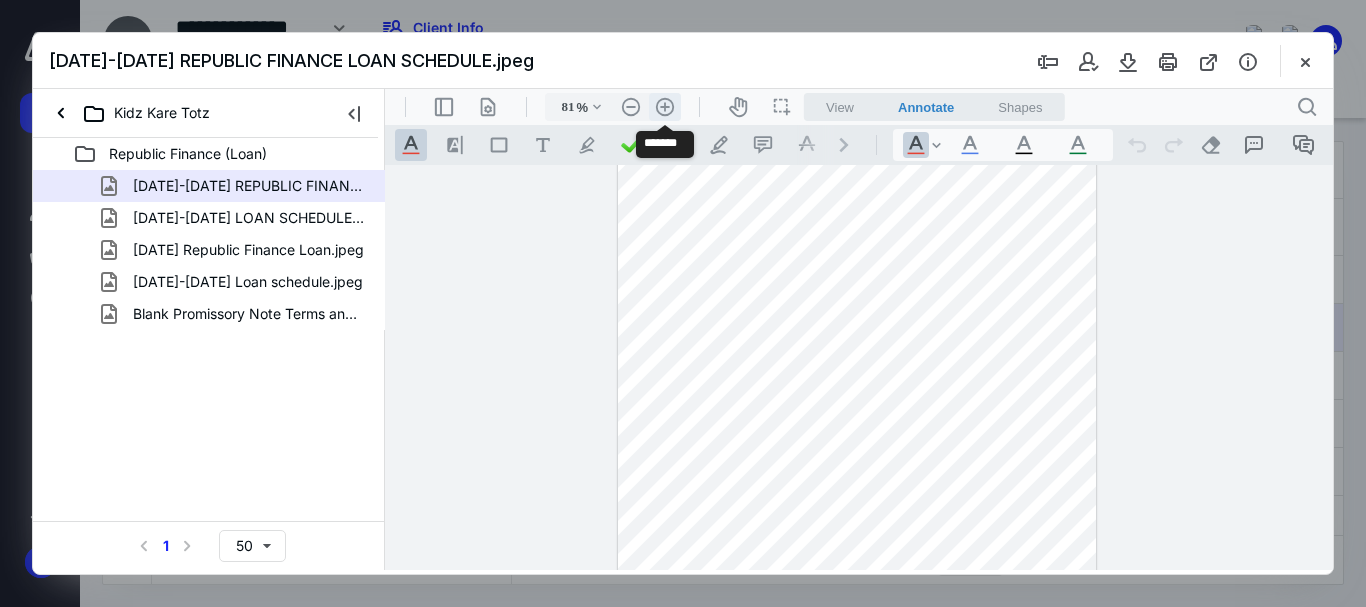 click on ".cls-1{fill:#abb0c4;} icon - header - zoom - in - line" at bounding box center (665, 107) 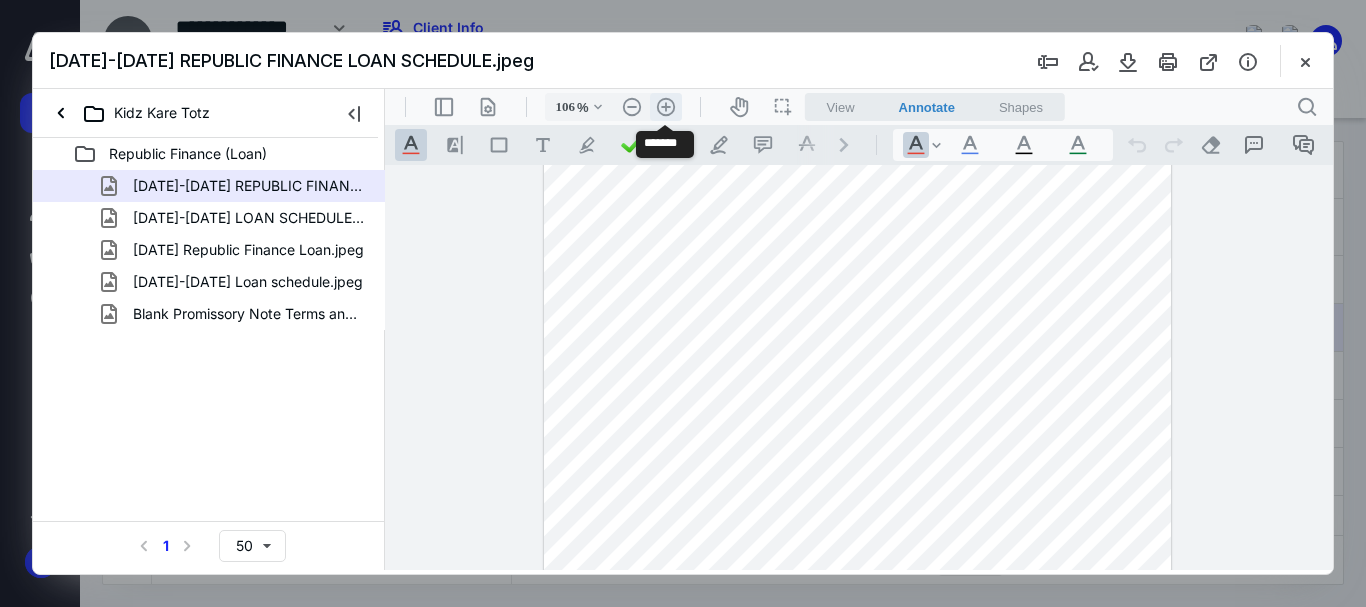 scroll, scrollTop: 175, scrollLeft: 0, axis: vertical 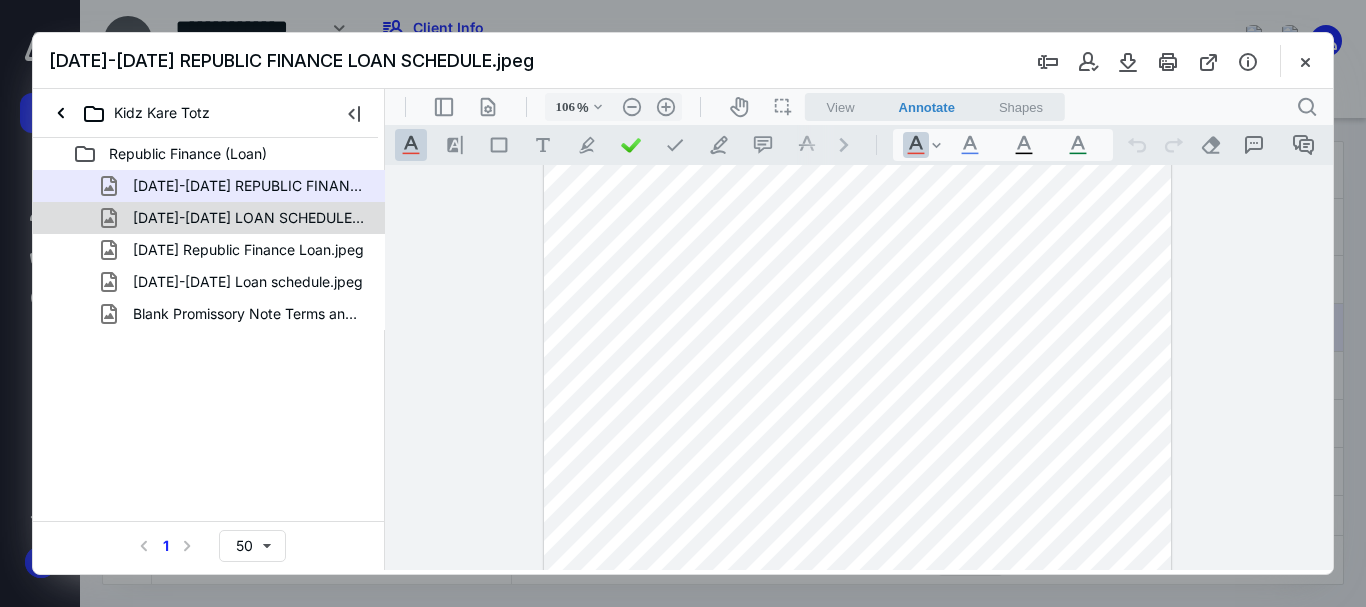 click on "[DATE]-[DATE] LOAN SCHEDULE .jpeg" at bounding box center (249, 218) 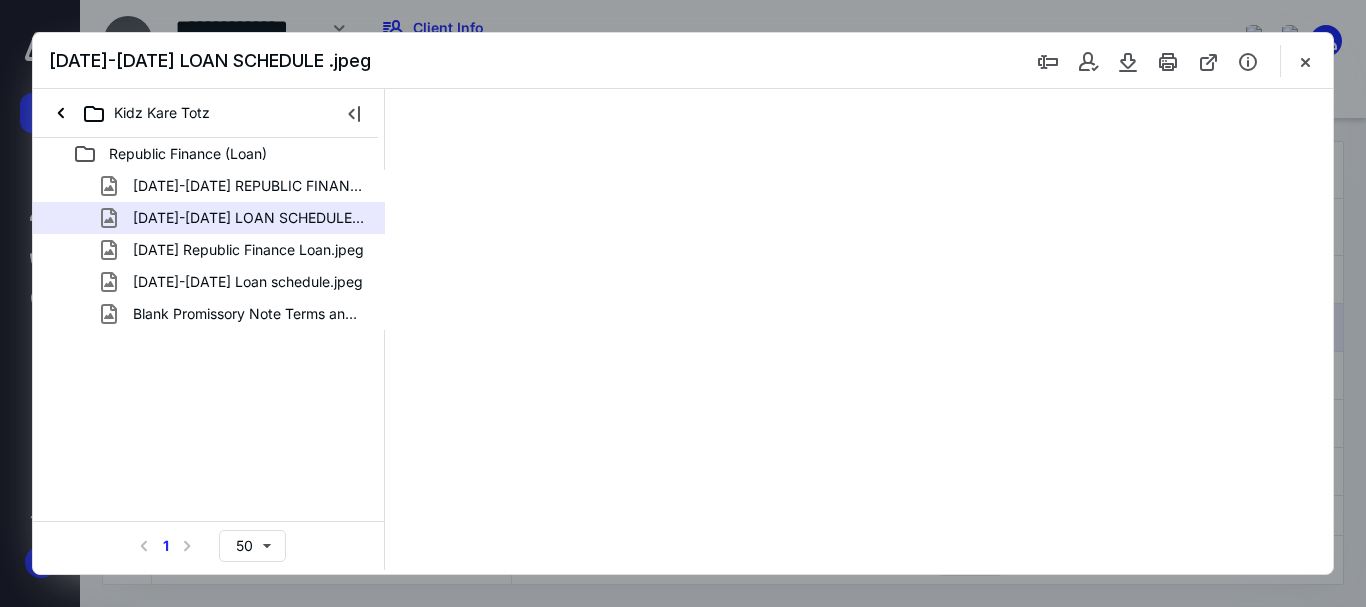 scroll, scrollTop: 0, scrollLeft: 0, axis: both 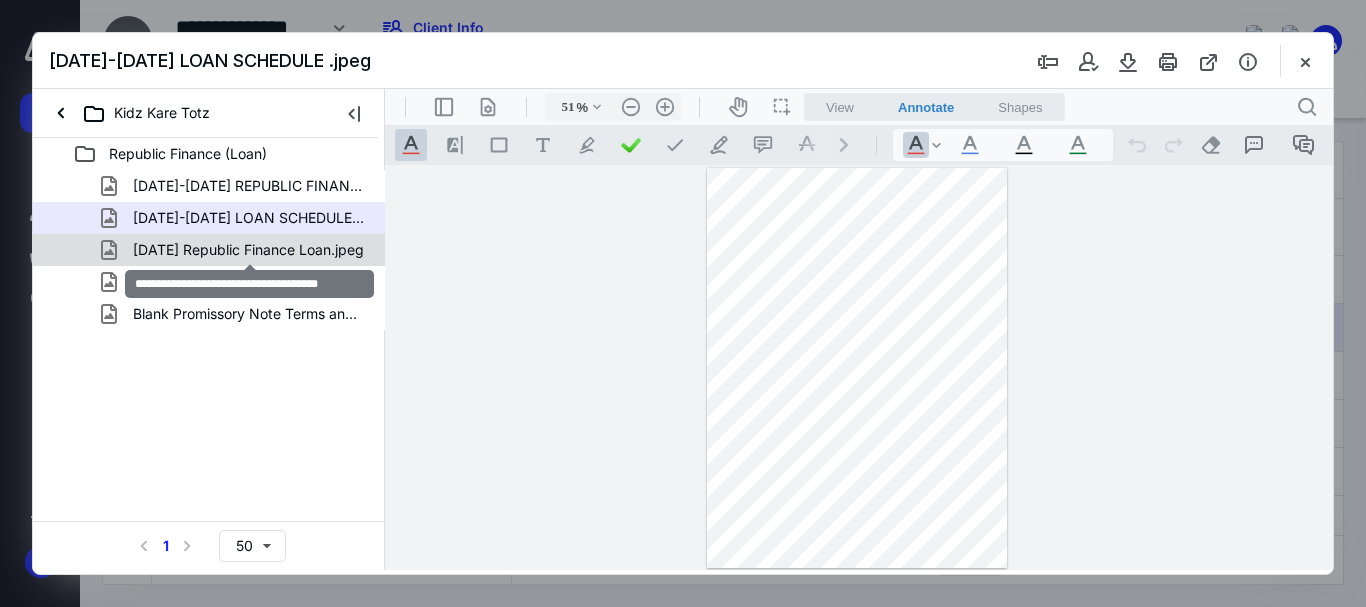 click on "[DATE] Republic Finance Loan.jpeg" at bounding box center [248, 250] 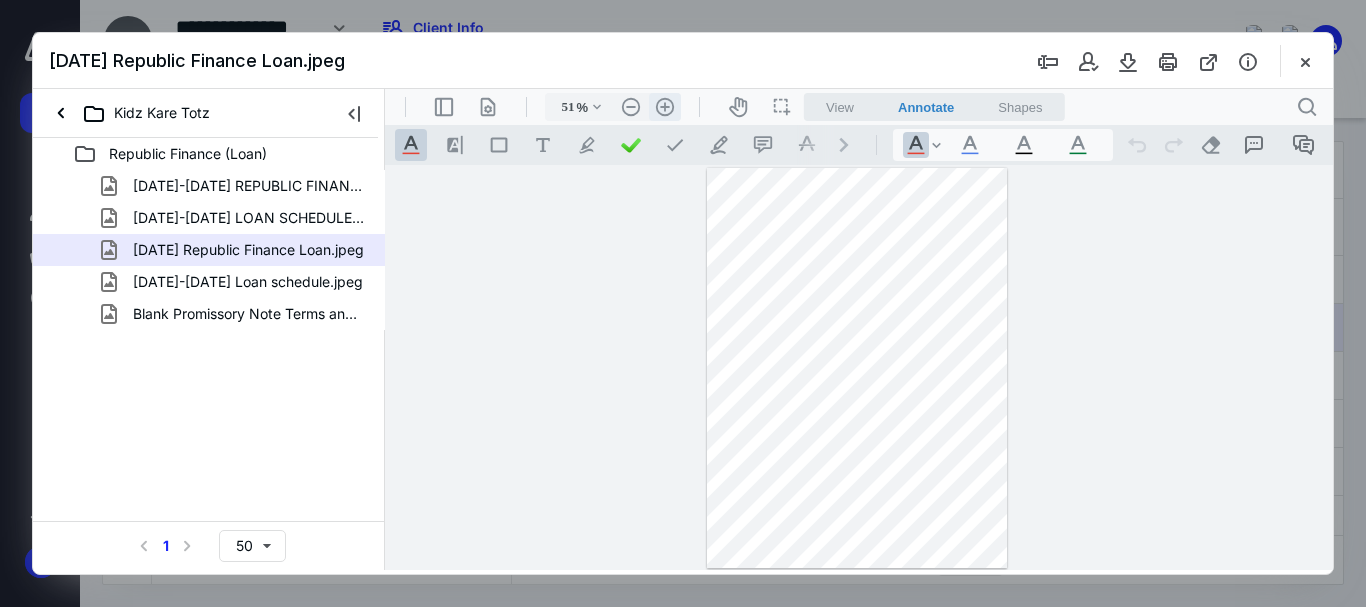 click on ".cls-1{fill:#abb0c4;} icon - header - zoom - in - line" at bounding box center [665, 107] 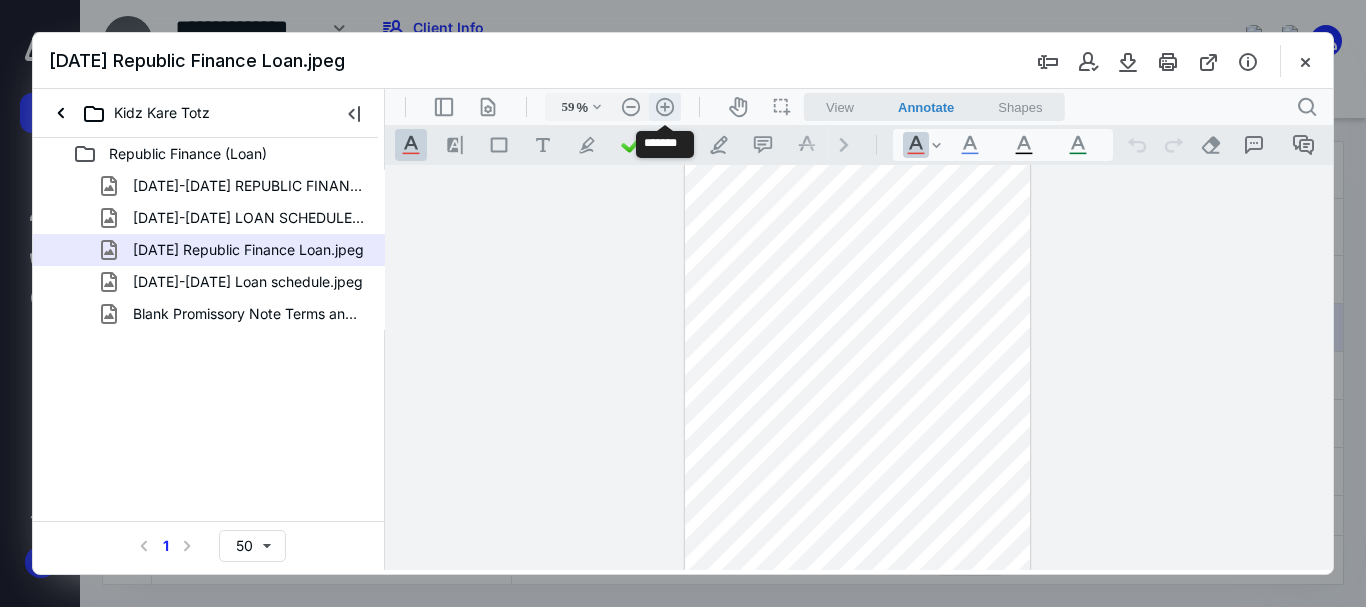 click on ".cls-1{fill:#abb0c4;} icon - header - zoom - in - line" at bounding box center [665, 107] 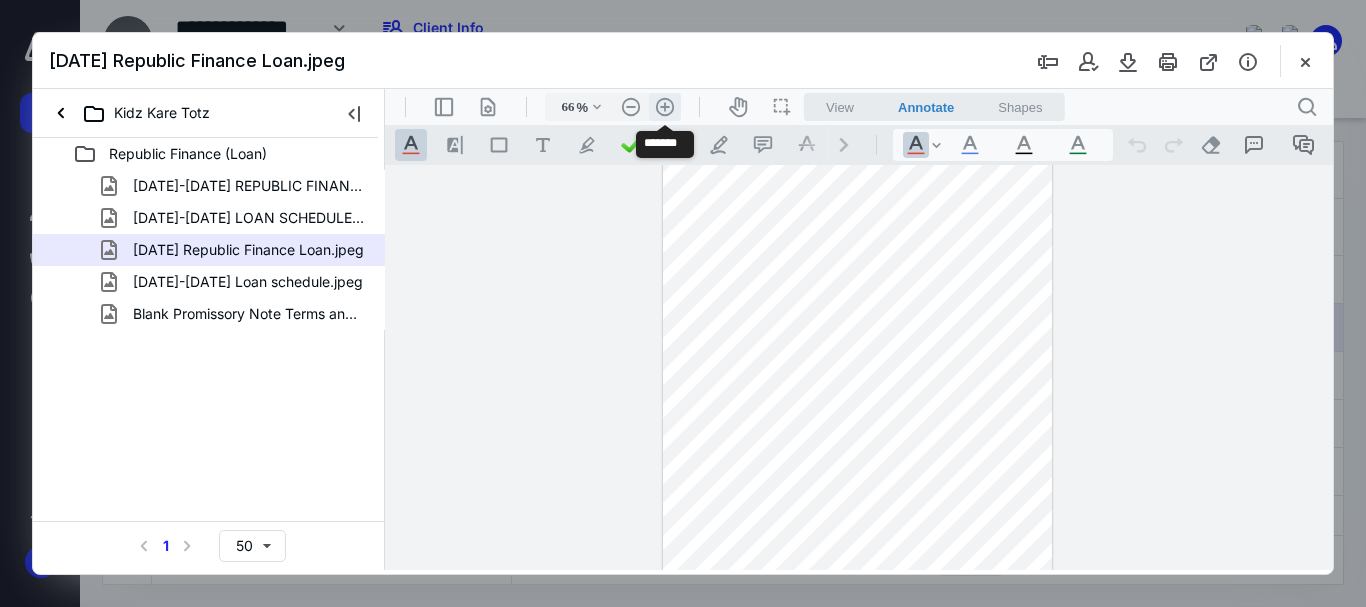 click on ".cls-1{fill:#abb0c4;} icon - header - zoom - in - line" at bounding box center (665, 107) 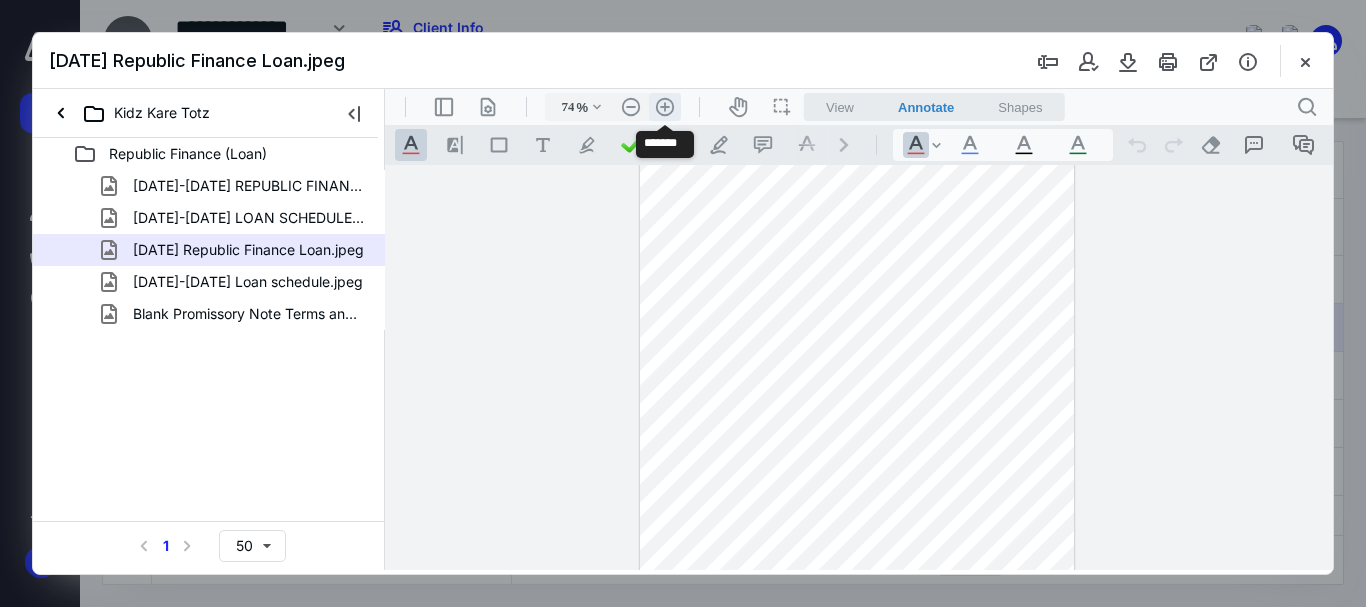 click on ".cls-1{fill:#abb0c4;} icon - header - zoom - in - line" at bounding box center (665, 107) 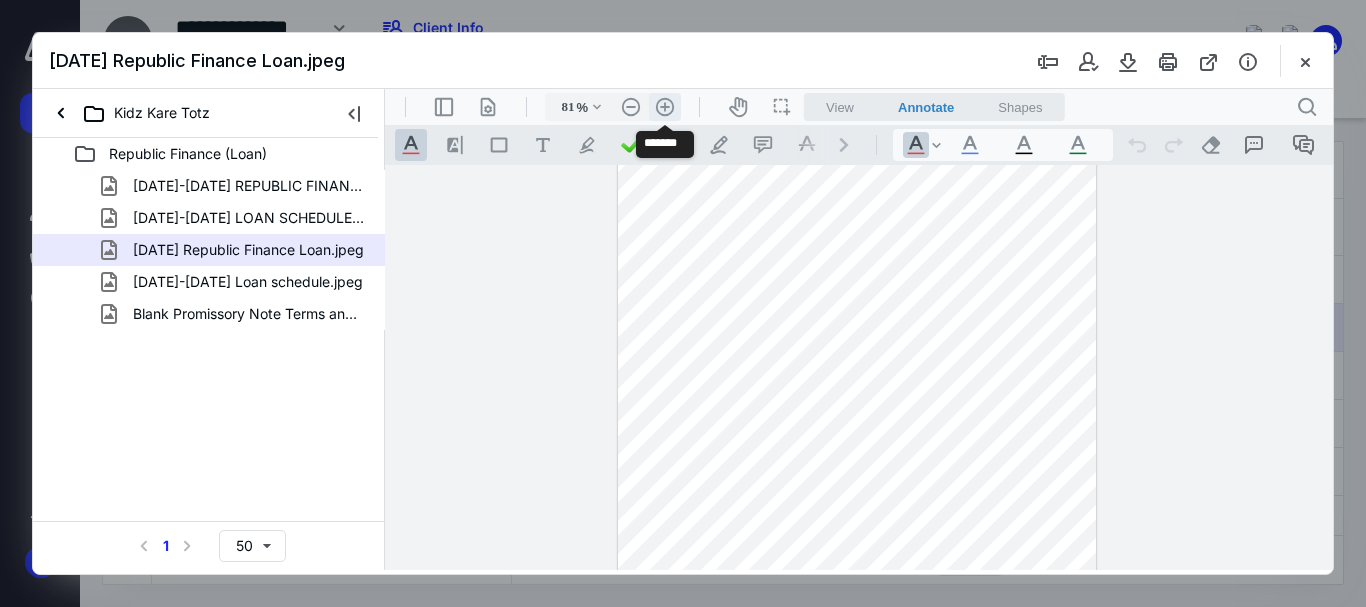 click on ".cls-1{fill:#abb0c4;} icon - header - zoom - in - line" at bounding box center (665, 107) 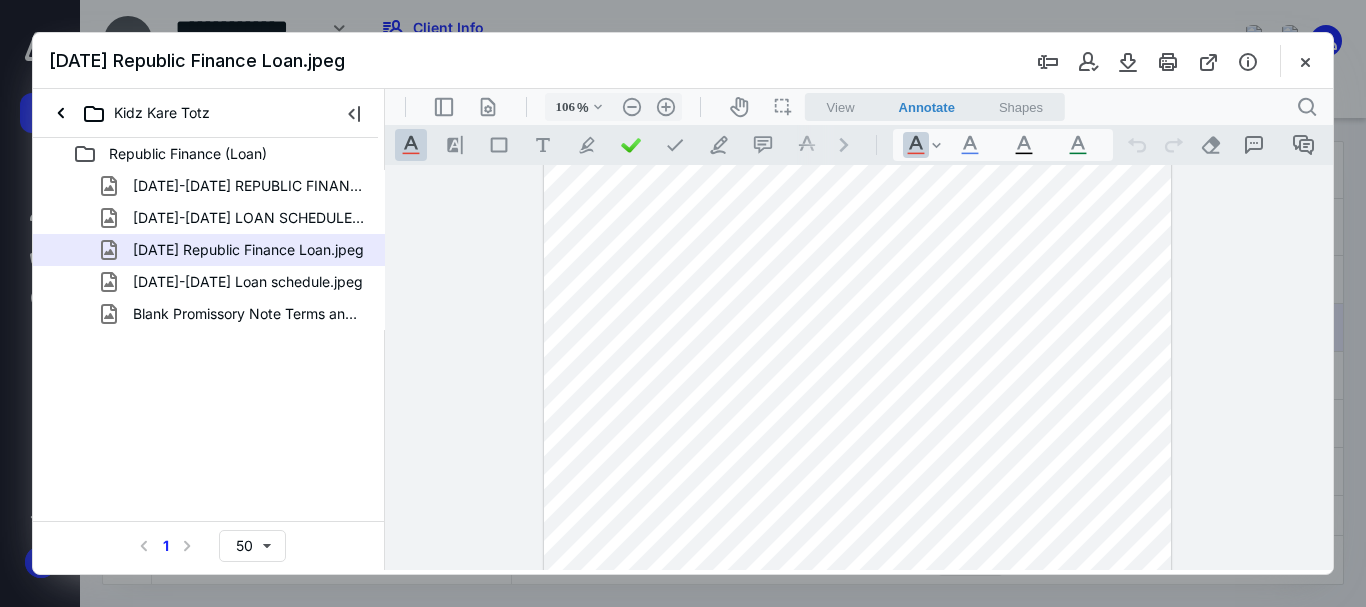 scroll, scrollTop: 0, scrollLeft: 0, axis: both 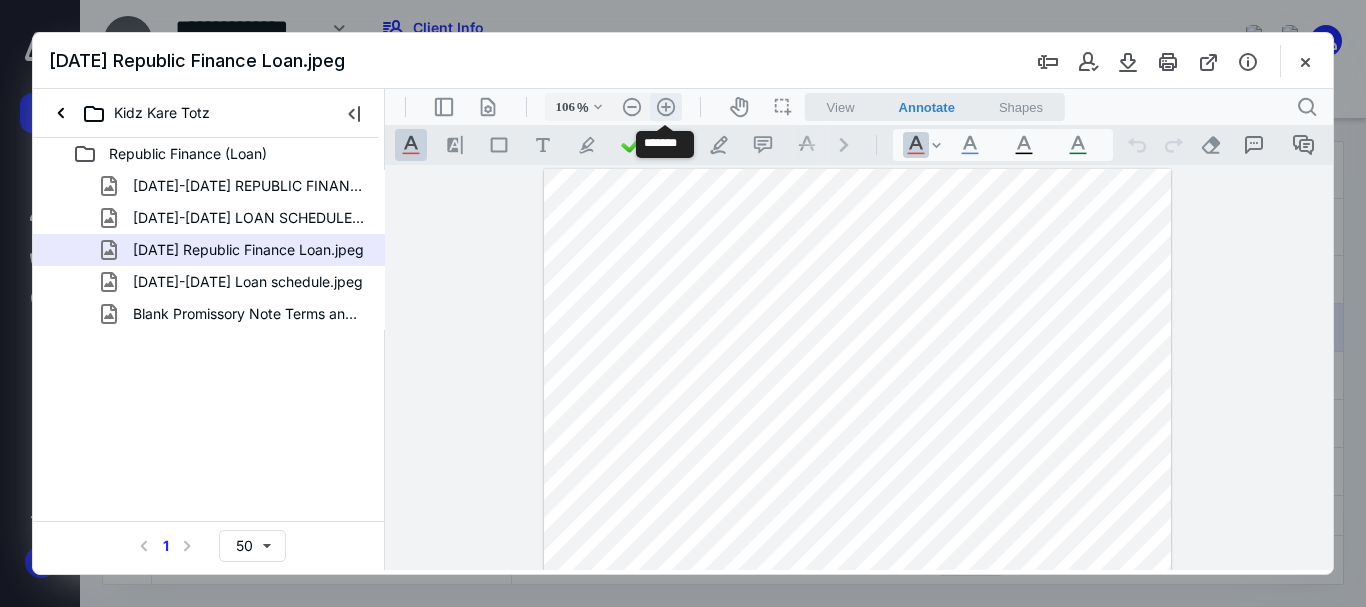 click on ".cls-1{fill:#abb0c4;} icon - header - zoom - in - line" at bounding box center (666, 107) 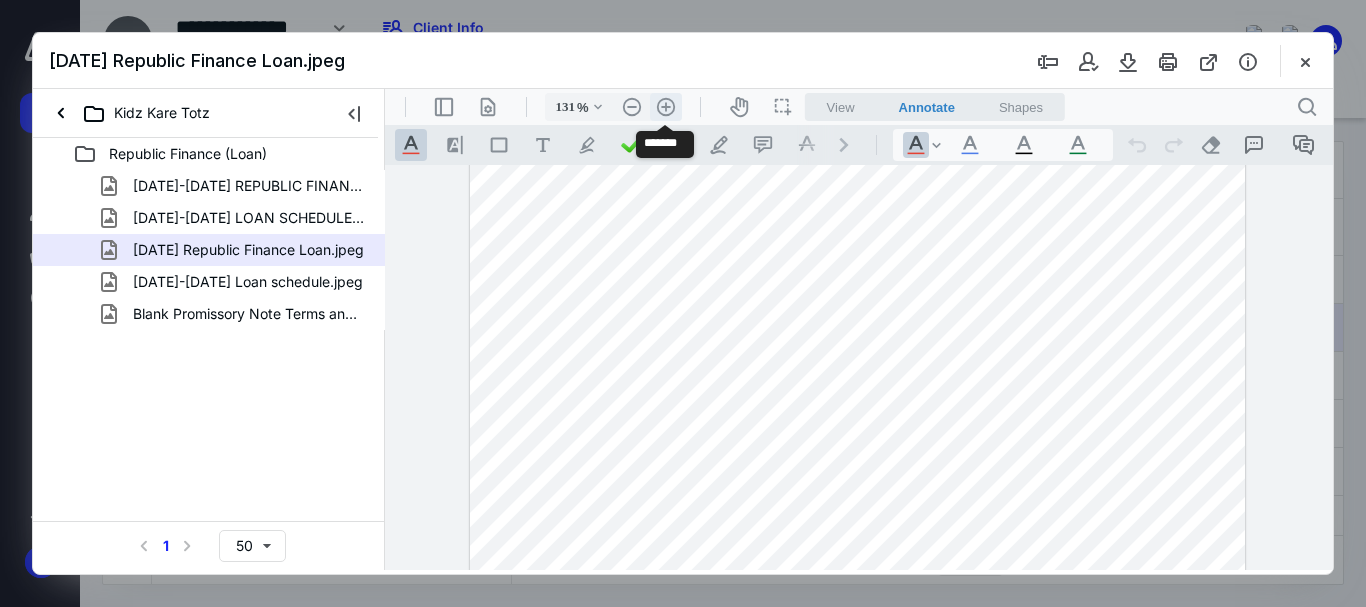 click on ".cls-1{fill:#abb0c4;} icon - header - zoom - in - line" at bounding box center [666, 107] 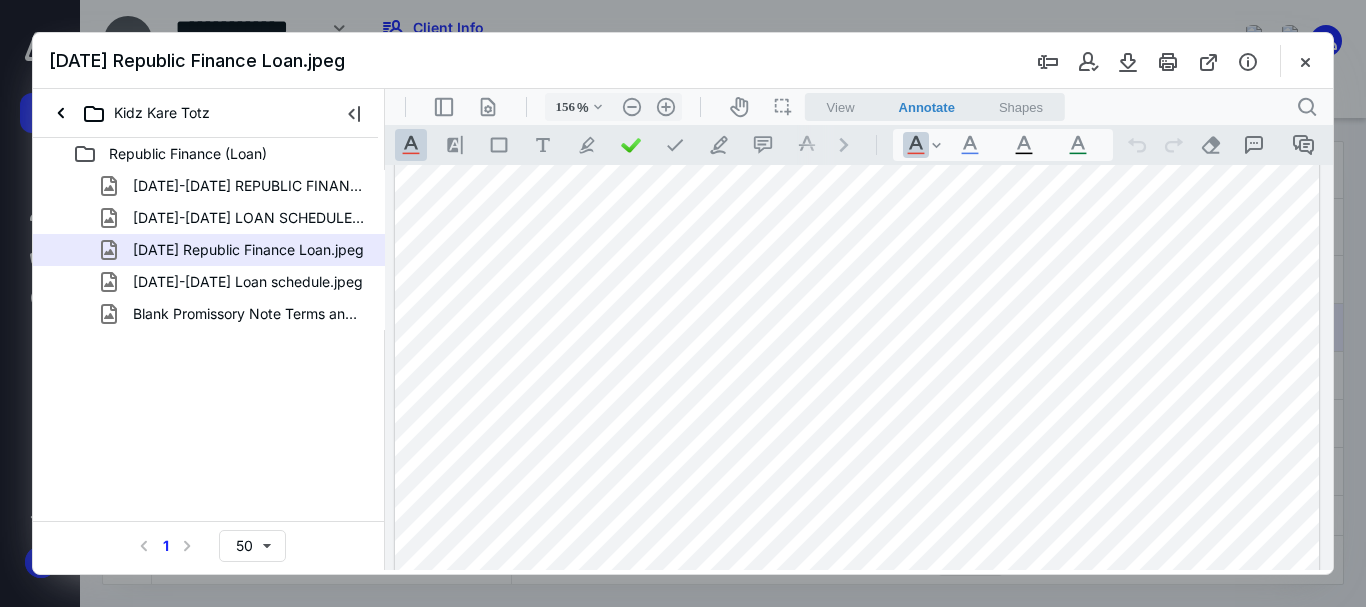scroll, scrollTop: 0, scrollLeft: 0, axis: both 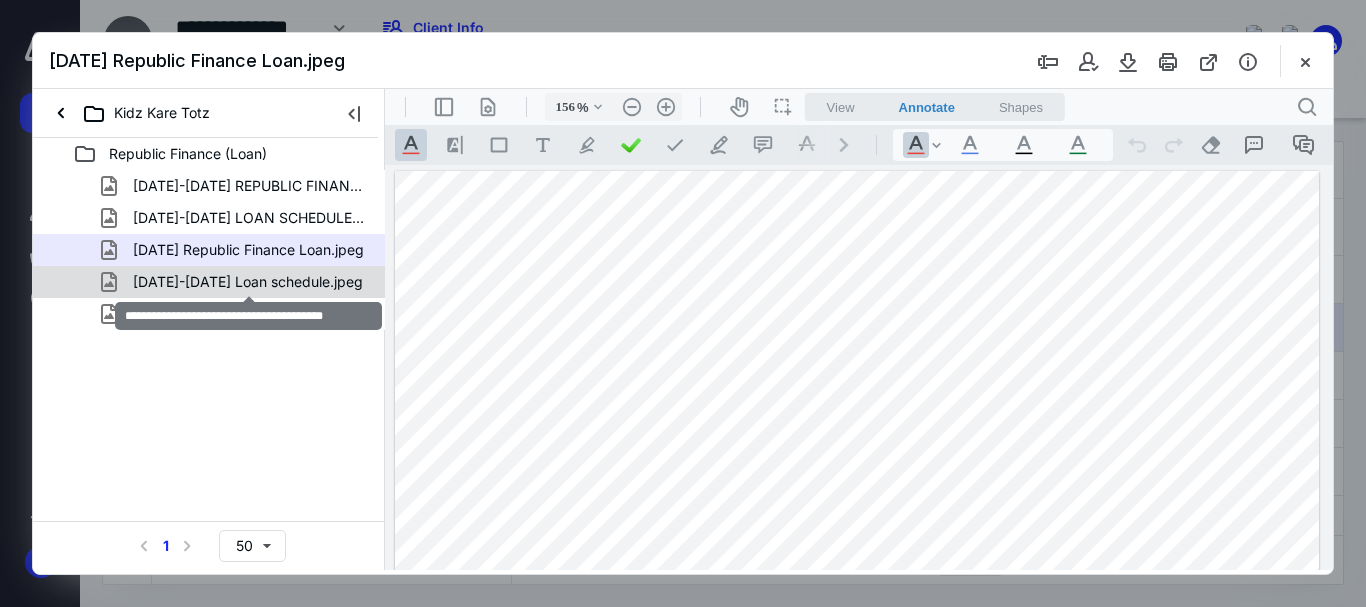 click on "[DATE]-[DATE] Loan schedule.jpeg" at bounding box center (248, 282) 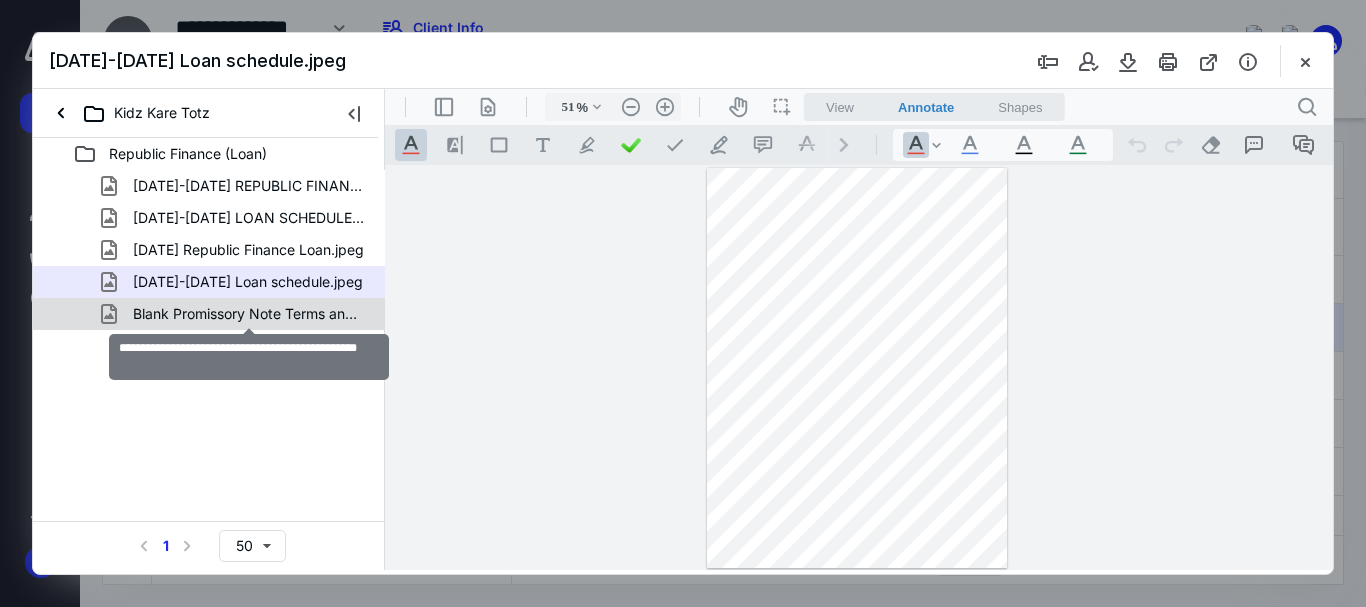 click on "Blank Promissory Note Terms and Conditions .jpeg" at bounding box center [249, 314] 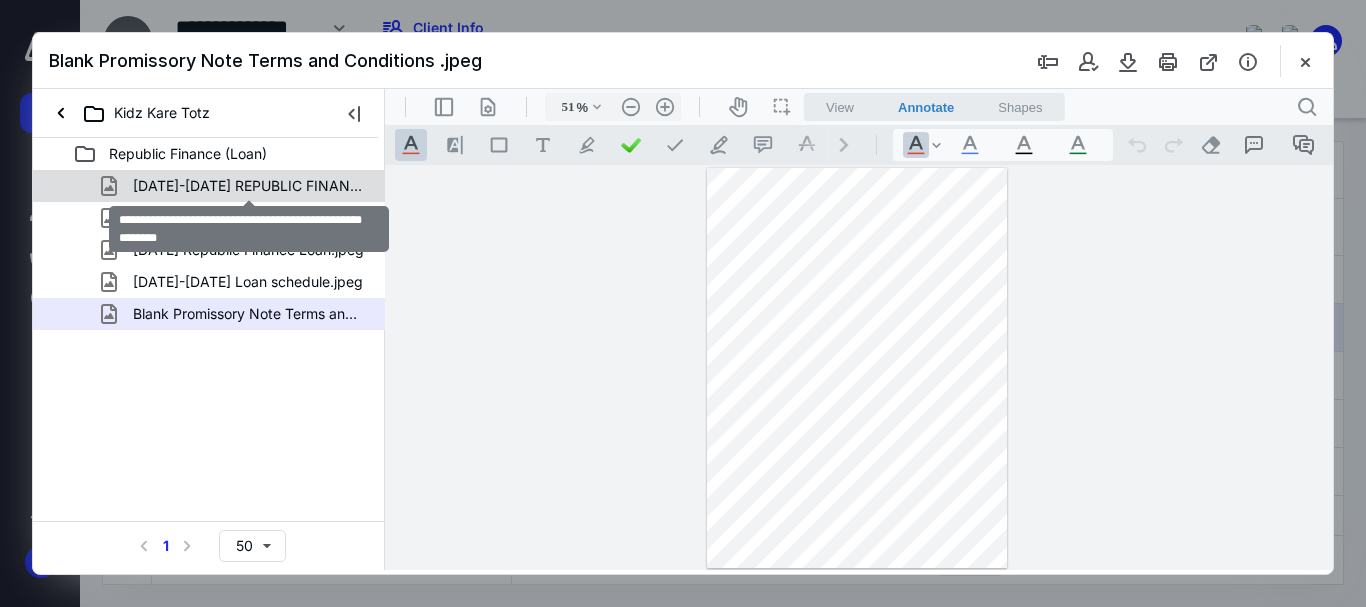 click on "[DATE]-[DATE]  REPUBLIC FINANCE LOAN SCHEDULE.jpeg" at bounding box center [249, 186] 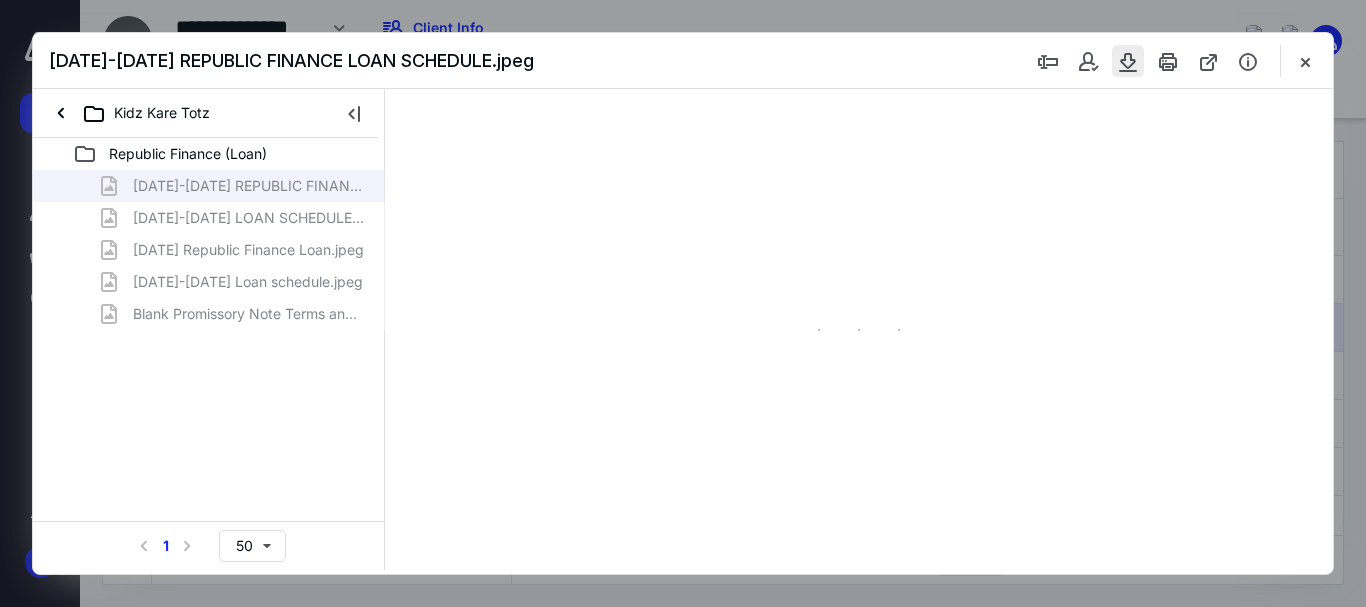 type on "51" 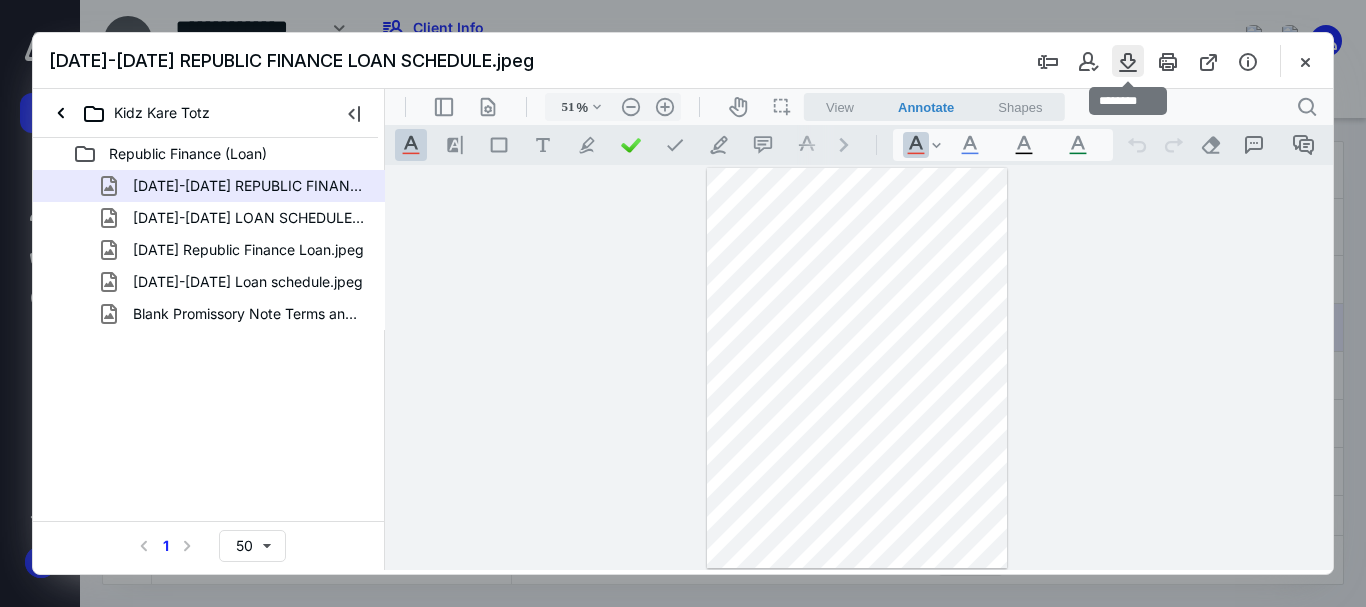 click at bounding box center (1128, 61) 